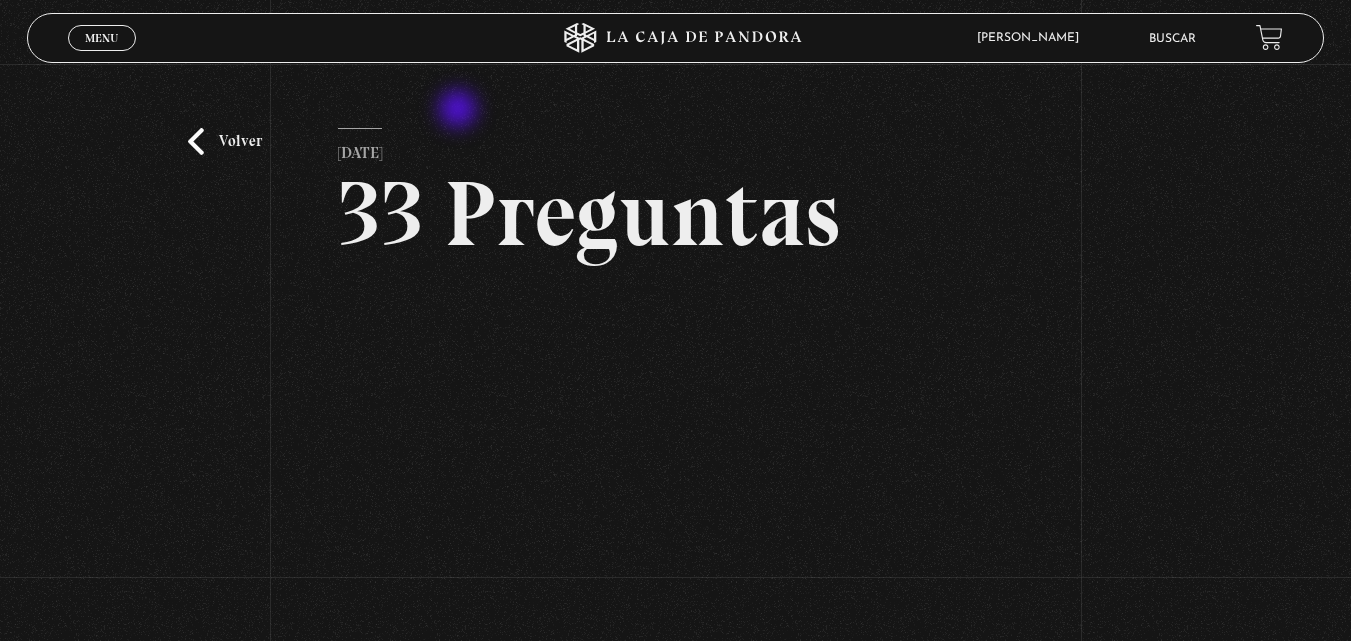 scroll, scrollTop: 211, scrollLeft: 0, axis: vertical 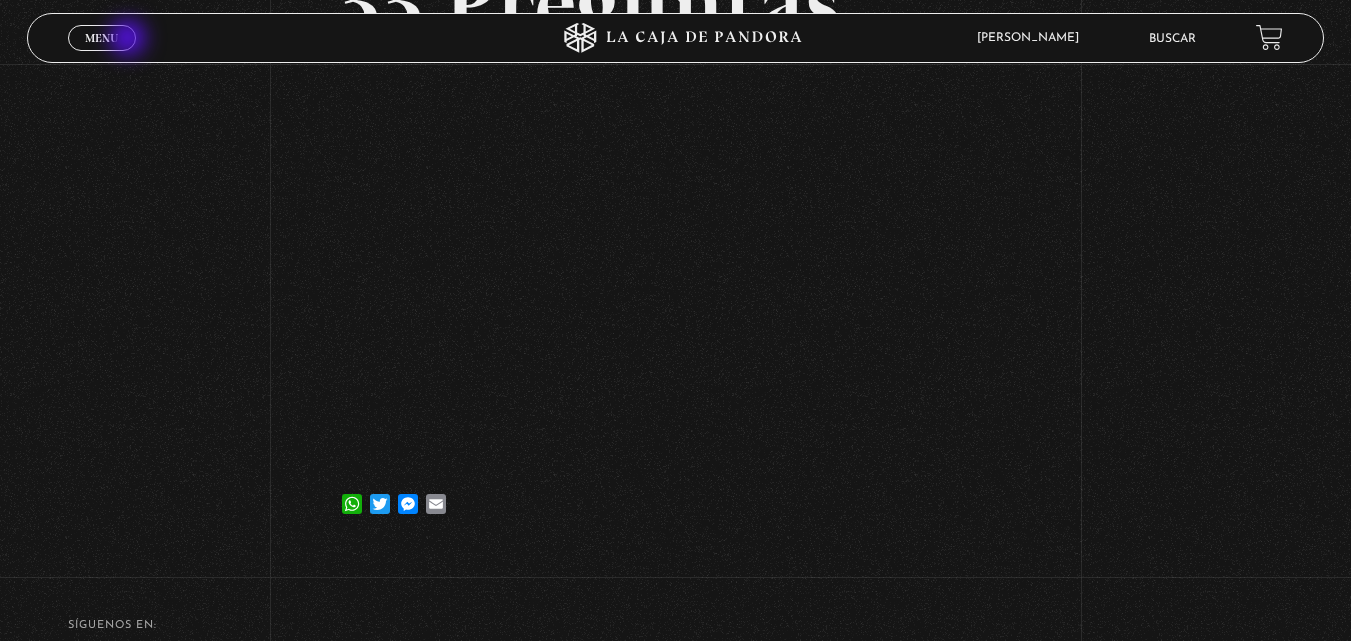 click on "Menu Cerrar" at bounding box center [102, 38] 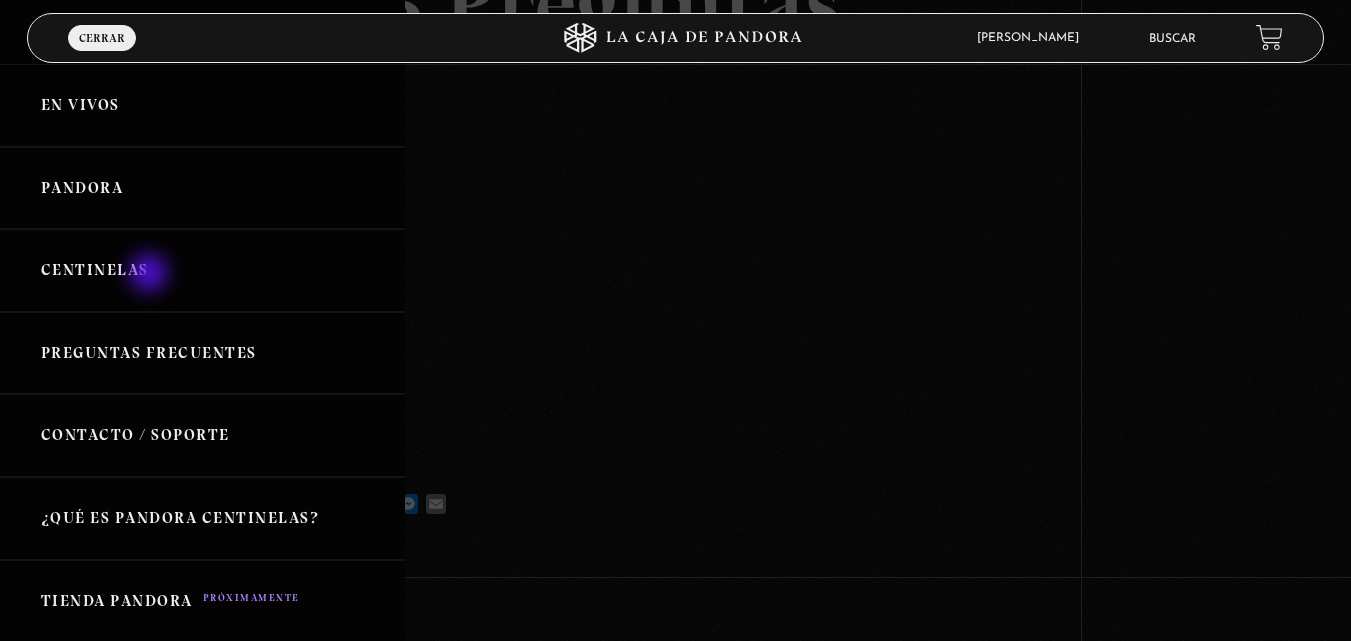 click on "Centinelas" at bounding box center [202, 270] 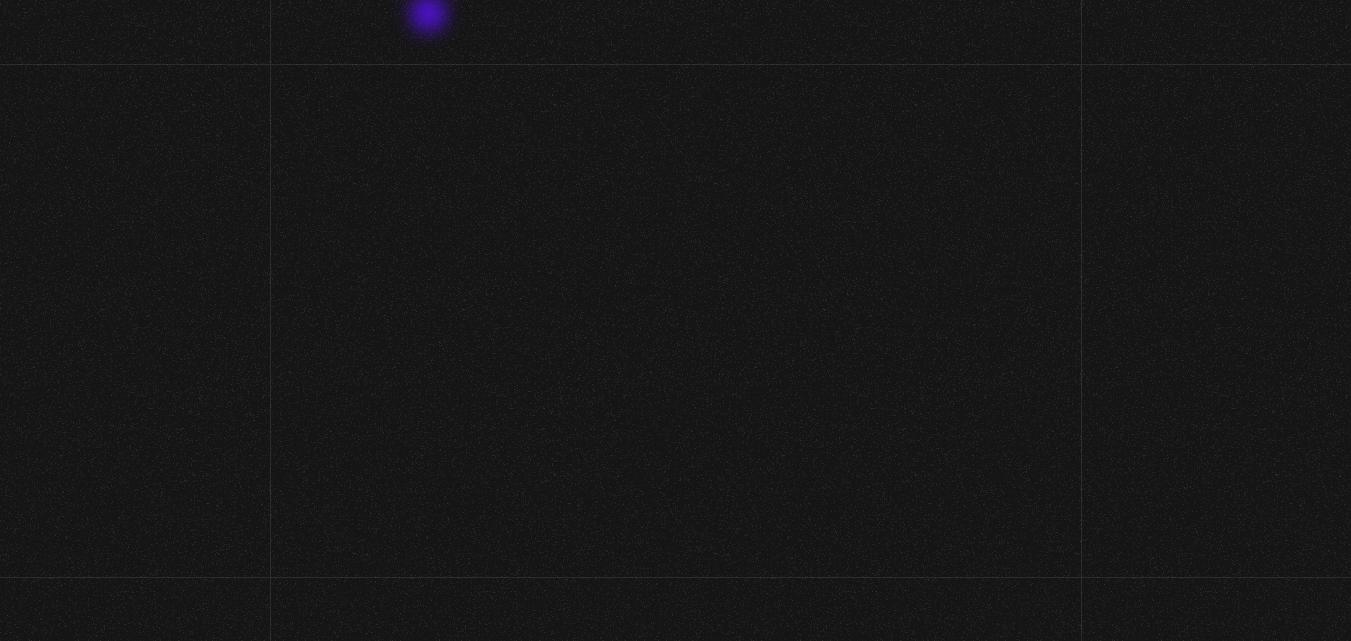 scroll, scrollTop: 0, scrollLeft: 0, axis: both 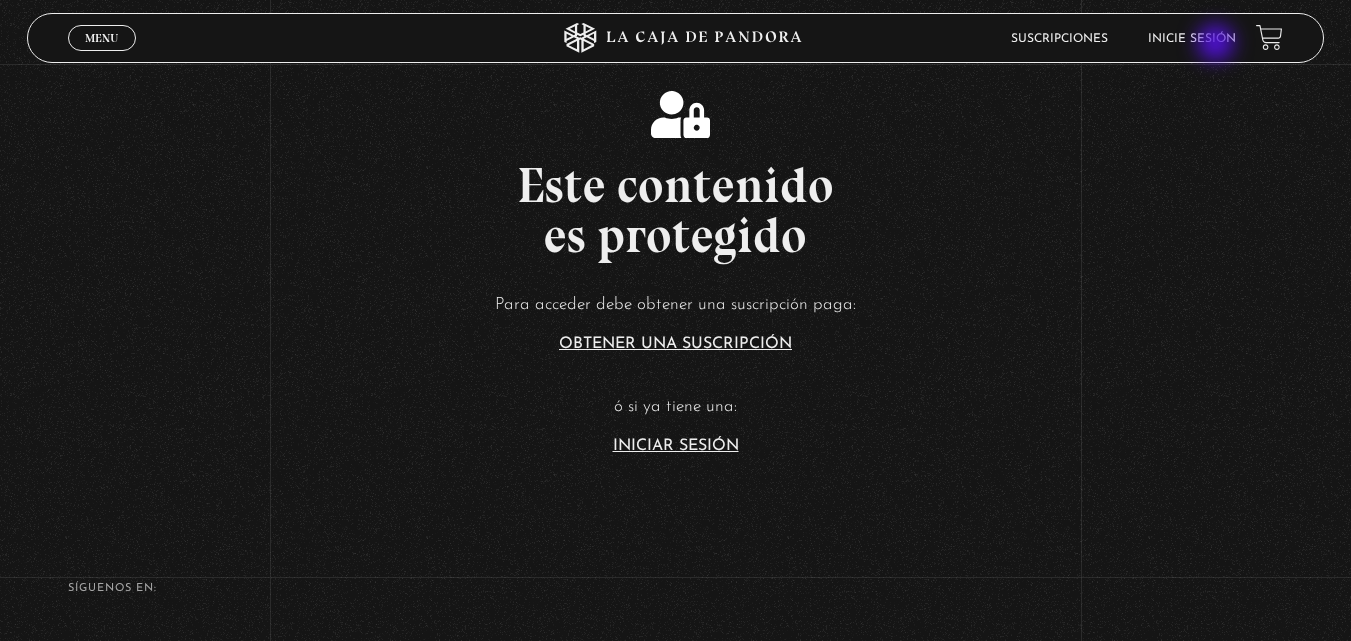 click on "Inicie sesión" at bounding box center (1192, 38) 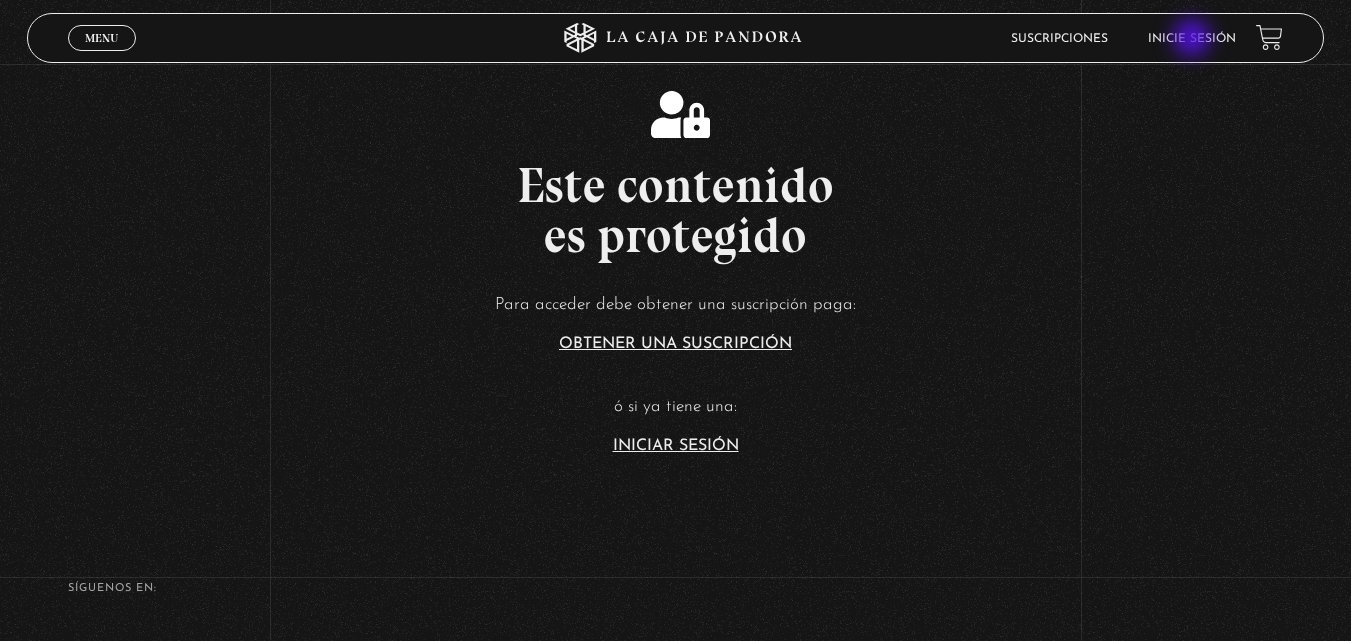 click on "Inicie sesión" at bounding box center [1192, 39] 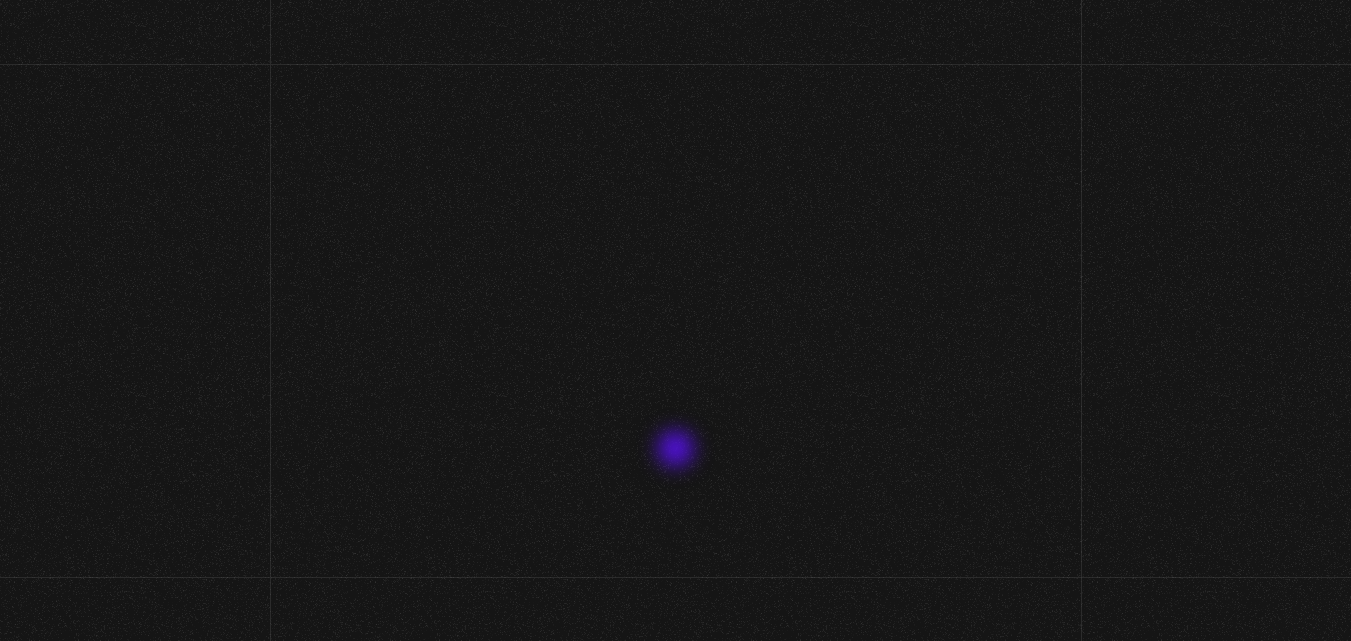 scroll, scrollTop: 0, scrollLeft: 0, axis: both 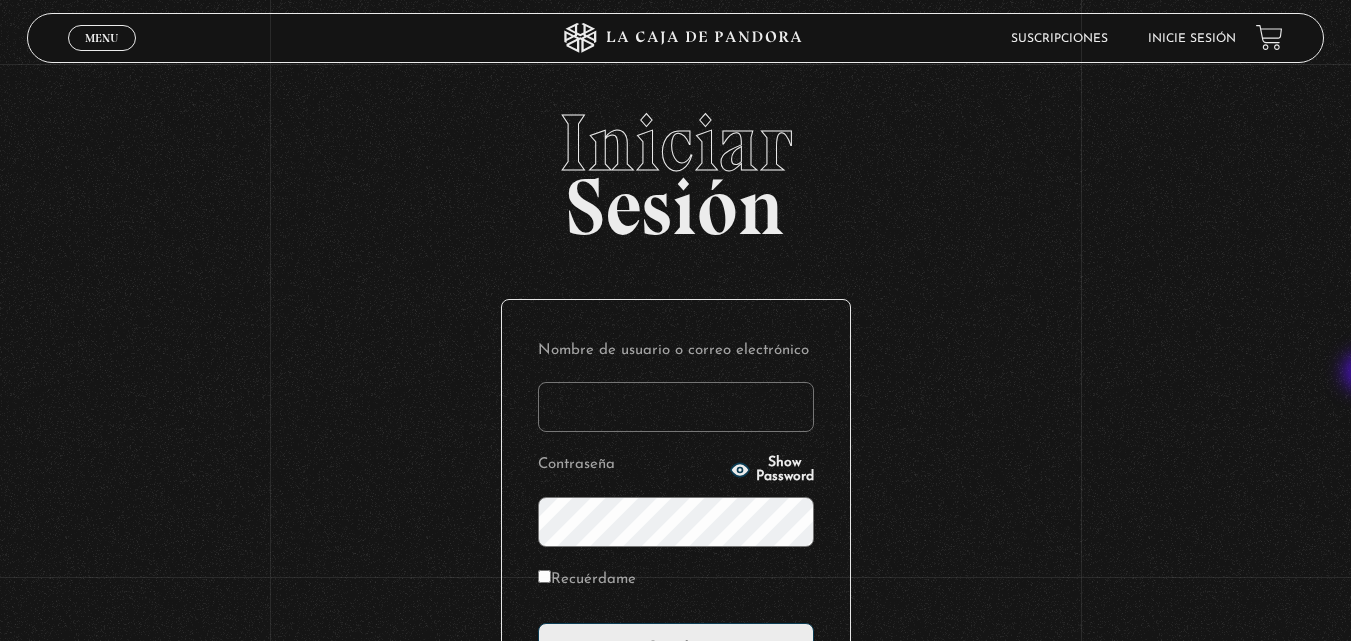 type on "ANGE-LU" 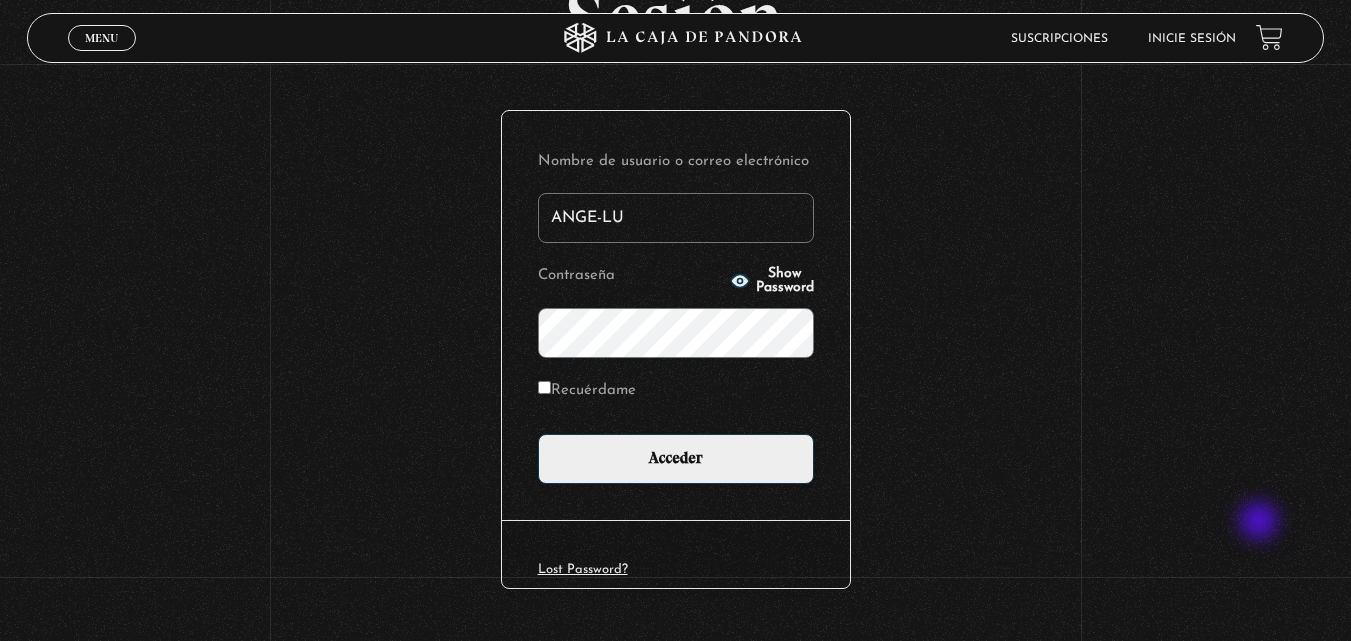 scroll, scrollTop: 205, scrollLeft: 0, axis: vertical 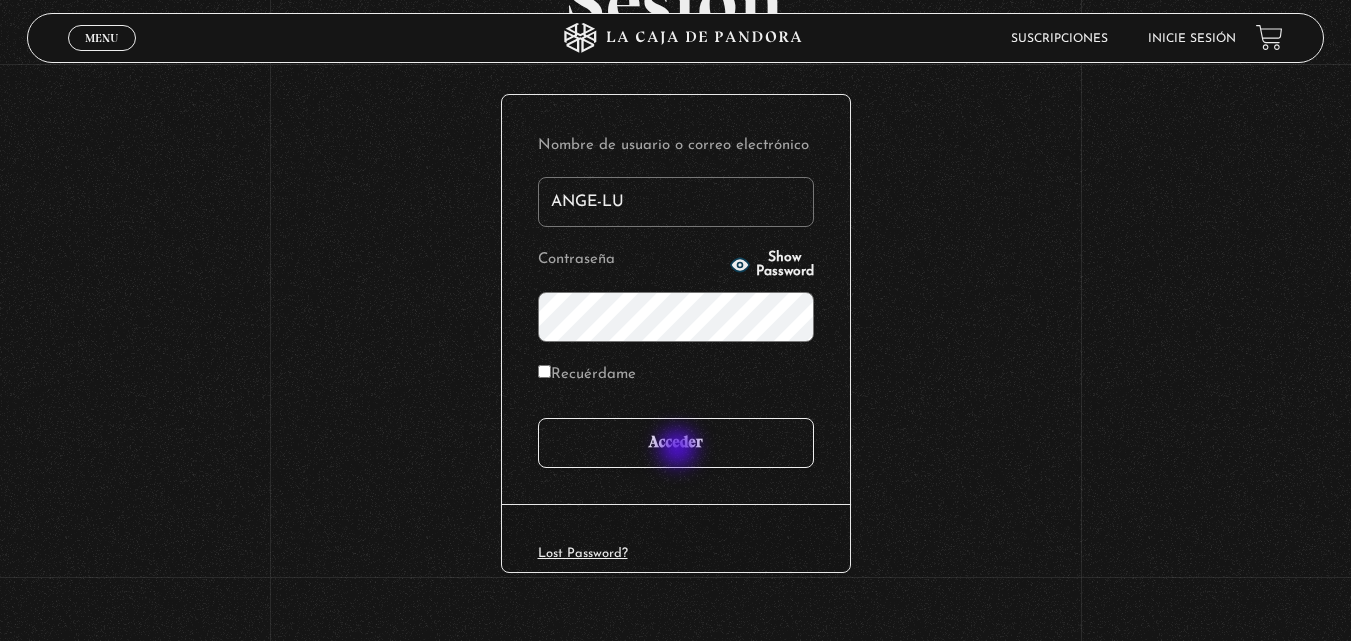 click on "Acceder" at bounding box center [676, 443] 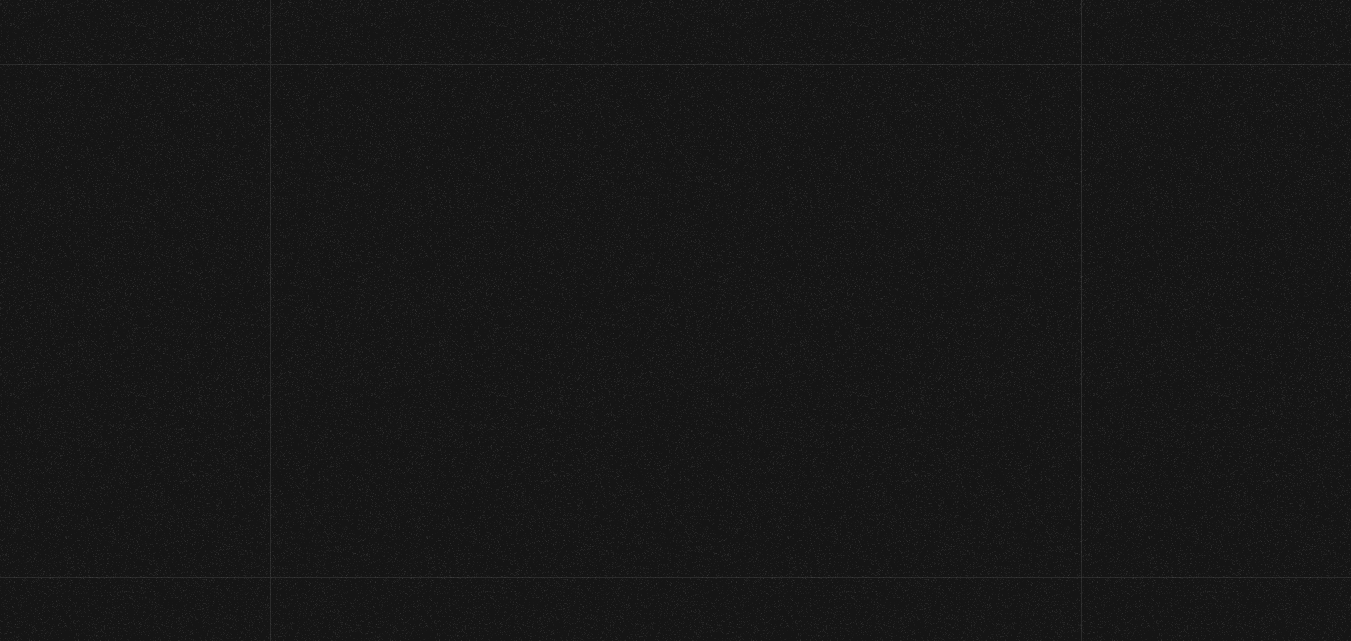 scroll, scrollTop: 0, scrollLeft: 0, axis: both 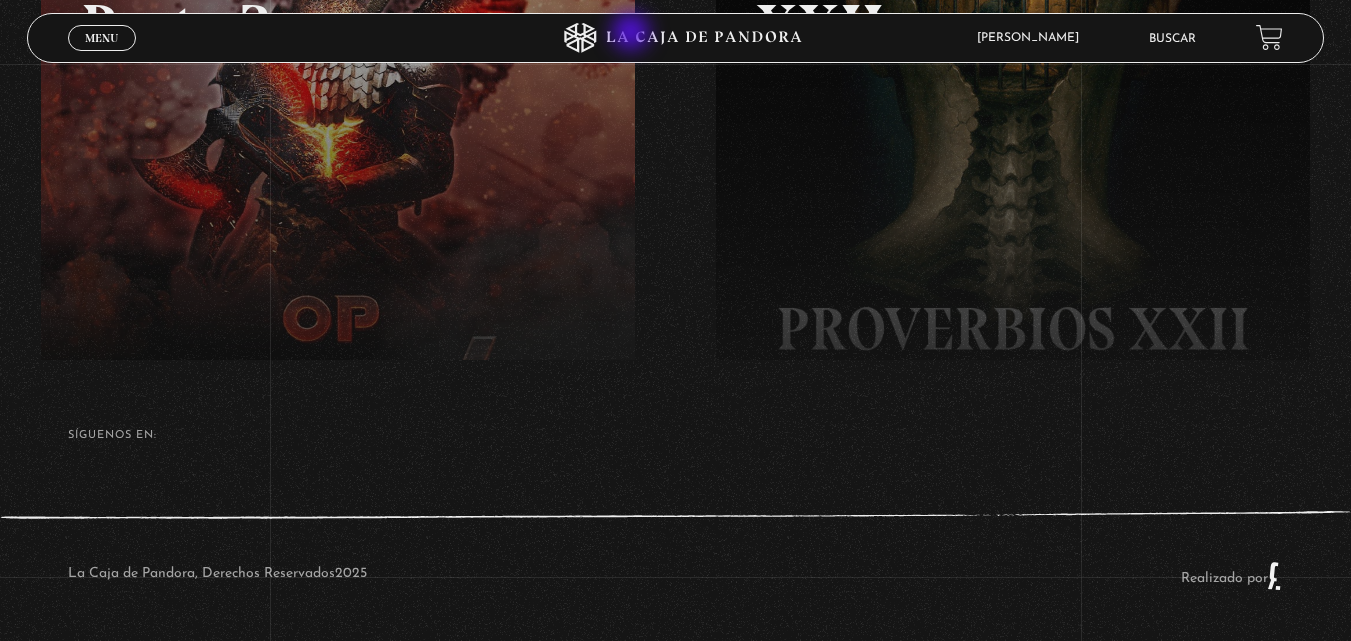 click 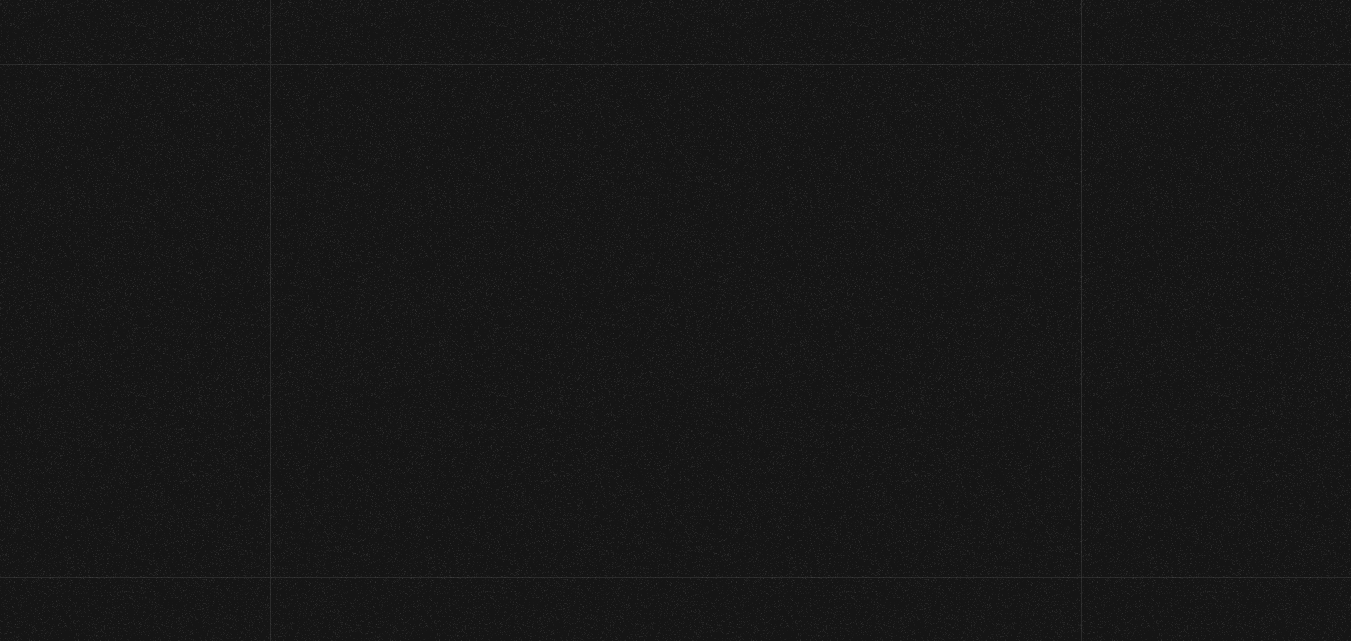 scroll, scrollTop: 0, scrollLeft: 0, axis: both 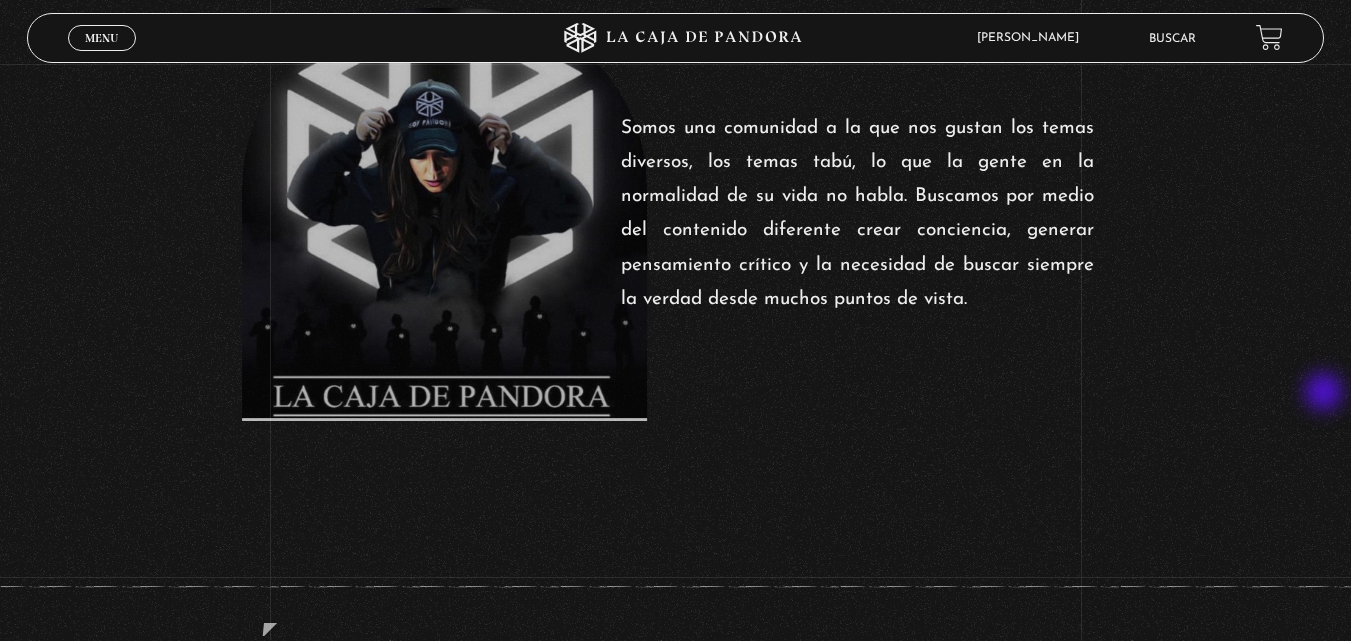 drag, startPoint x: 1341, startPoint y: 280, endPoint x: 1326, endPoint y: 406, distance: 126.88972 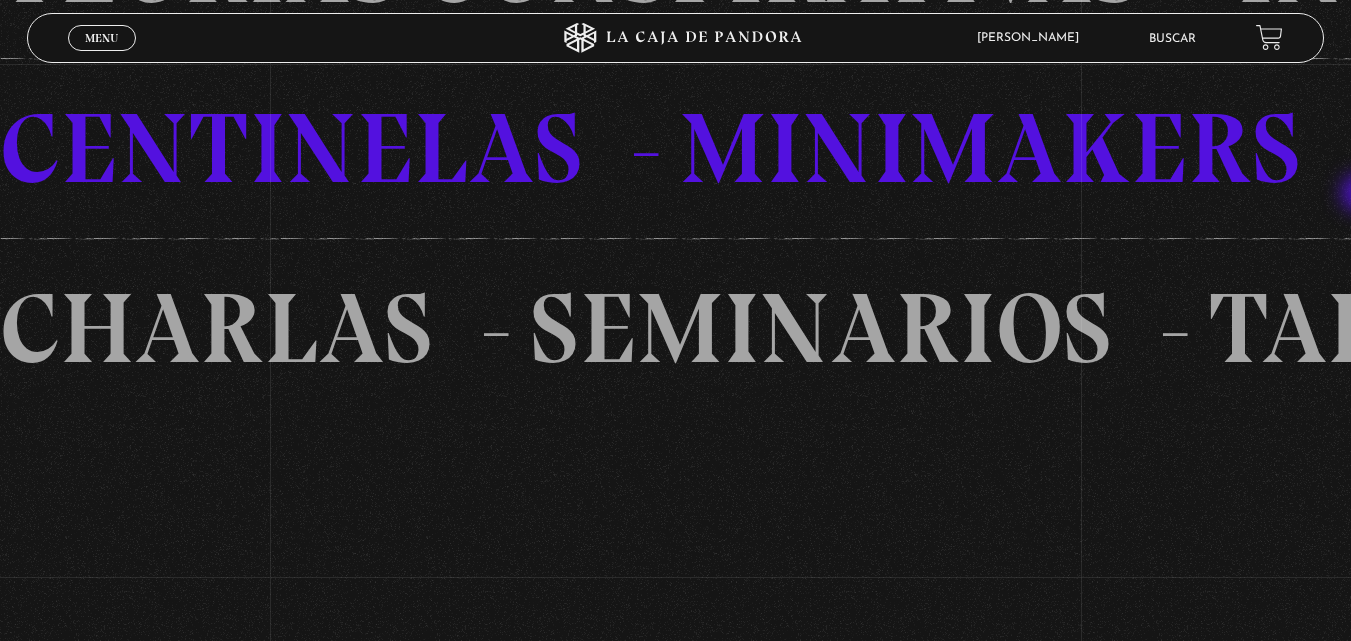 scroll, scrollTop: 933, scrollLeft: 0, axis: vertical 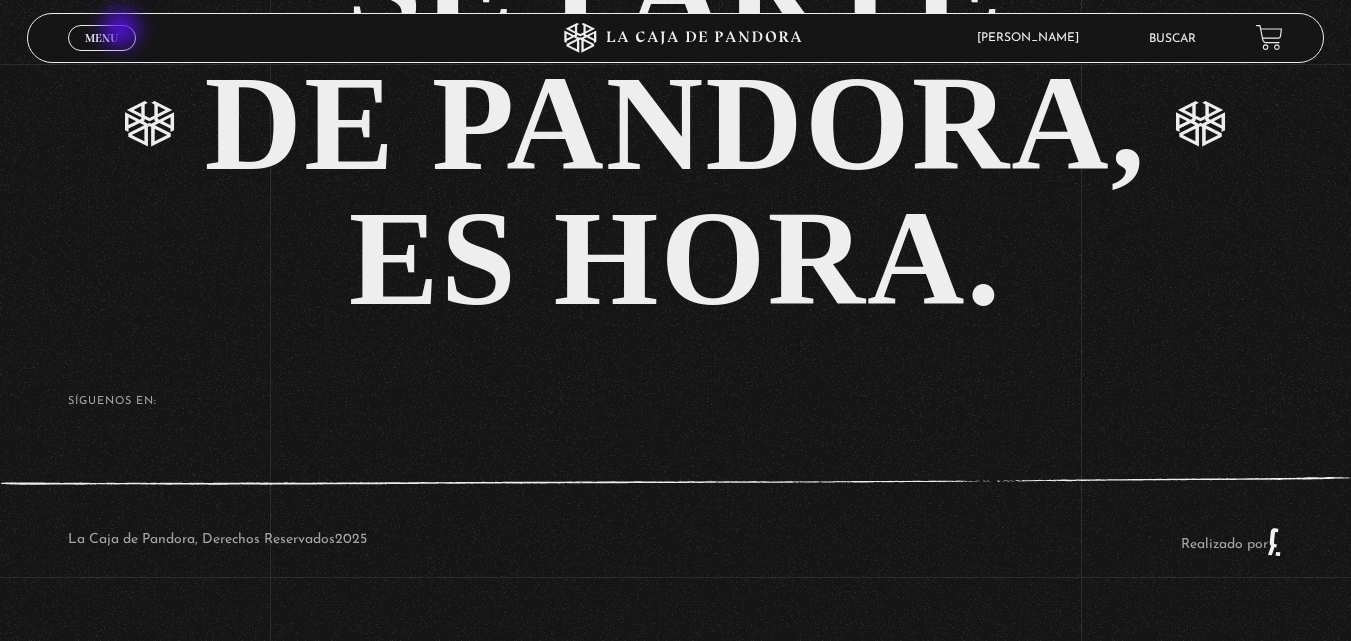 click on "Menu Cerrar" at bounding box center [102, 38] 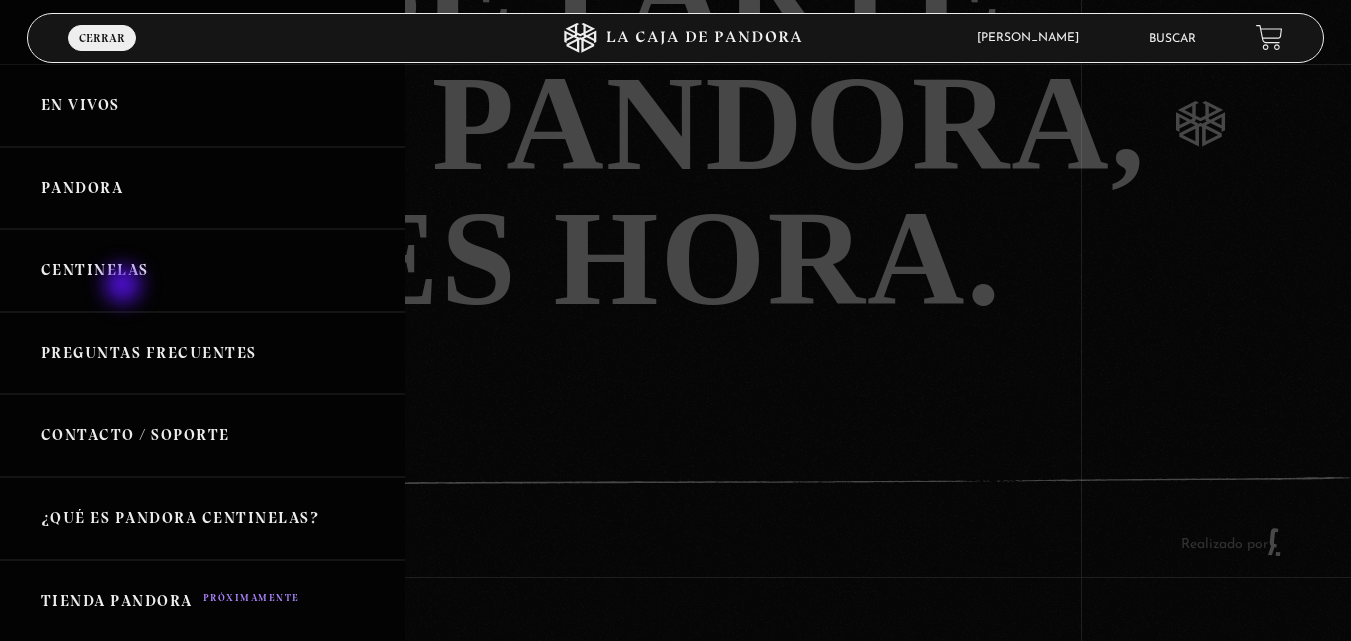 click on "Centinelas" at bounding box center (202, 270) 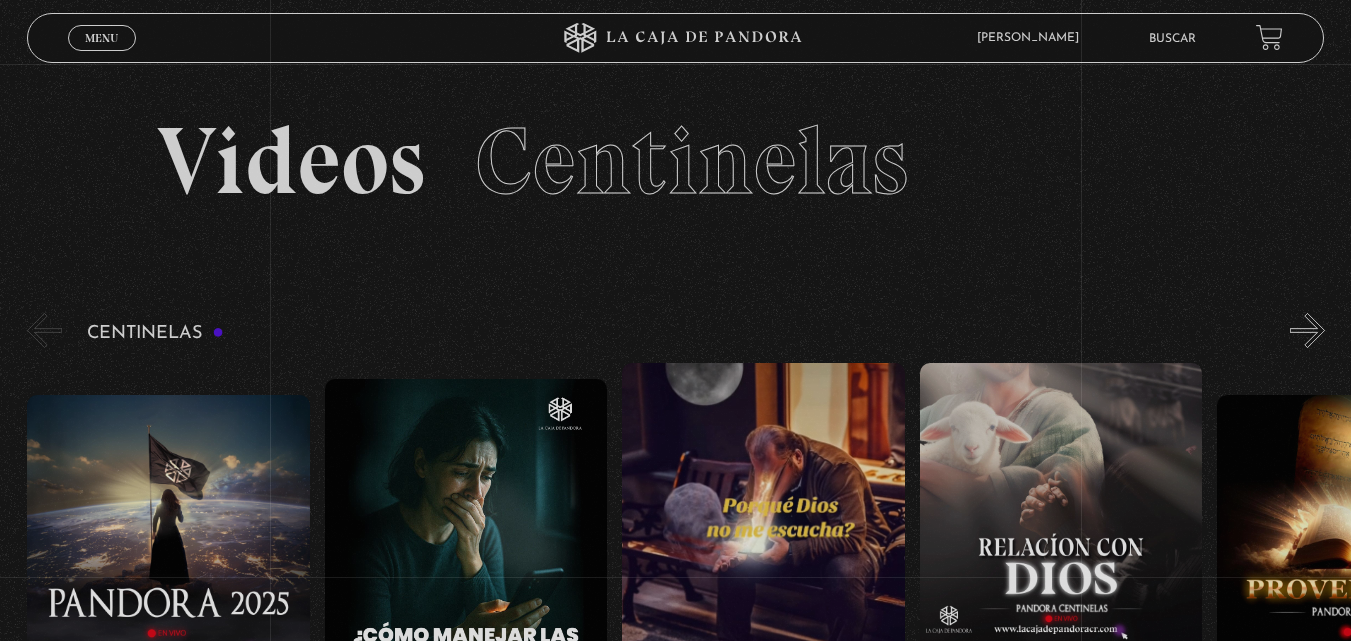 scroll, scrollTop: 0, scrollLeft: 0, axis: both 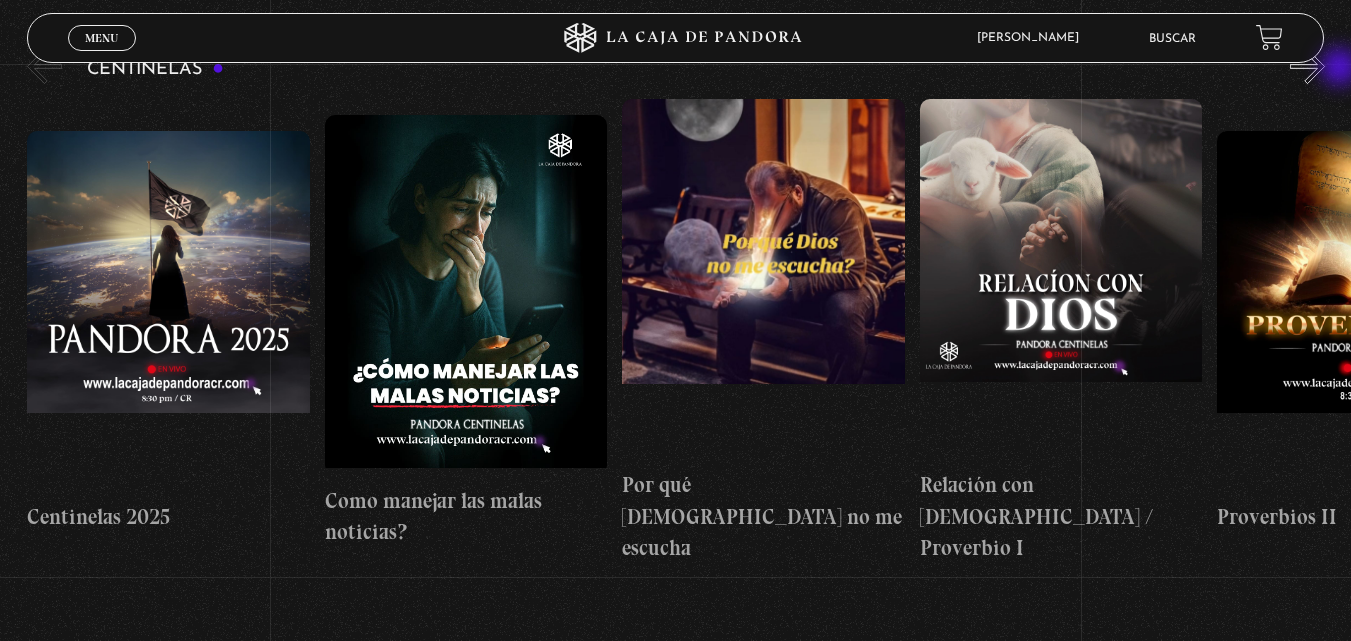 click on "Centinelas" at bounding box center (689, 304) 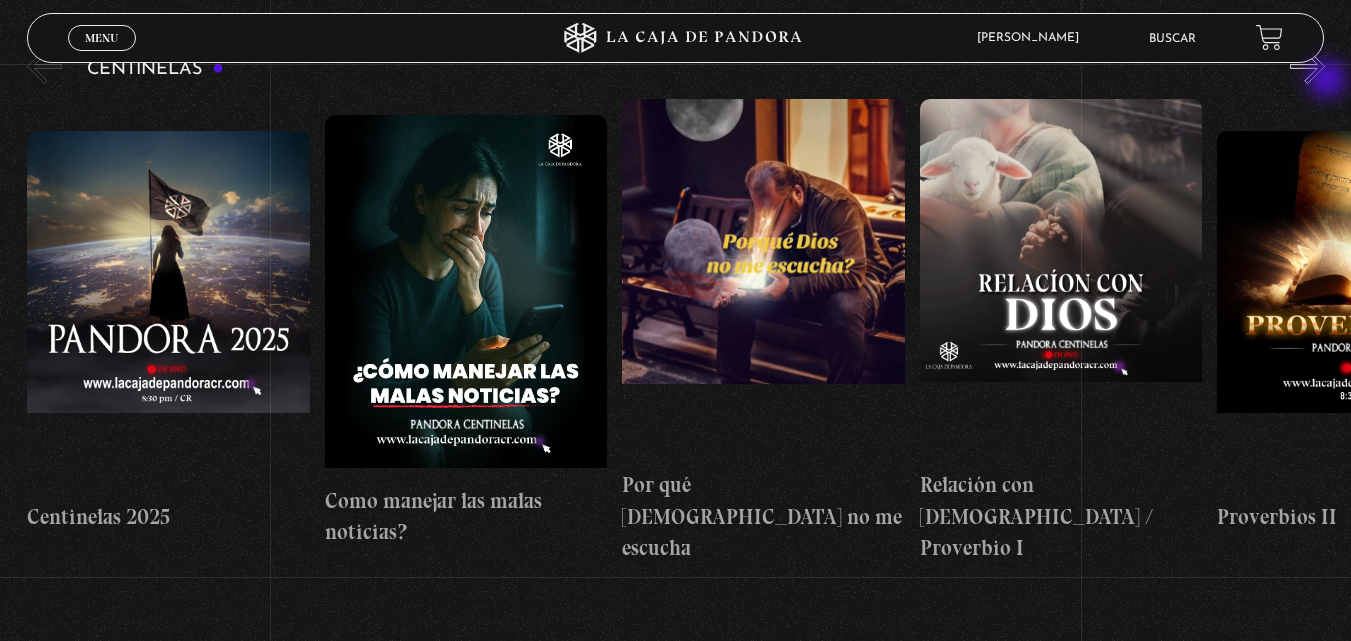 click on "»" at bounding box center [1307, 66] 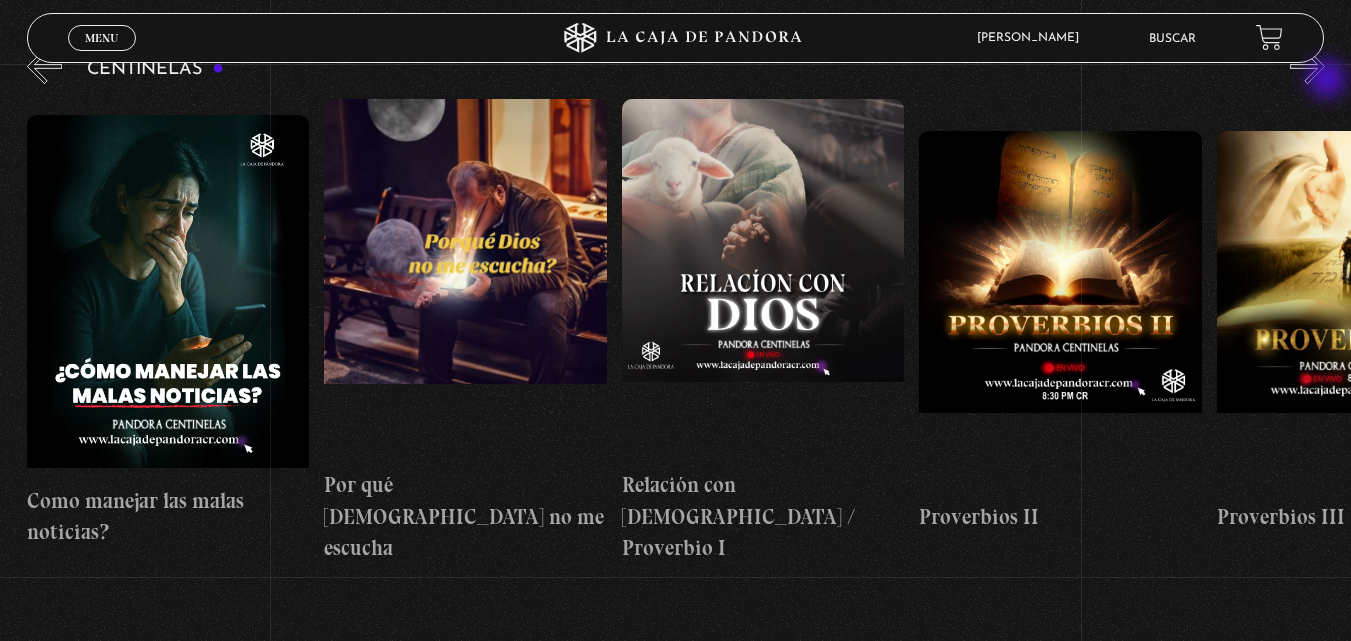 click on "»" at bounding box center (1307, 66) 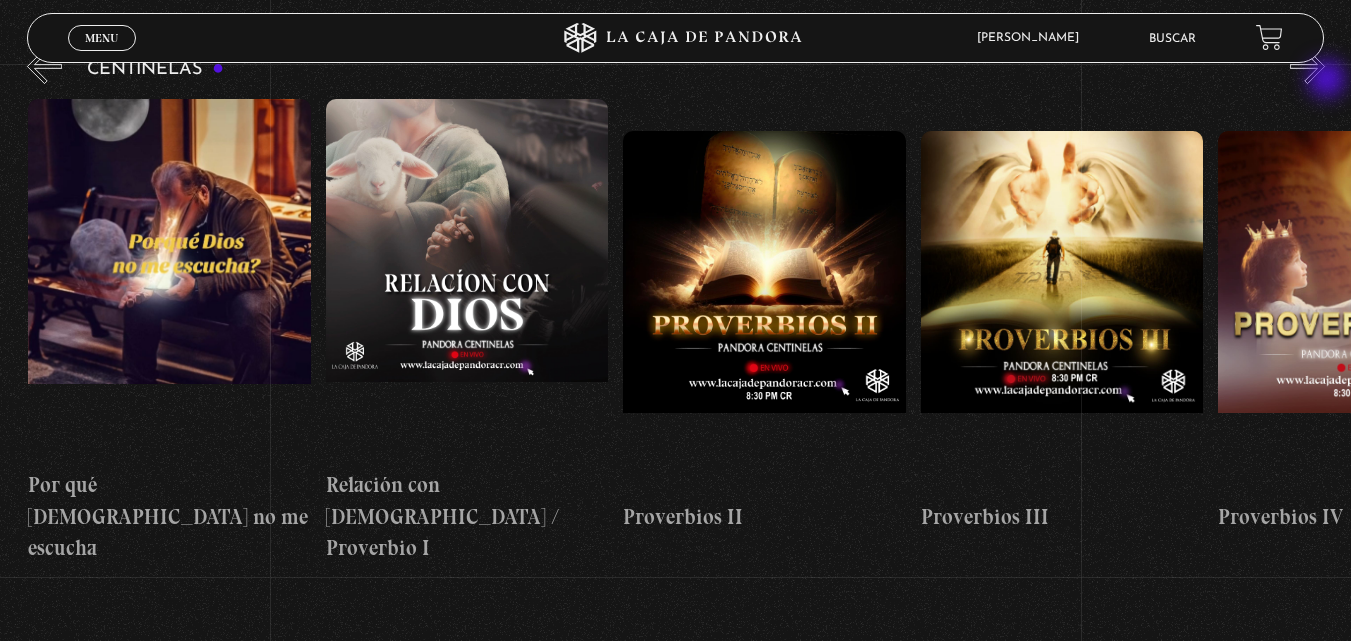 click on "»" at bounding box center (1307, 66) 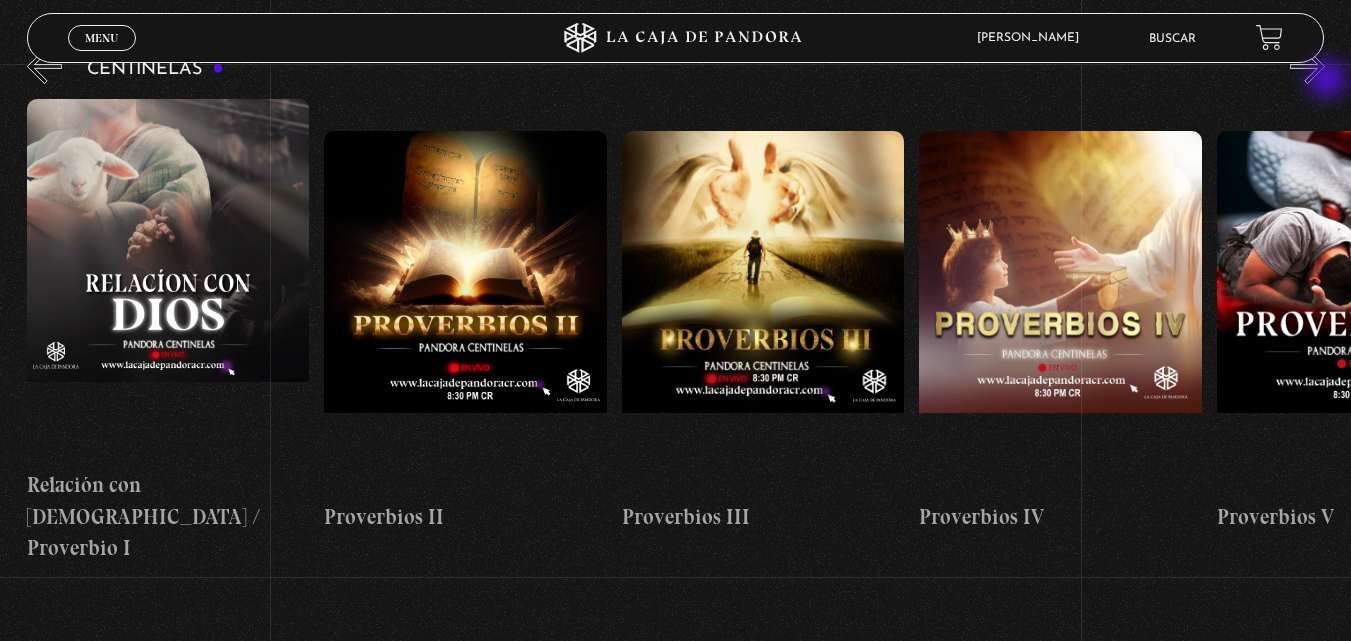 click on "»" at bounding box center [1307, 66] 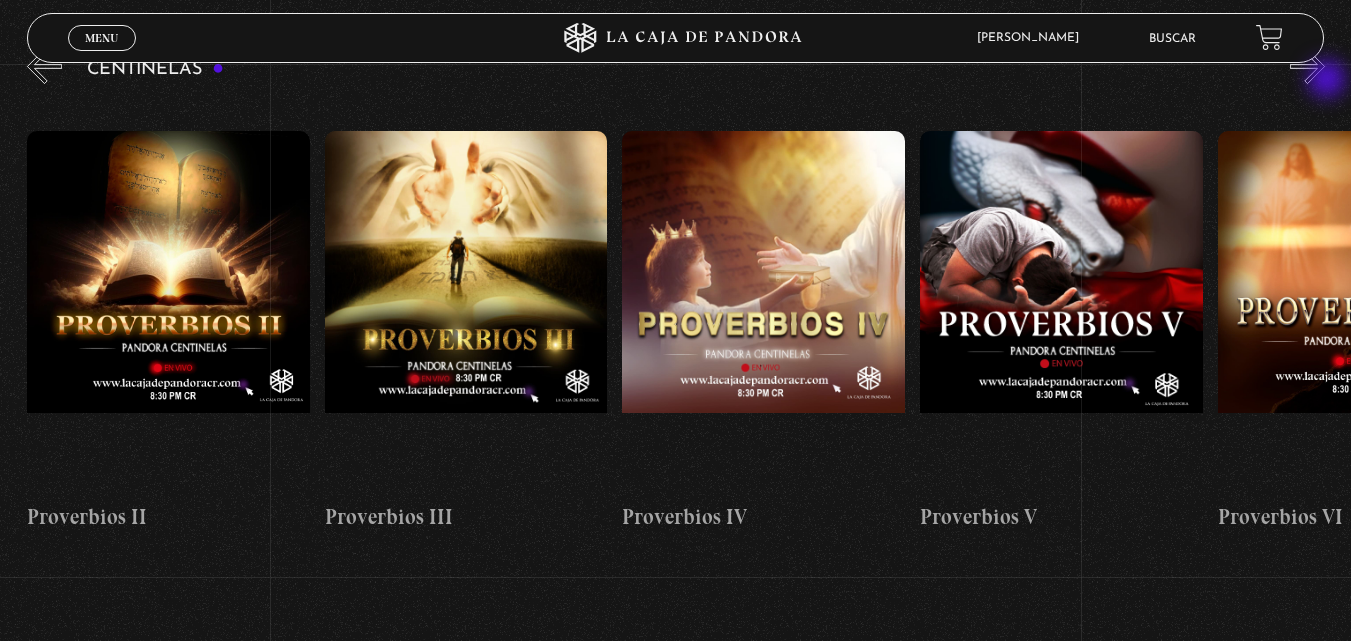 click on "»" at bounding box center [1307, 66] 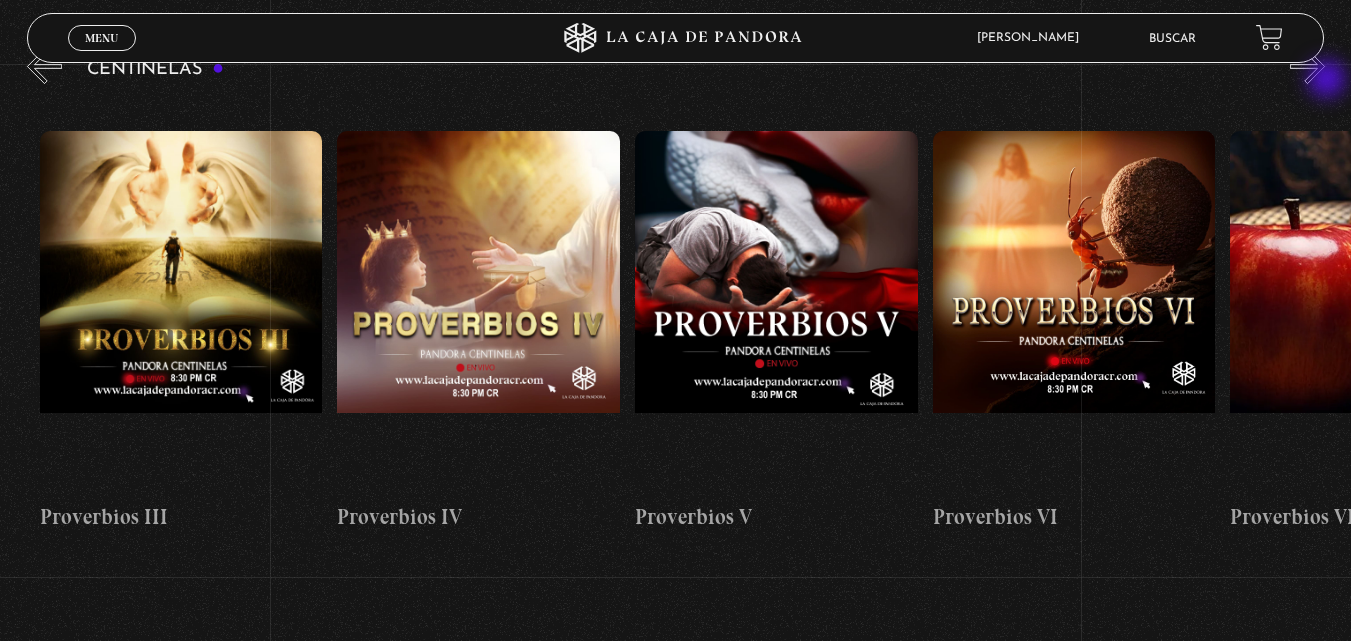 click on "»" at bounding box center (1307, 66) 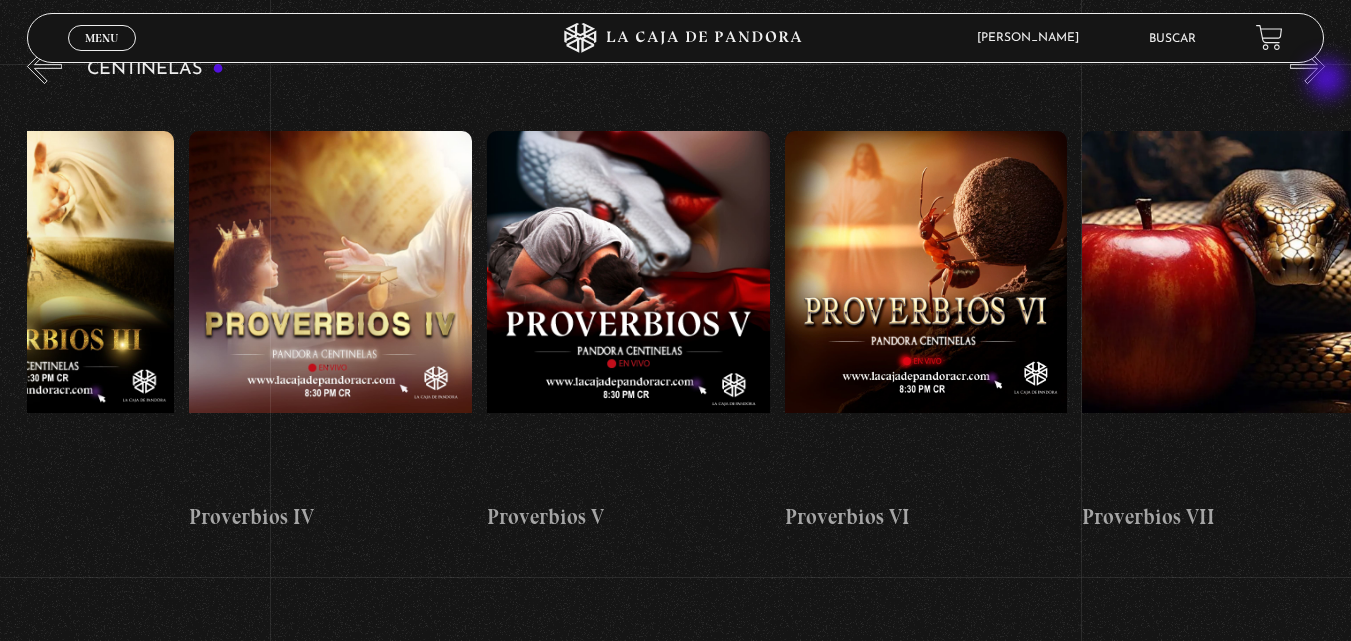 click on "»" at bounding box center (1307, 66) 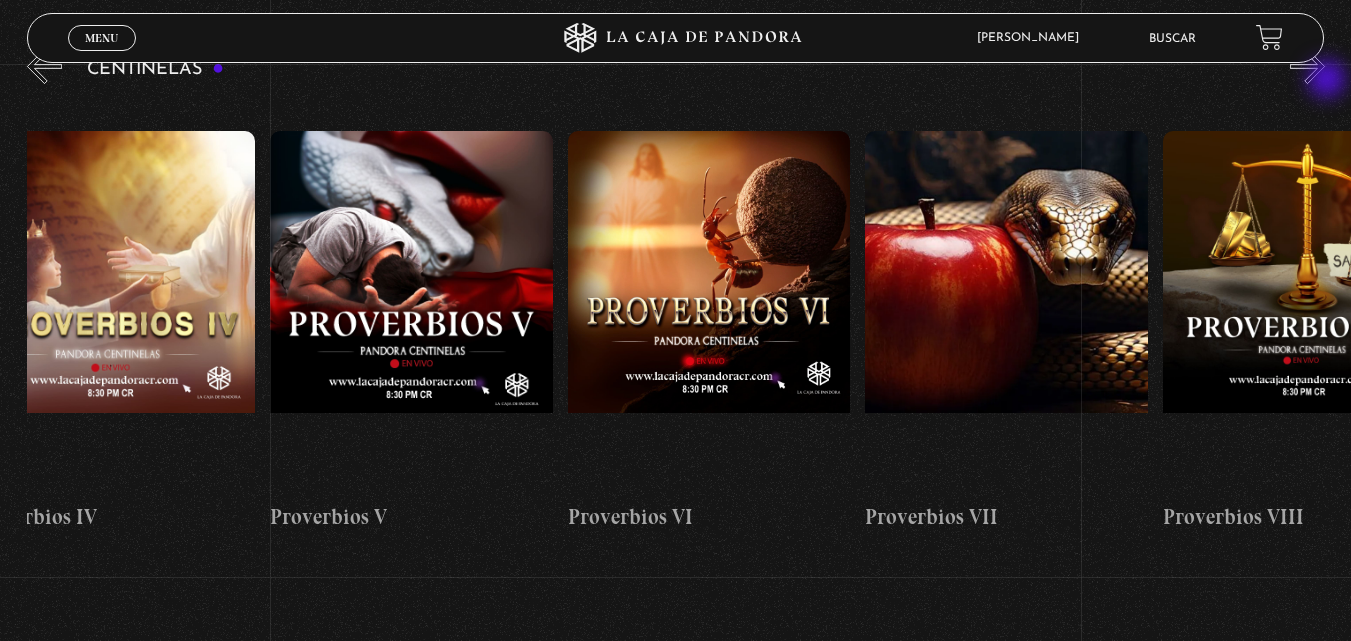 click on "»" at bounding box center (1307, 66) 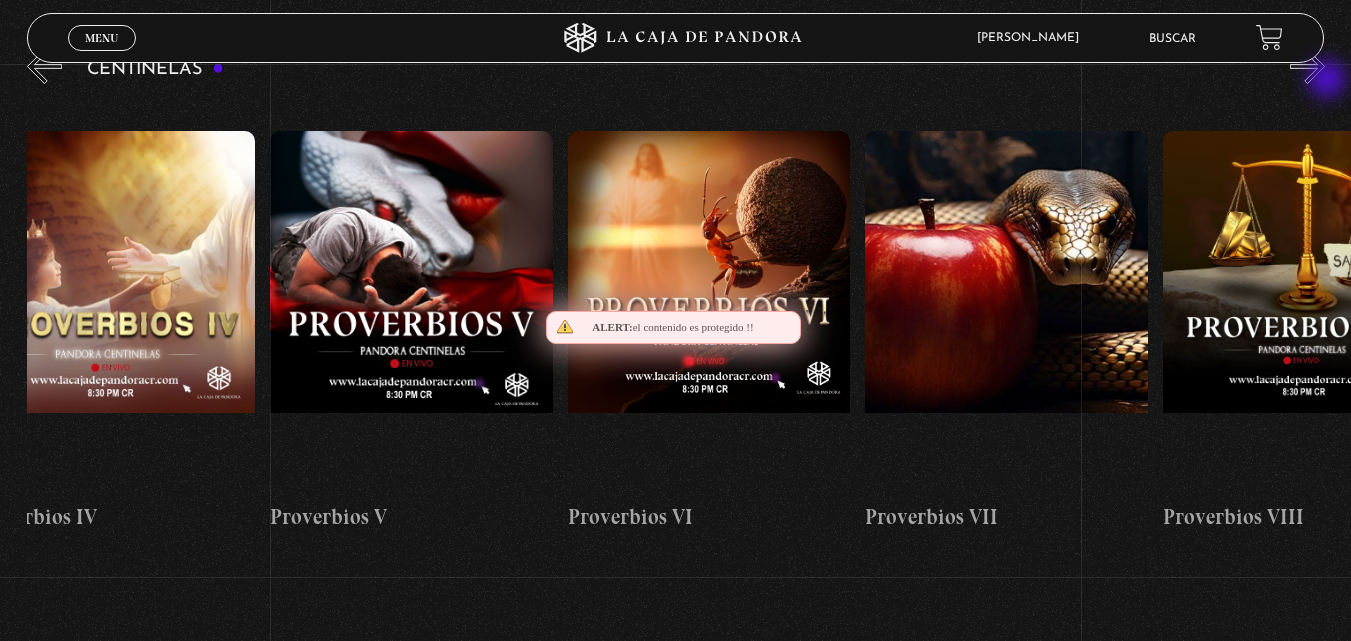 scroll, scrollTop: 0, scrollLeft: 2083, axis: horizontal 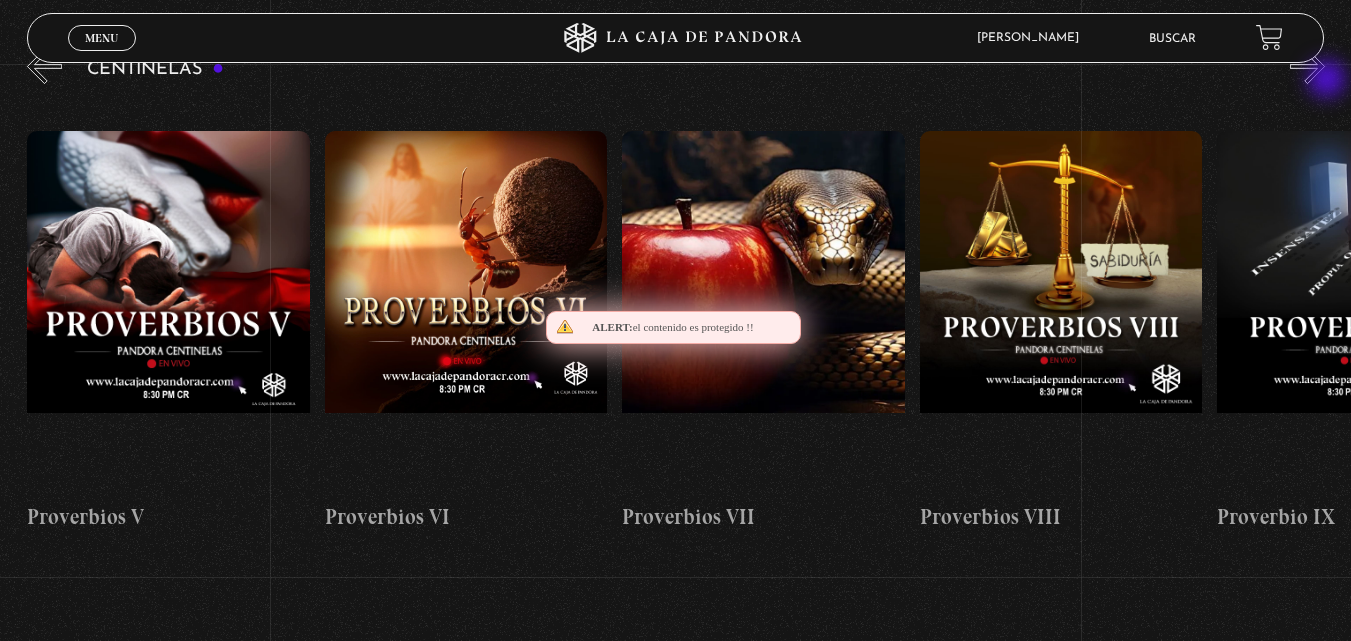 click on "»" at bounding box center (1307, 66) 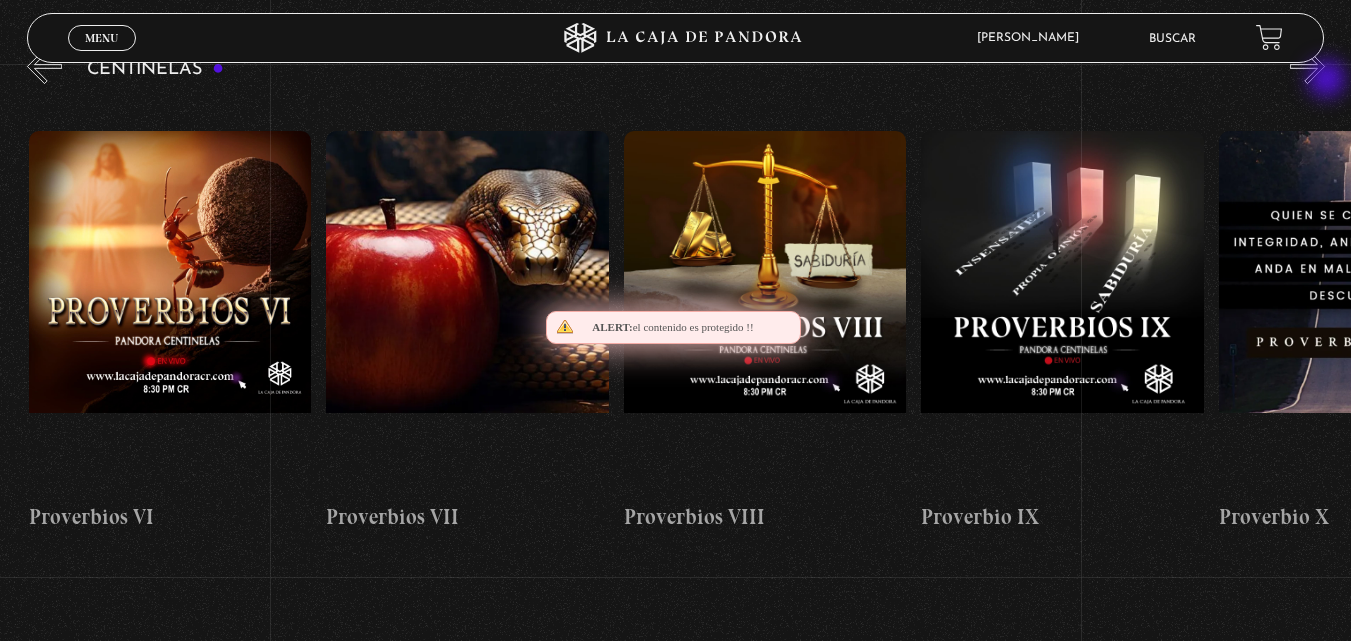 click on "»" at bounding box center (1307, 66) 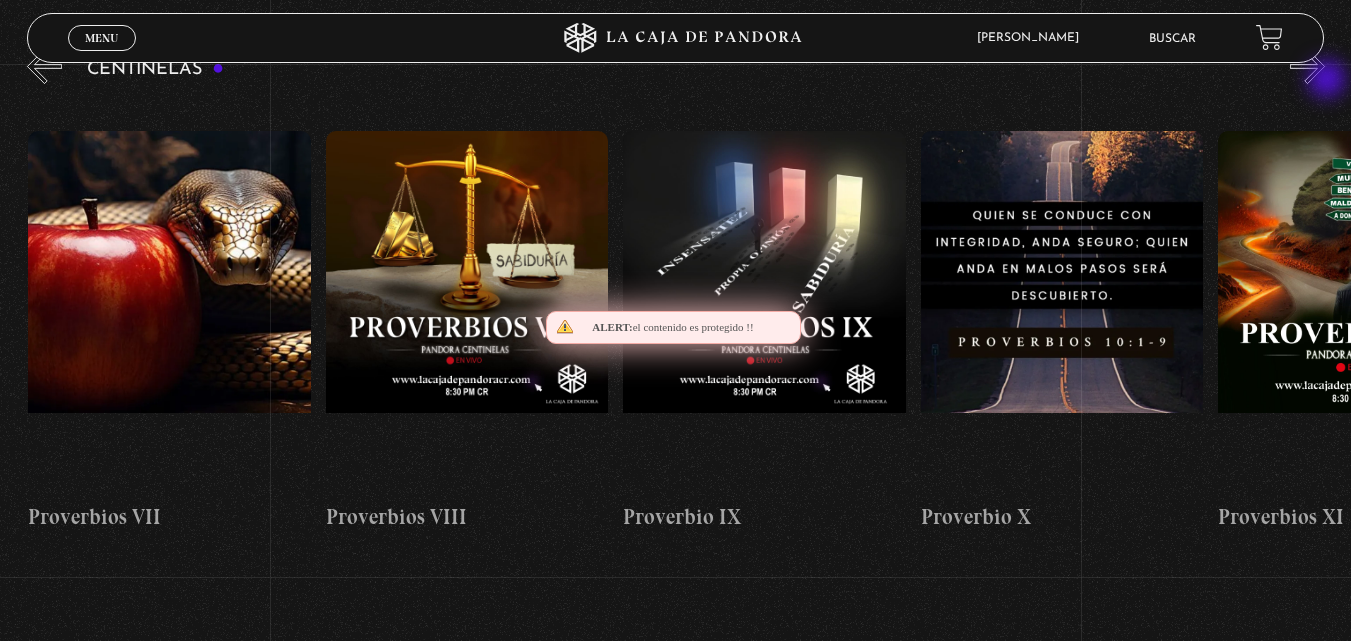 click on "»" at bounding box center (1307, 66) 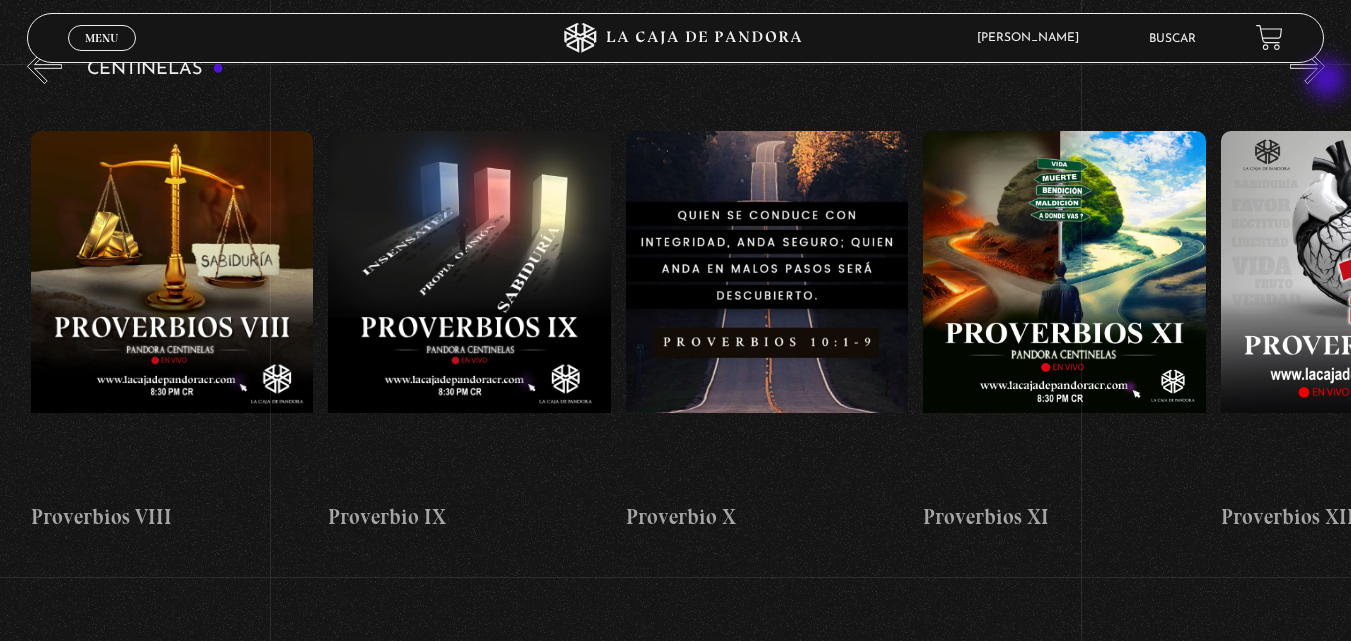 click on "»" at bounding box center (1307, 66) 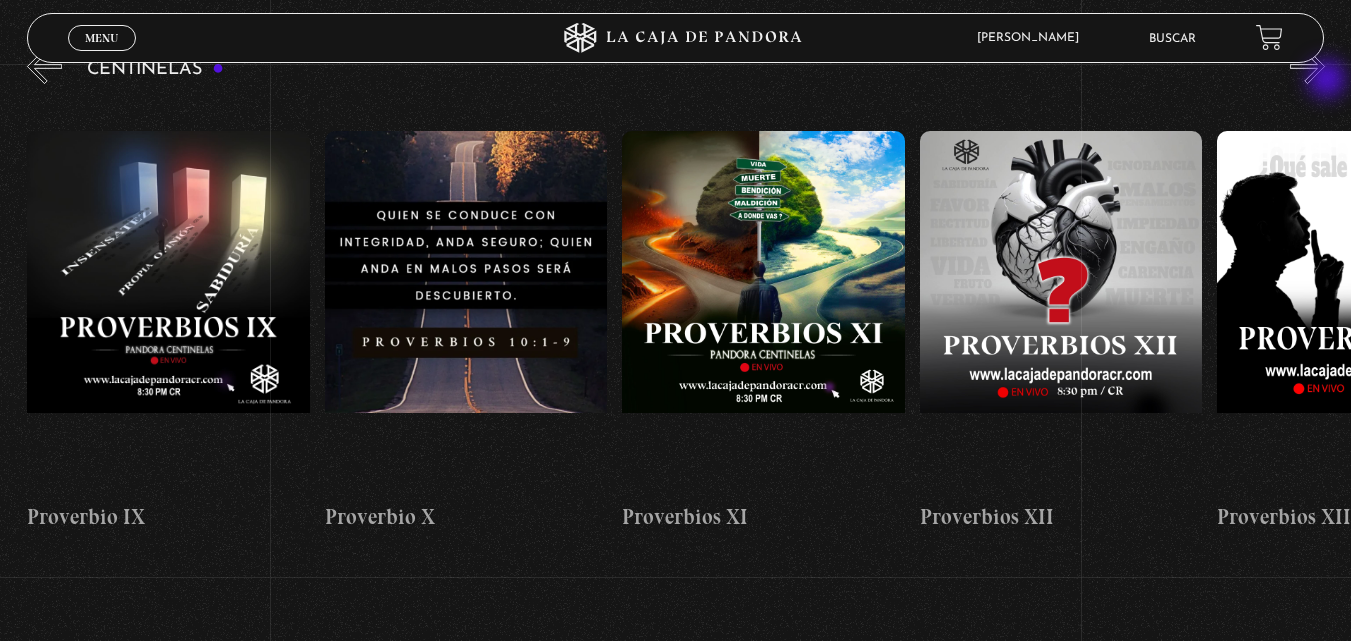 click on "»" at bounding box center (1307, 66) 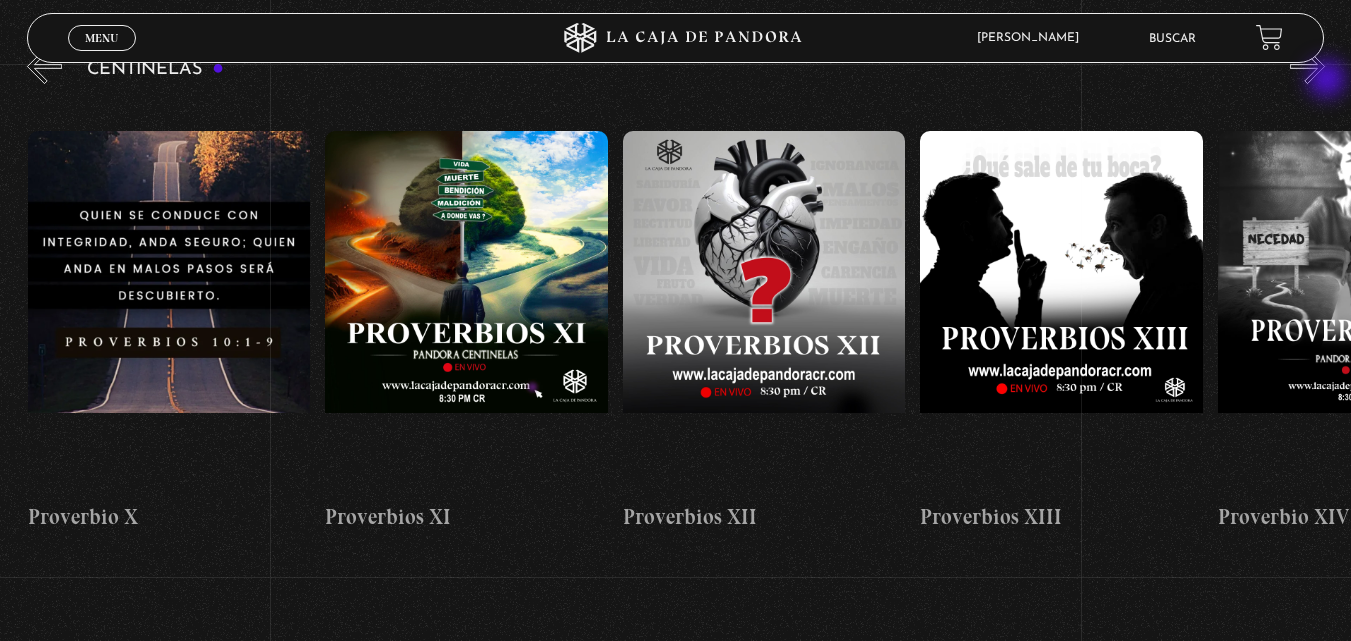click on "»" at bounding box center (1307, 66) 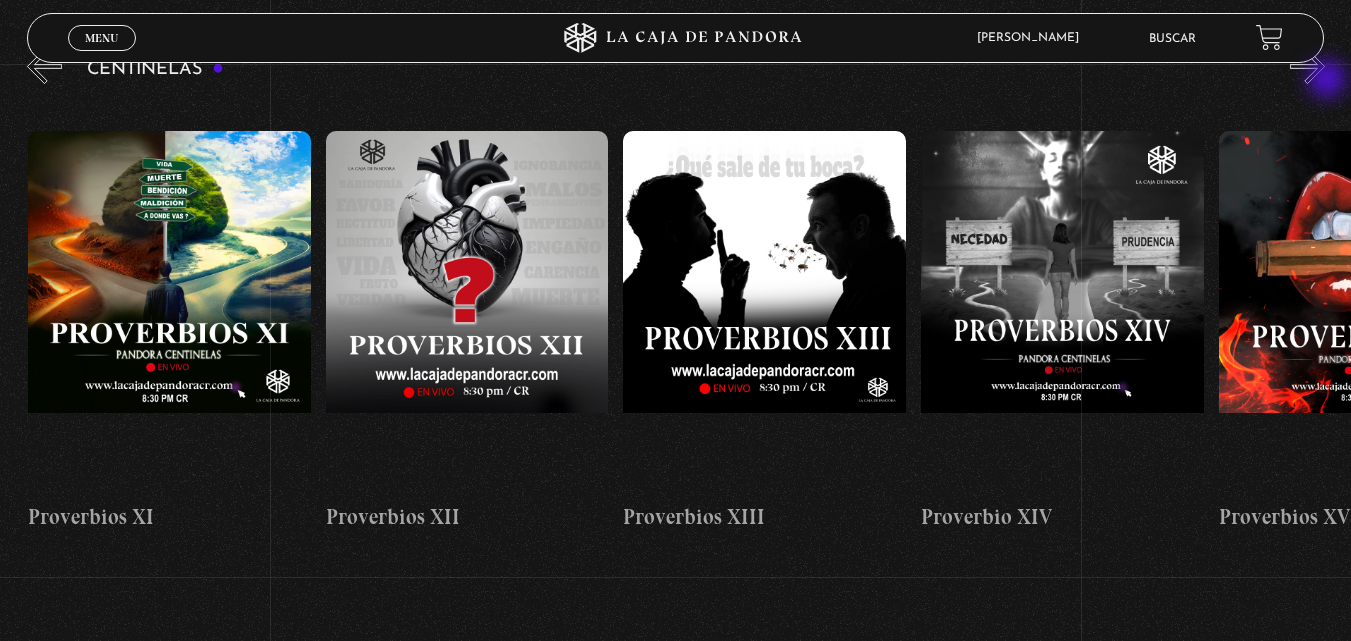 click on "»" at bounding box center (1307, 66) 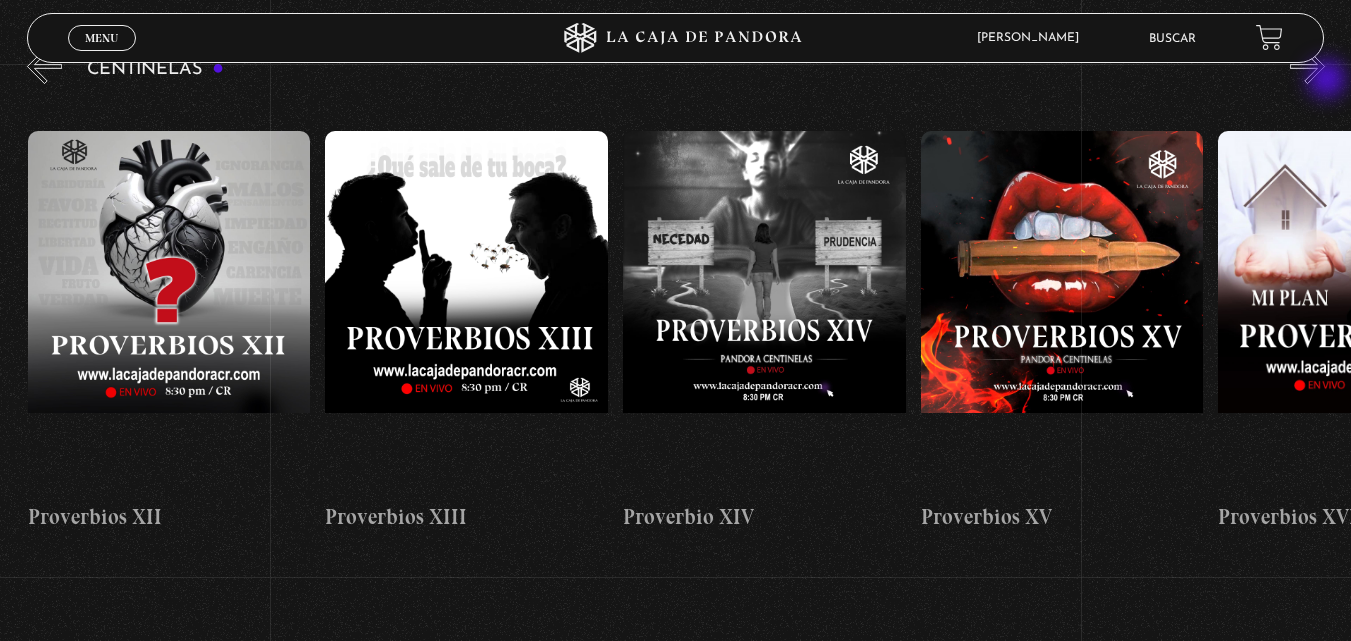 click on "»" at bounding box center (1307, 66) 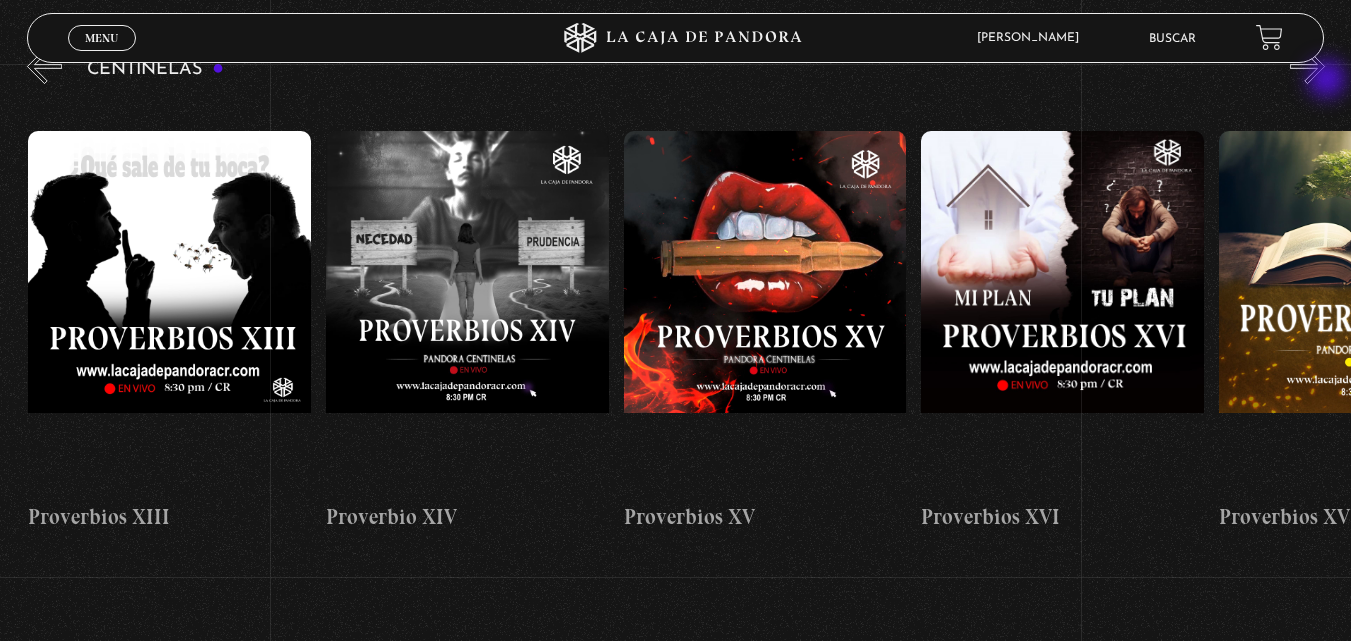 click on "»" at bounding box center (1307, 66) 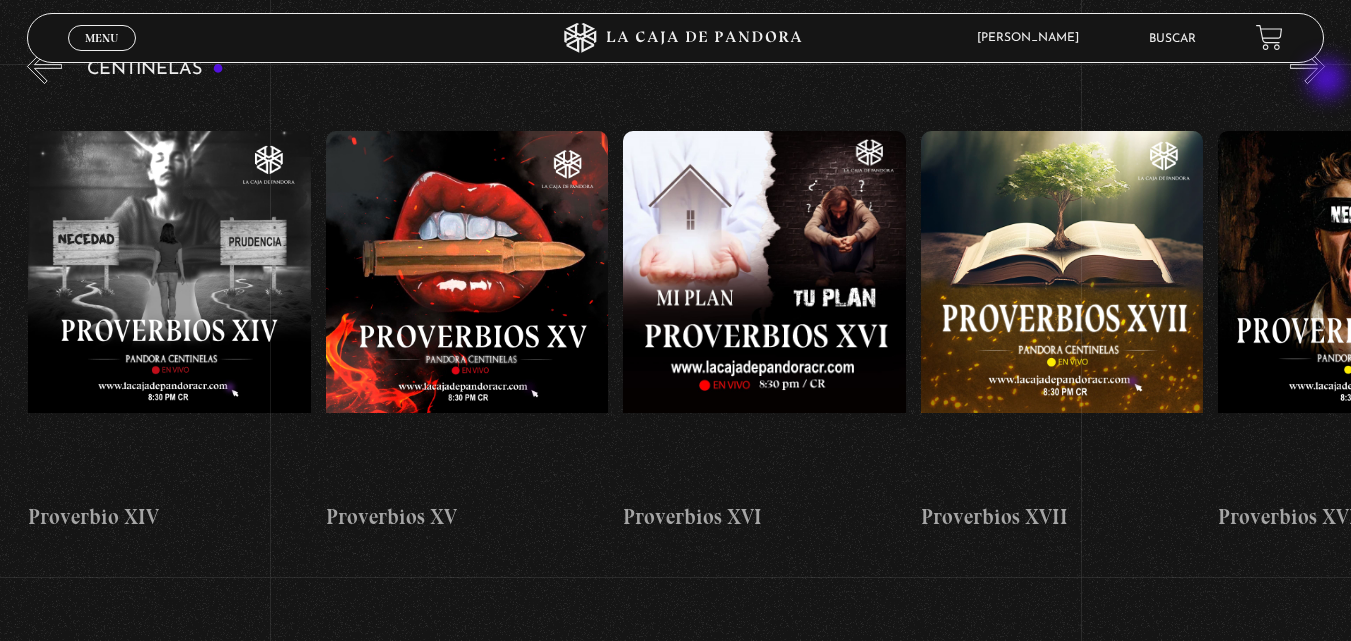 click on "»" at bounding box center [1307, 66] 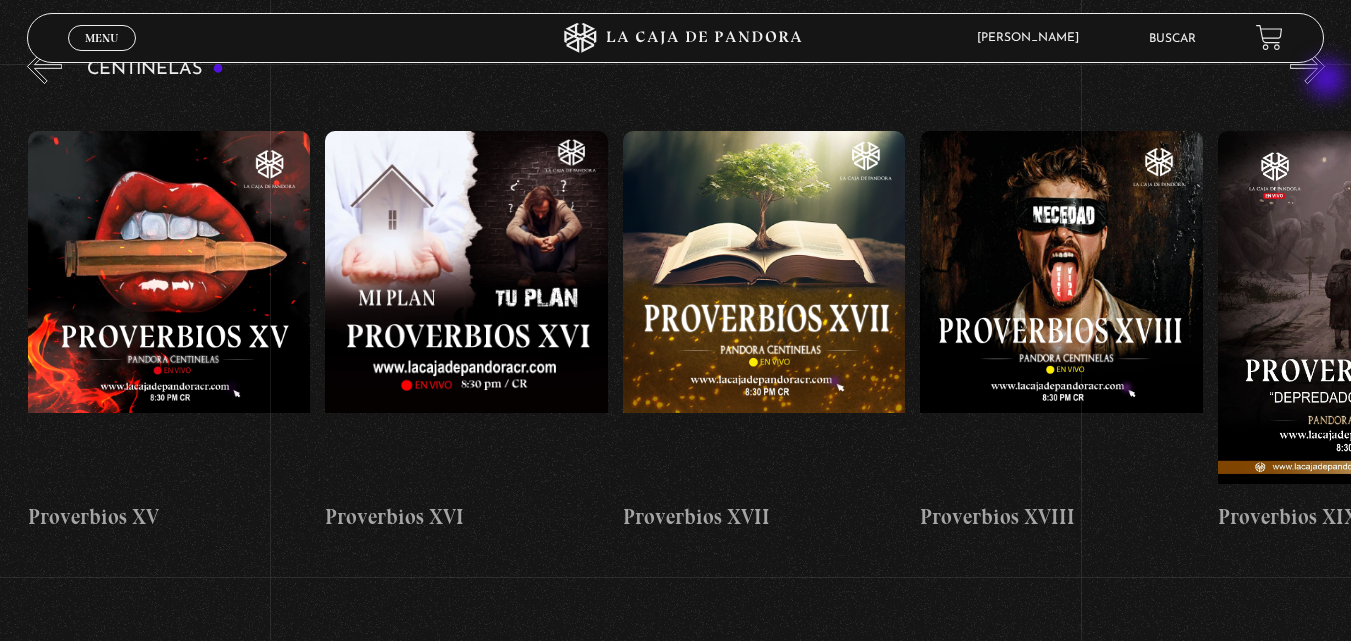 click on "»" at bounding box center [1307, 66] 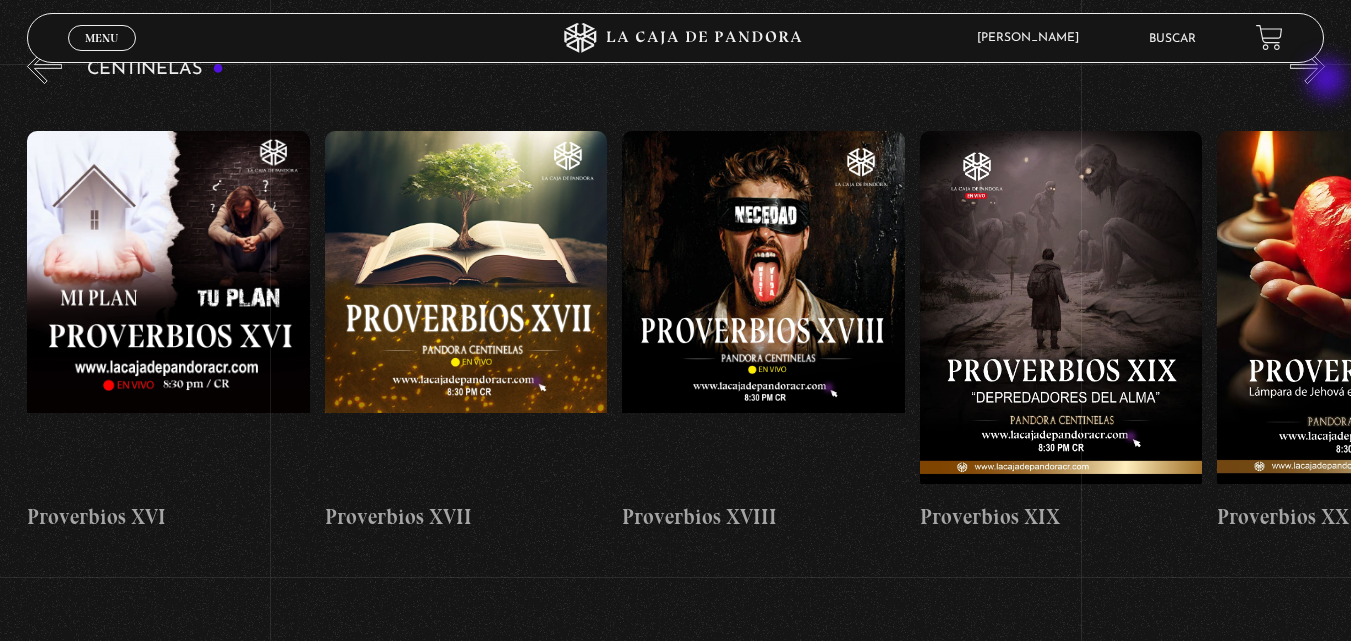 click on "»" at bounding box center [1307, 66] 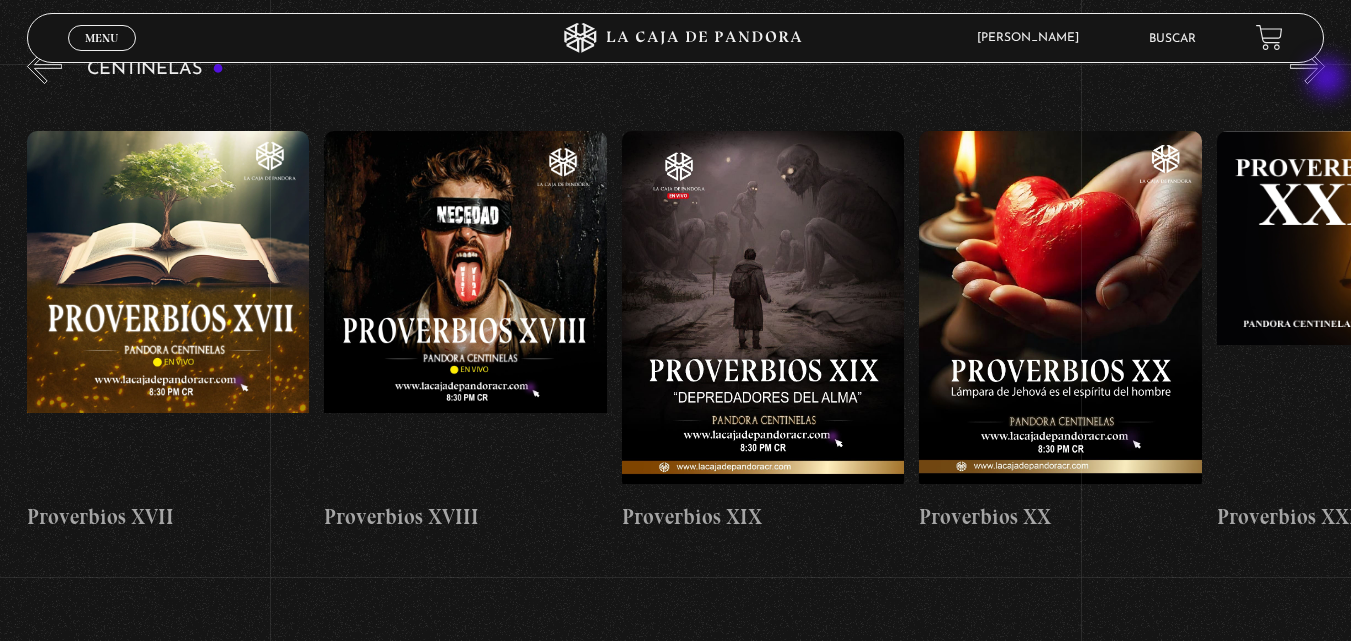 click on "»" at bounding box center [1307, 66] 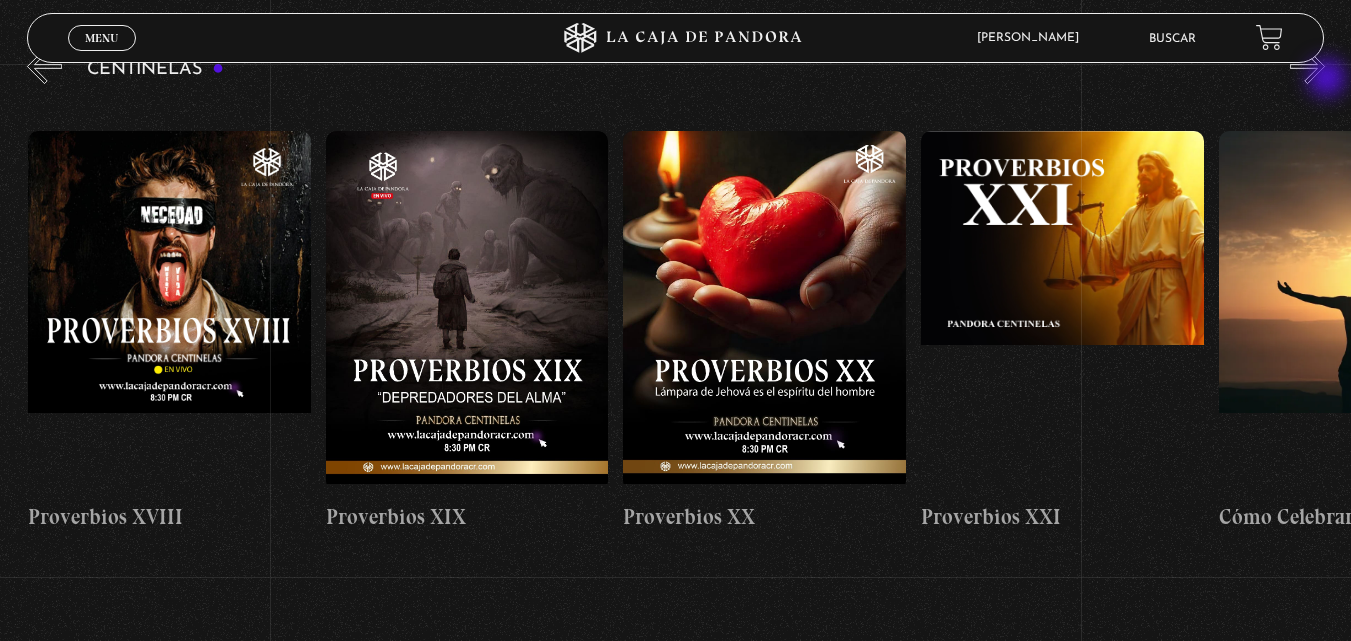 click on "»" at bounding box center [1307, 66] 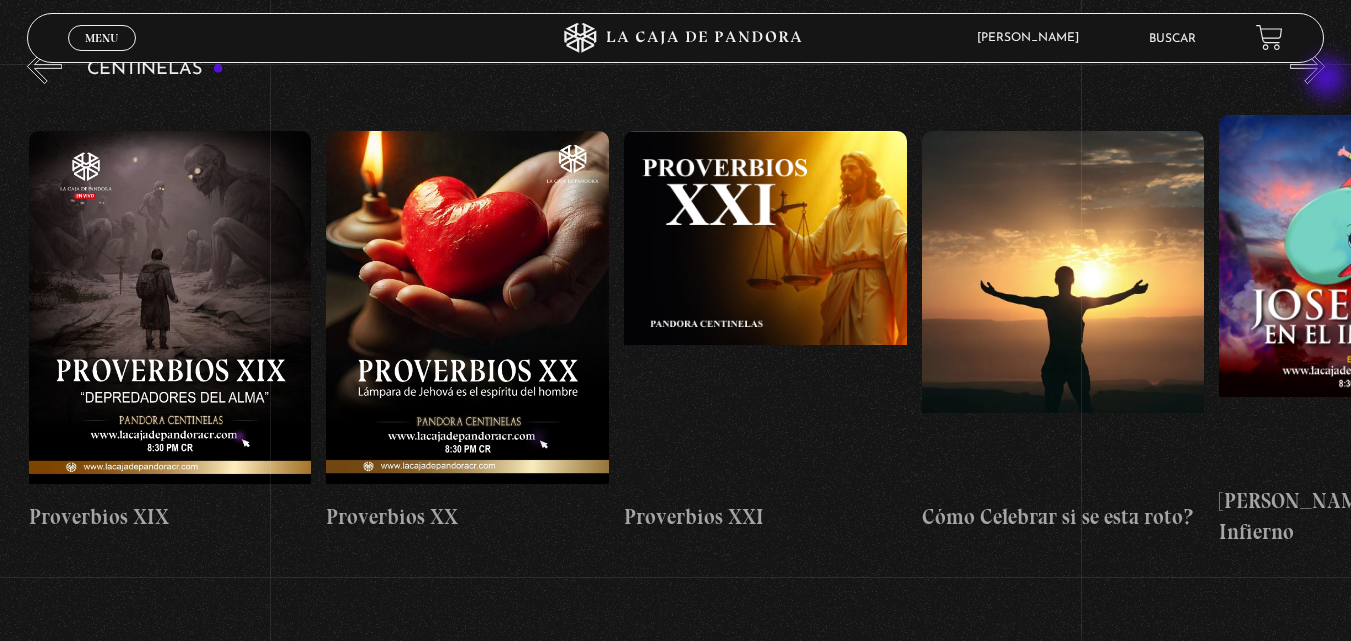 click on "»" at bounding box center [1307, 66] 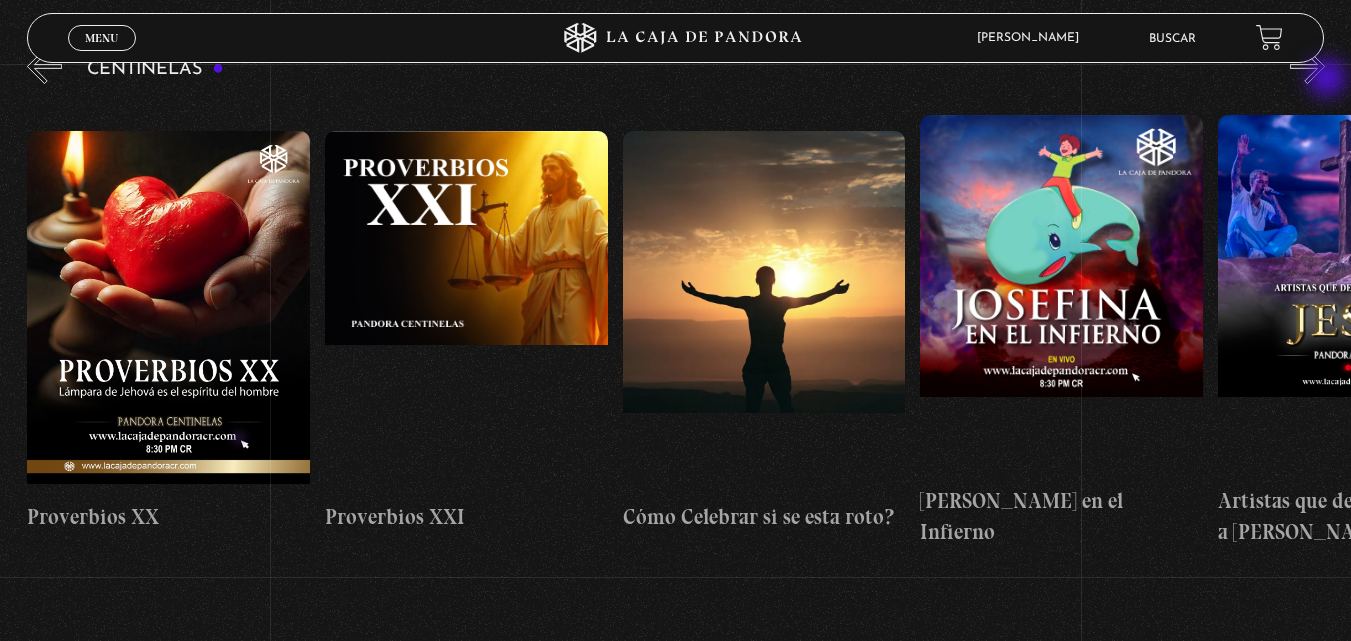 click on "»" at bounding box center [1307, 66] 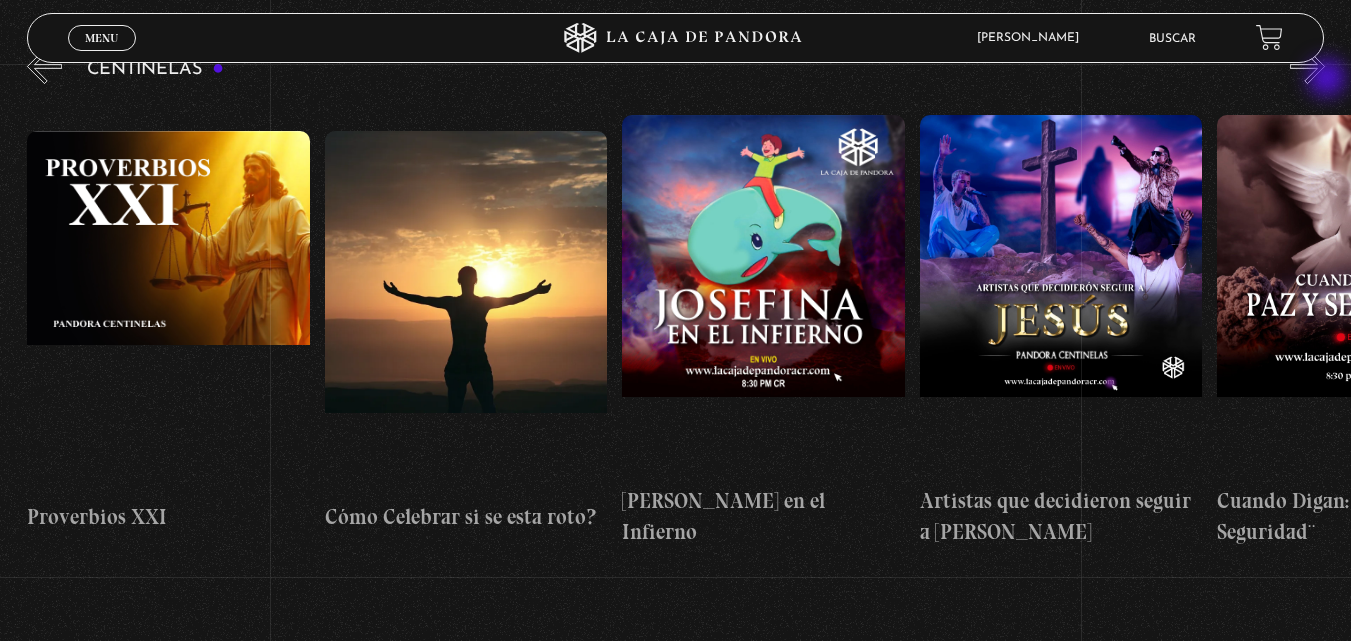 click on "»" at bounding box center [1307, 66] 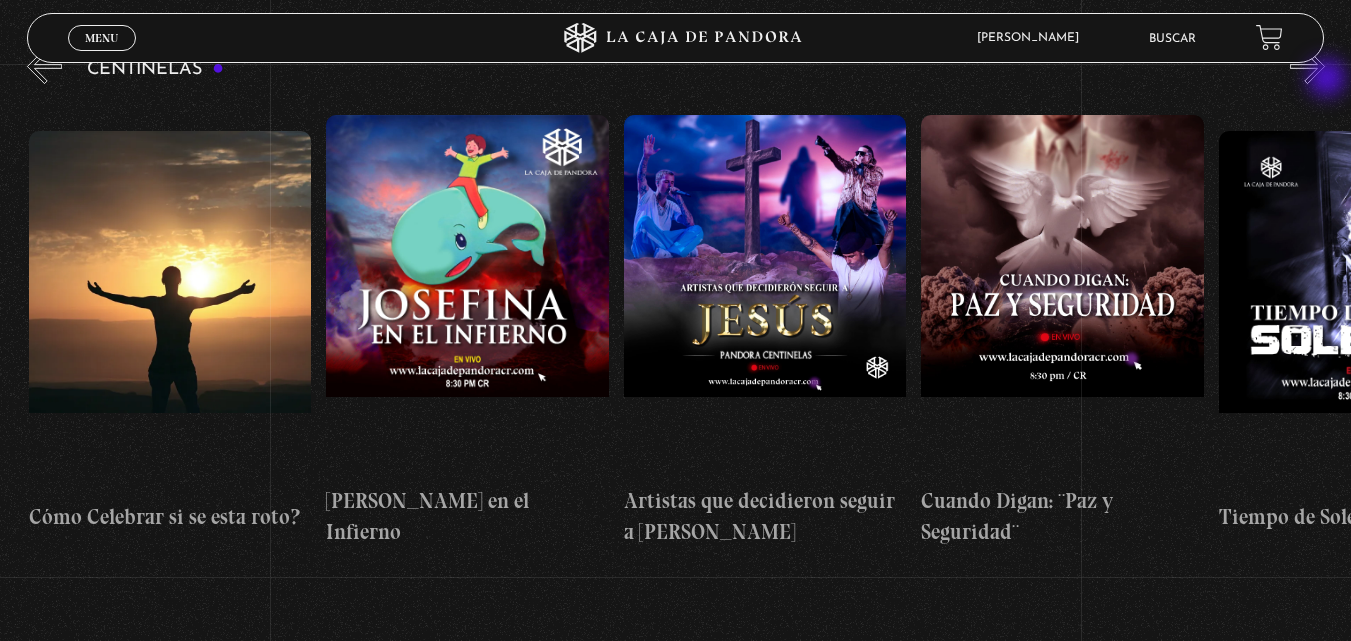 scroll, scrollTop: 0, scrollLeft: 7141, axis: horizontal 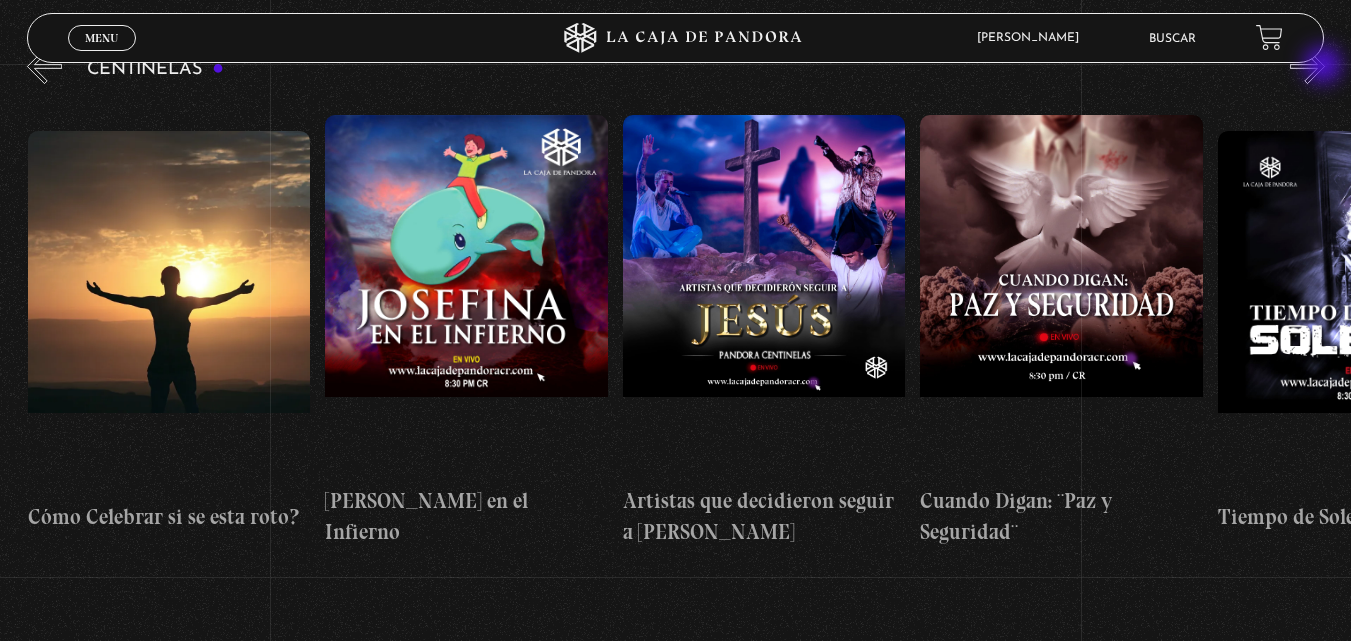 click on "»" at bounding box center [1307, 66] 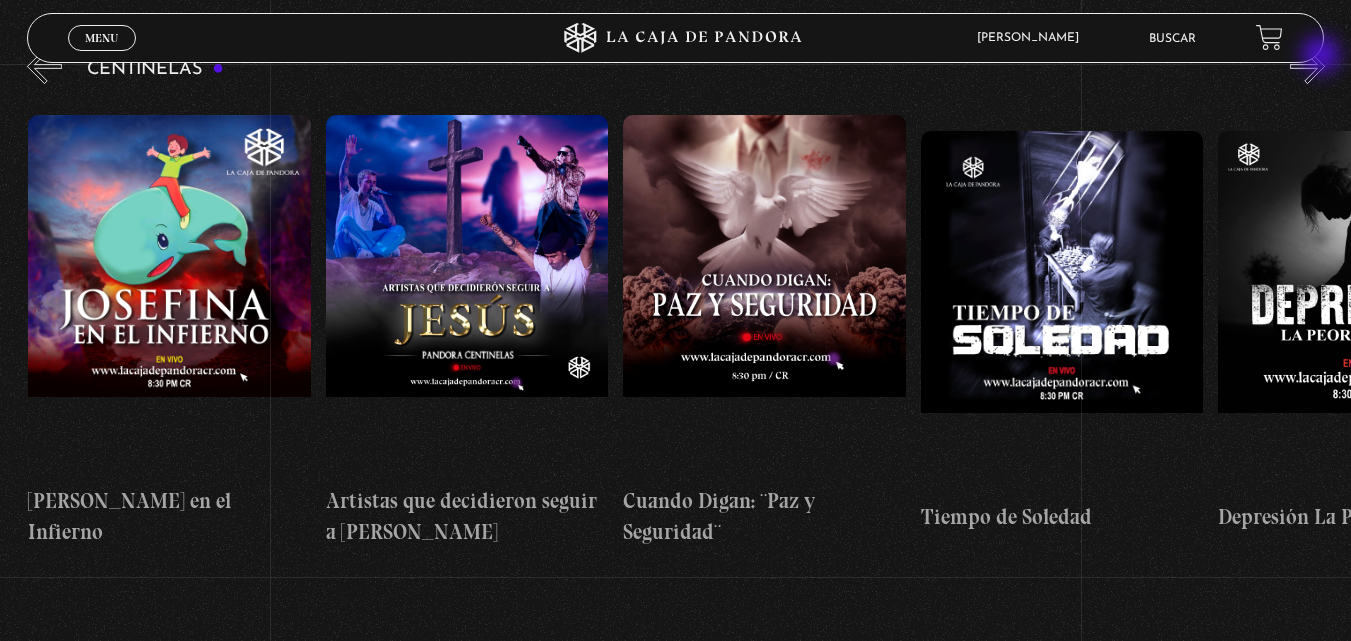 scroll, scrollTop: 0, scrollLeft: 7439, axis: horizontal 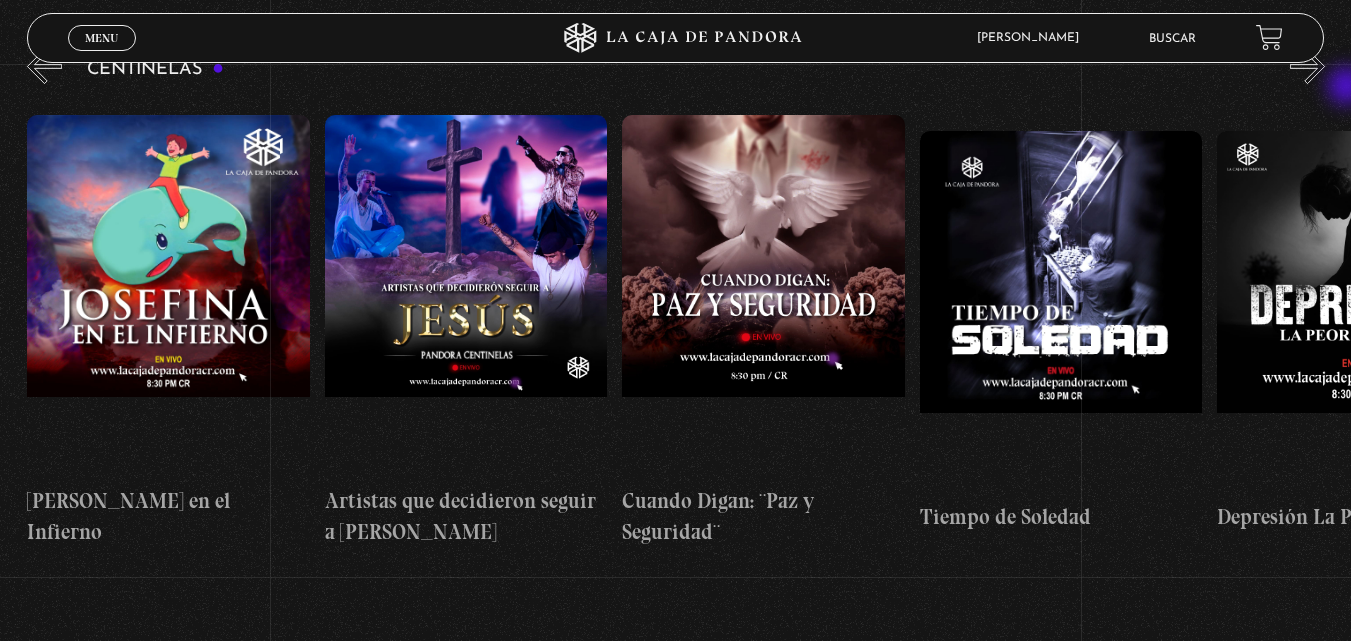 click on "Centinelas" at bounding box center [689, 304] 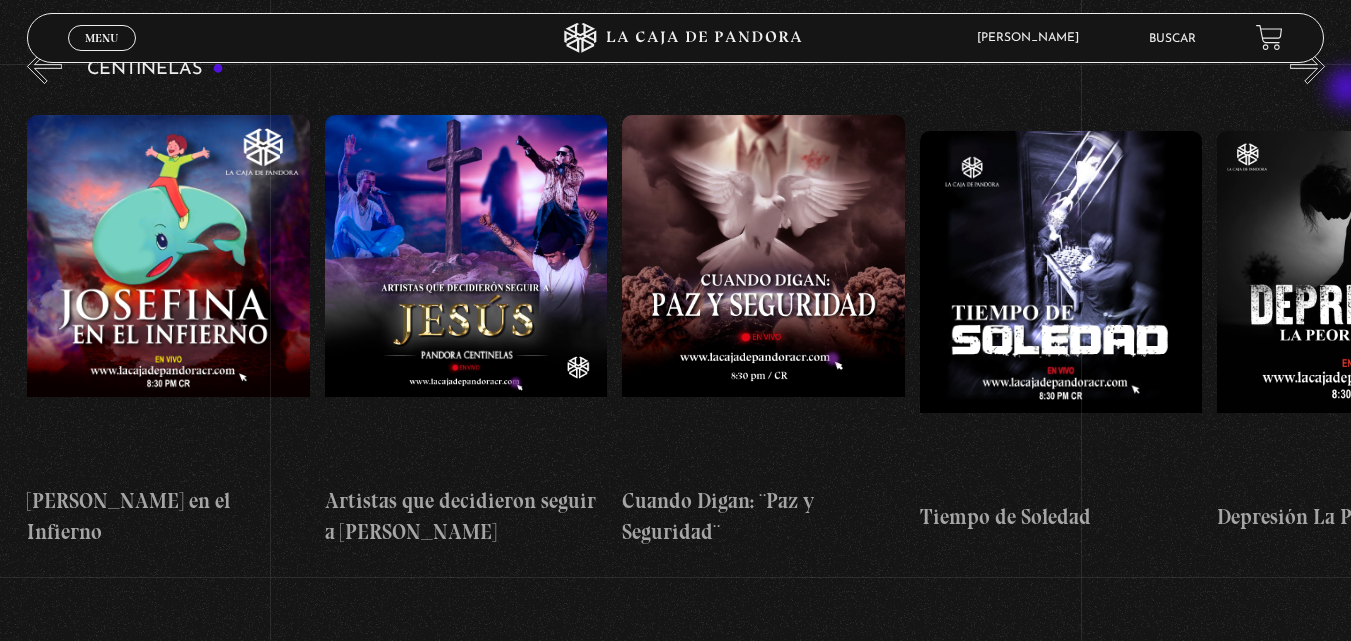 click on "Centinelas" at bounding box center (689, 304) 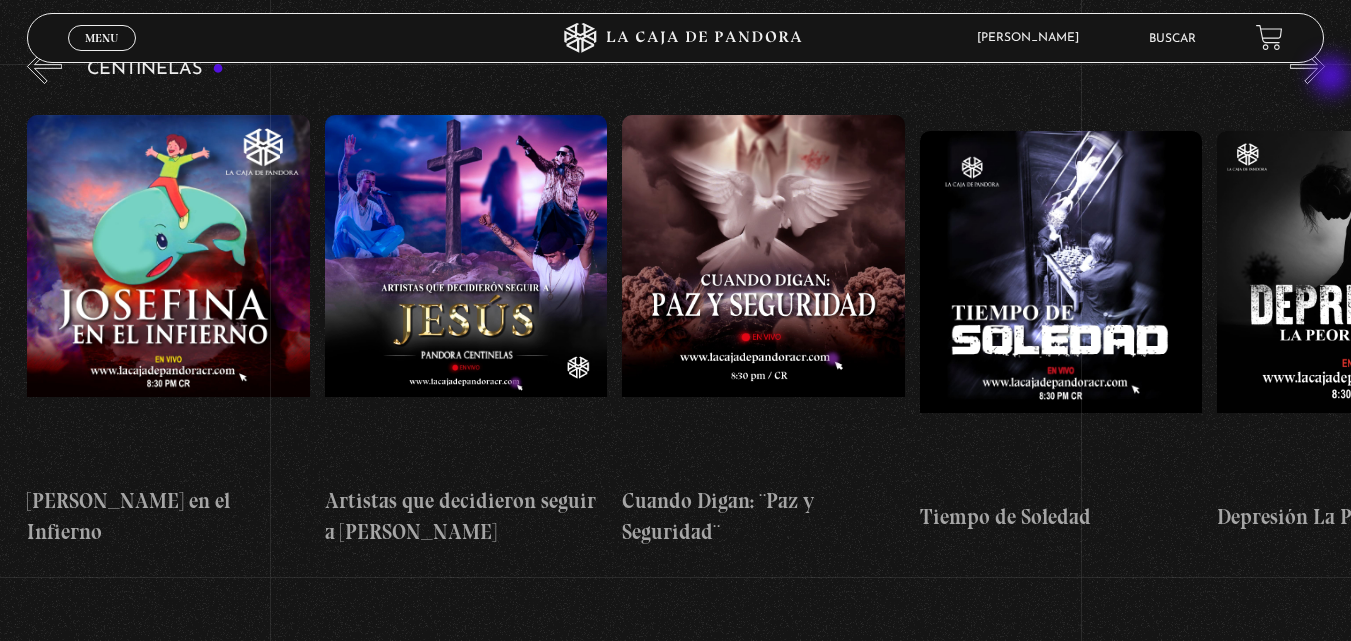 click on "»" at bounding box center (1307, 66) 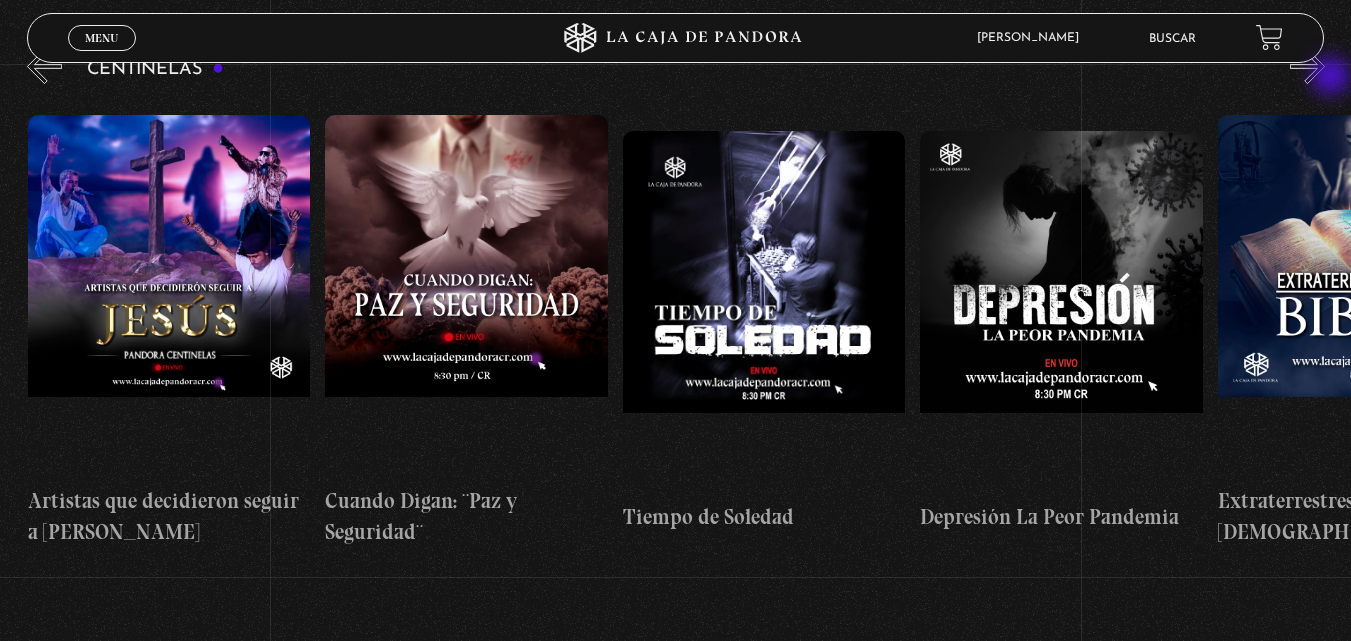 click on "»" at bounding box center (1307, 66) 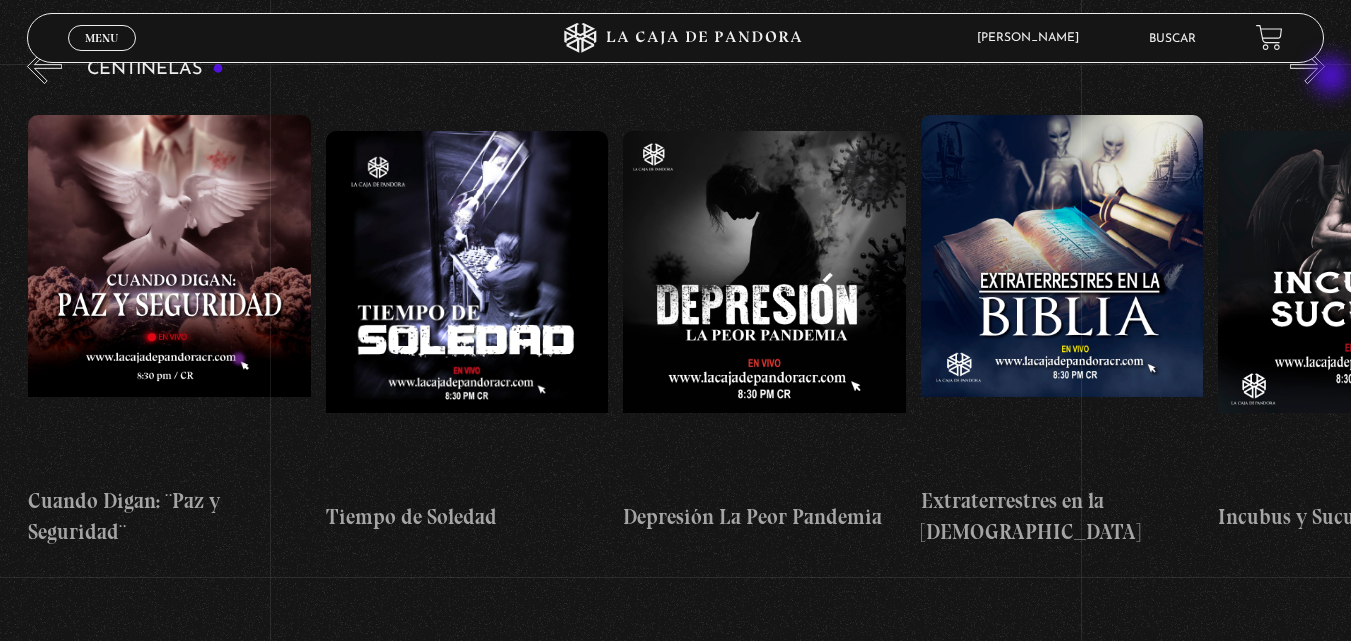 scroll, scrollTop: 0, scrollLeft: 8034, axis: horizontal 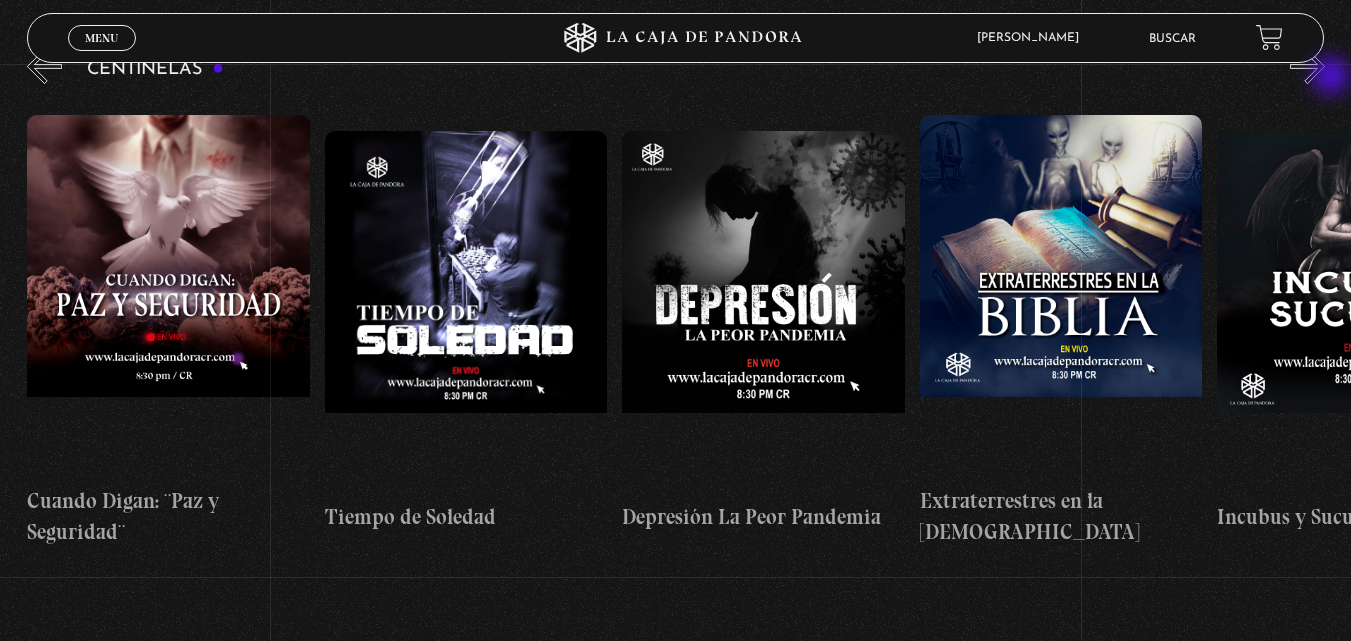 click on "»" at bounding box center [1307, 66] 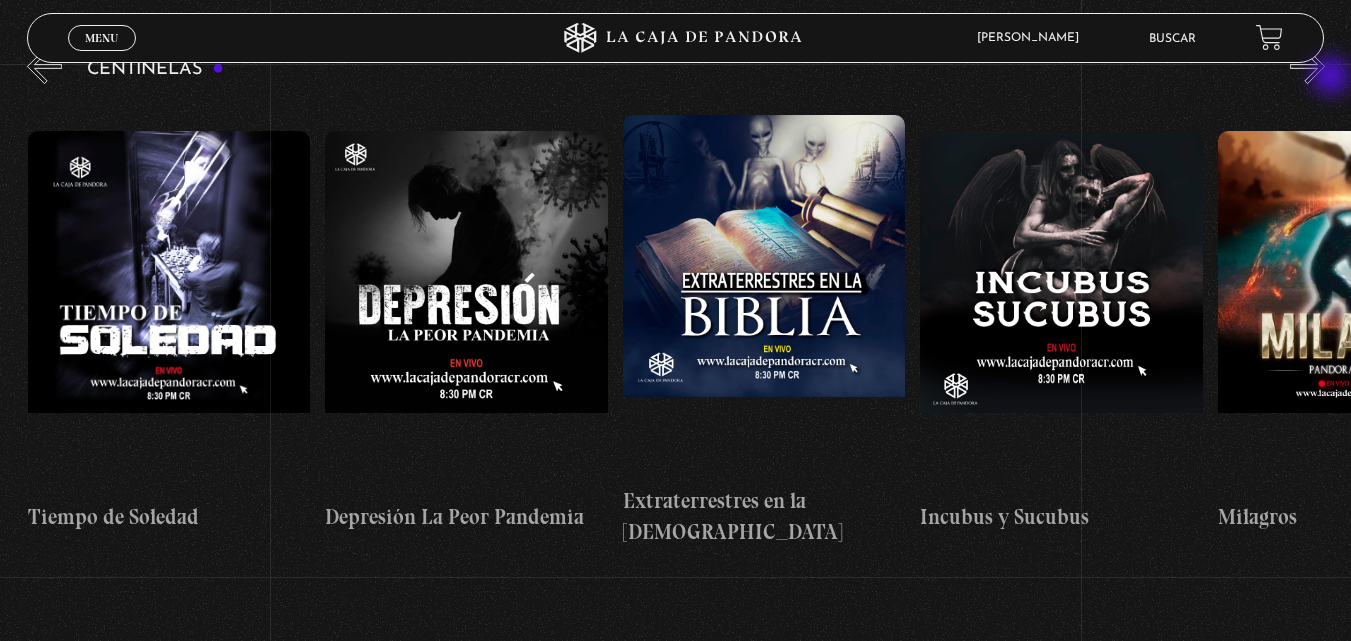 scroll, scrollTop: 0, scrollLeft: 8332, axis: horizontal 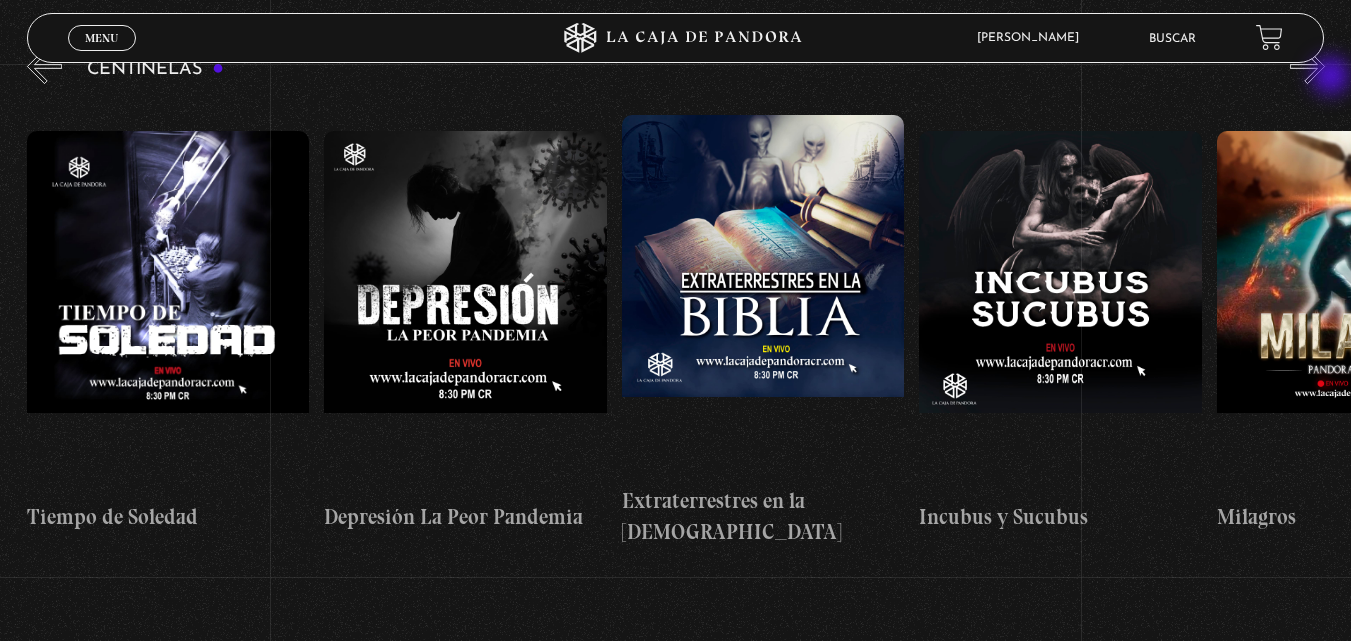 click on "»" at bounding box center (1307, 66) 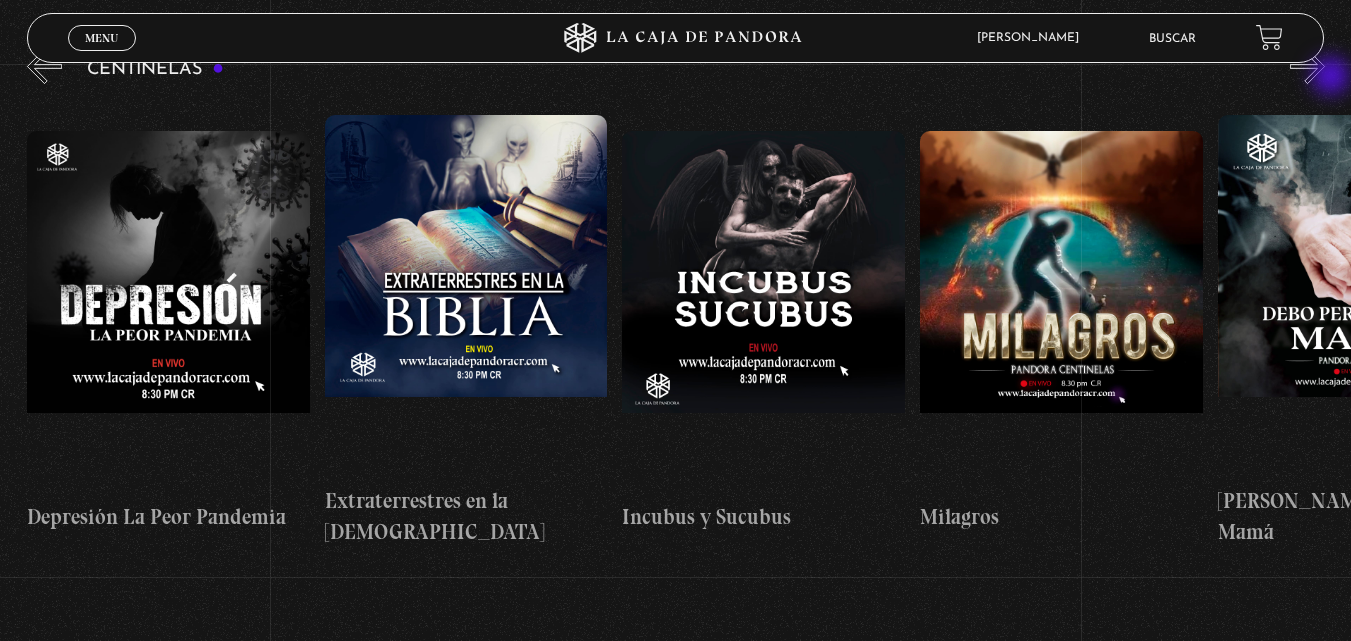 click on "»" at bounding box center [1307, 66] 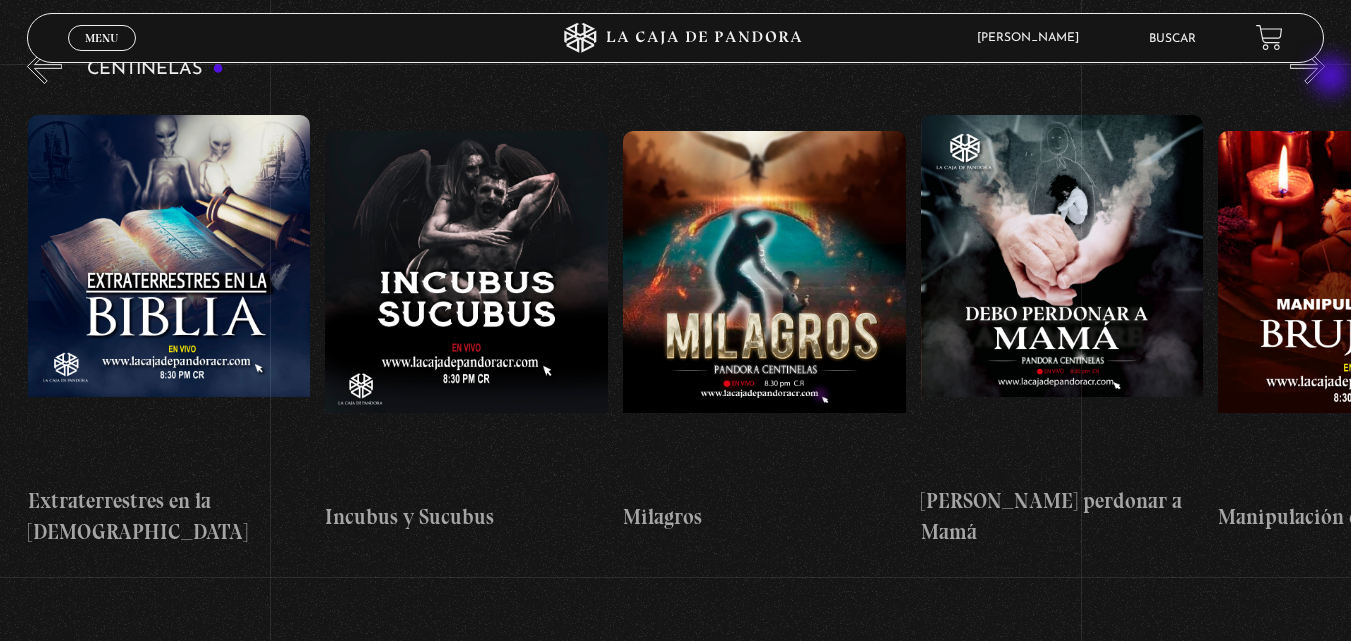 click on "»" at bounding box center (1307, 66) 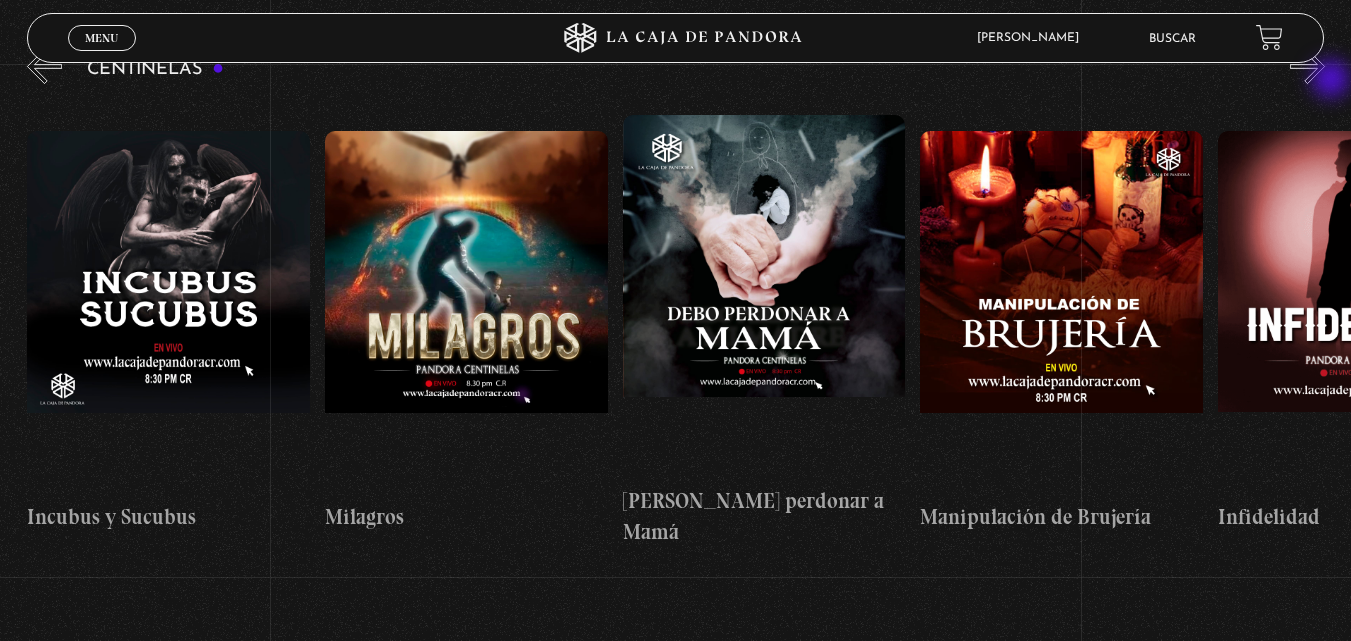 click on "»" at bounding box center (1307, 66) 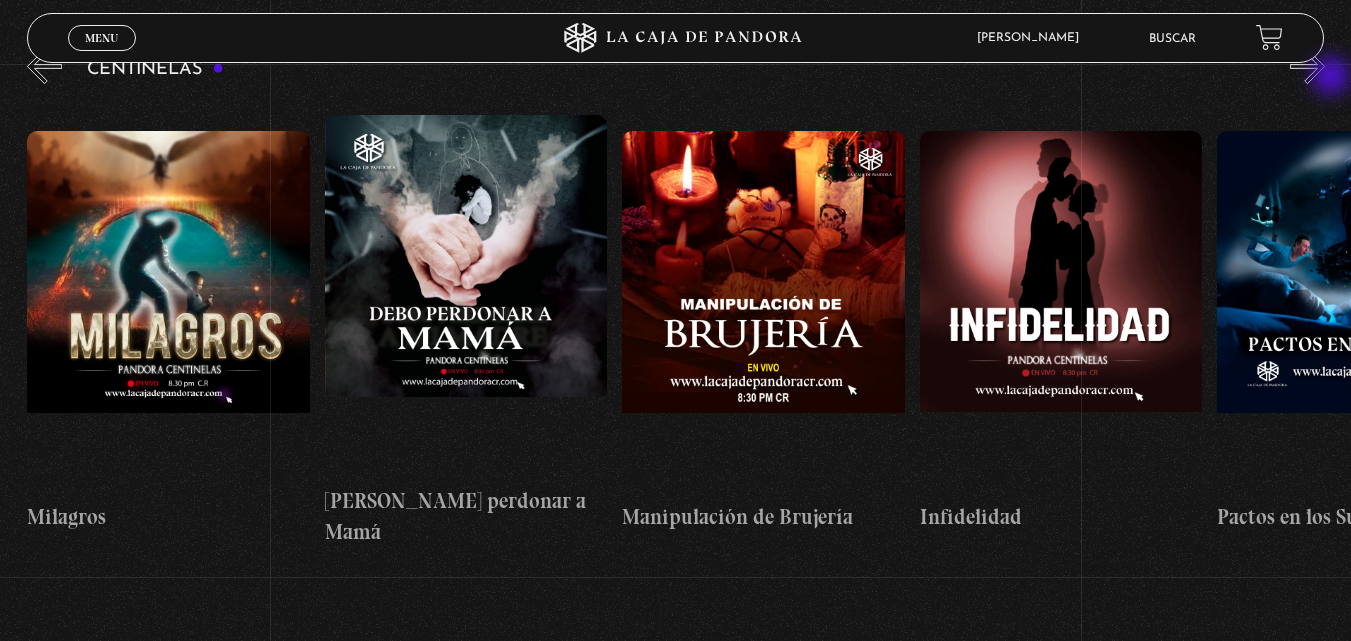 click on "»" at bounding box center (1307, 66) 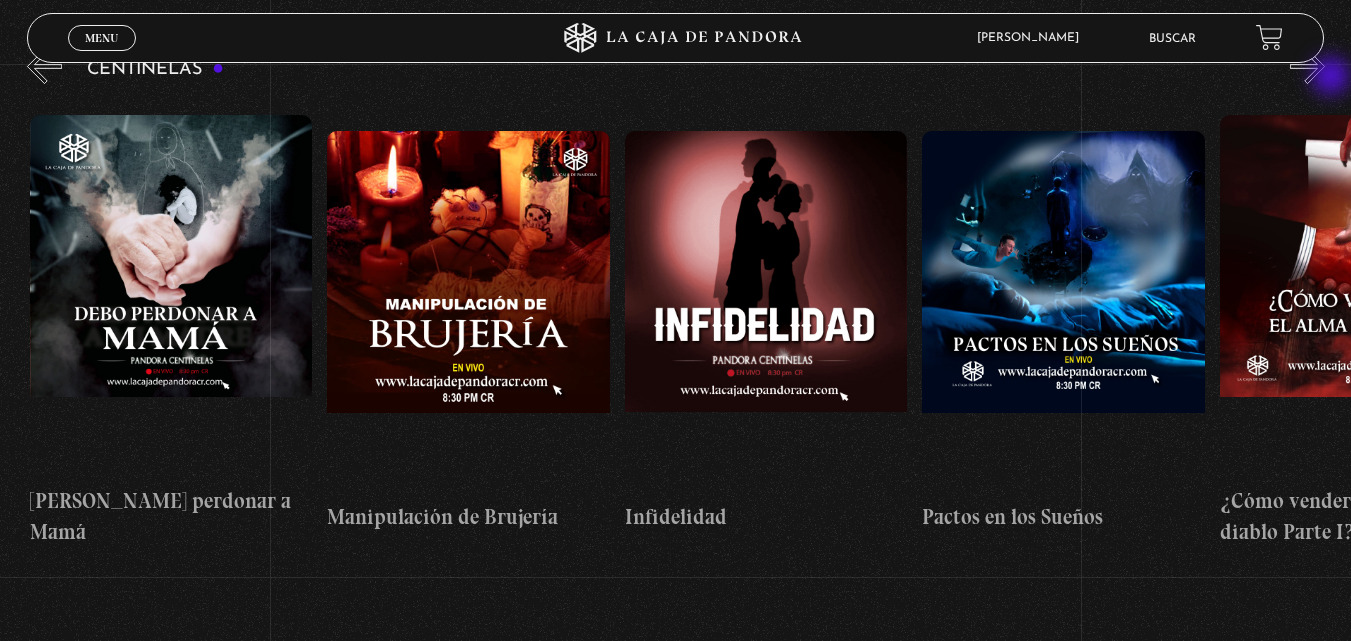 scroll, scrollTop: 0, scrollLeft: 9819, axis: horizontal 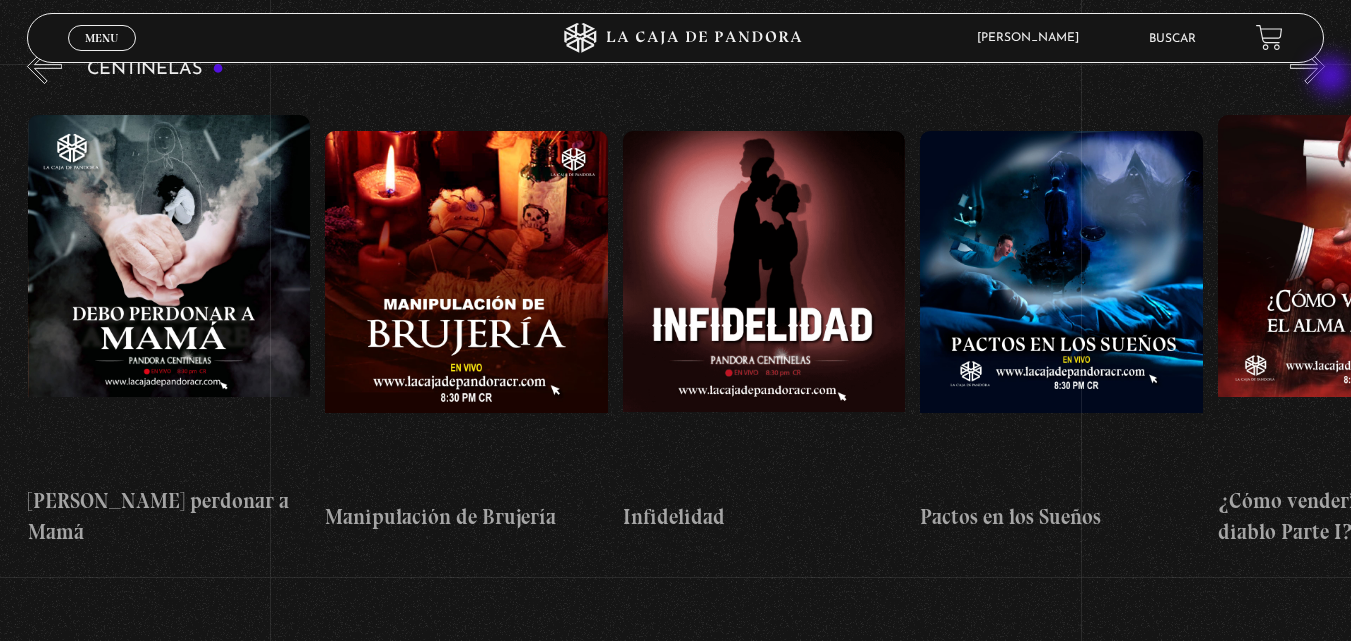 click on "»" at bounding box center (1307, 66) 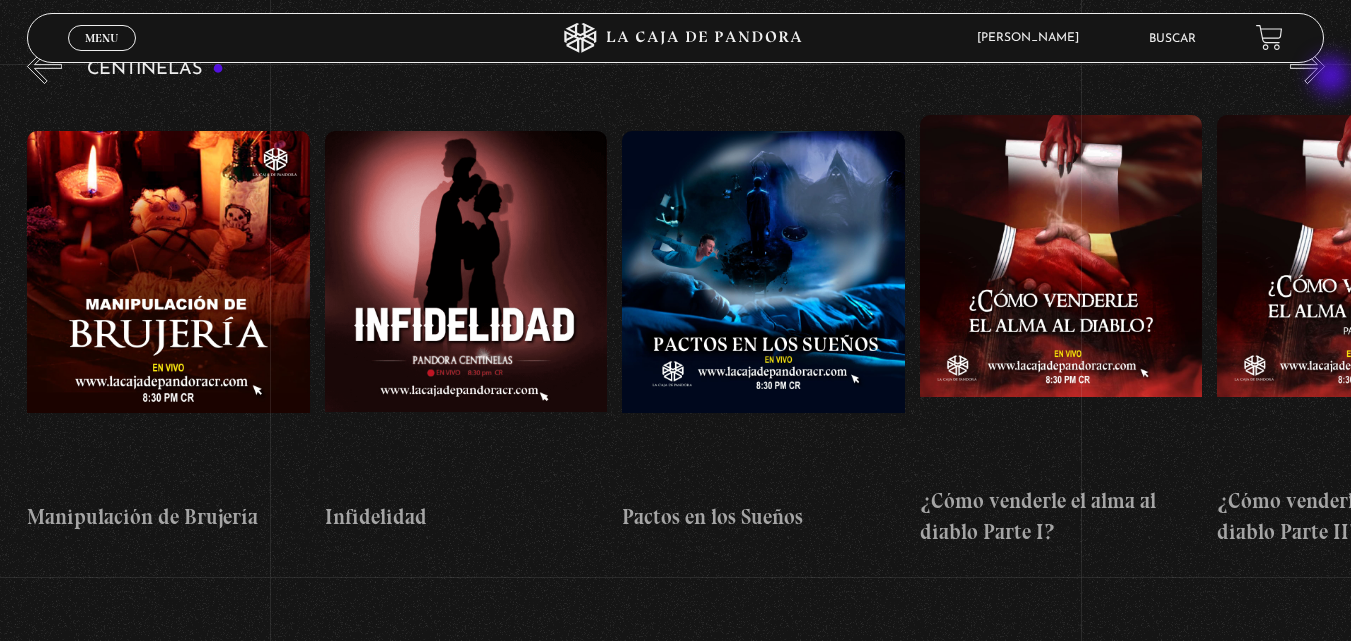 click on "»" at bounding box center (1307, 66) 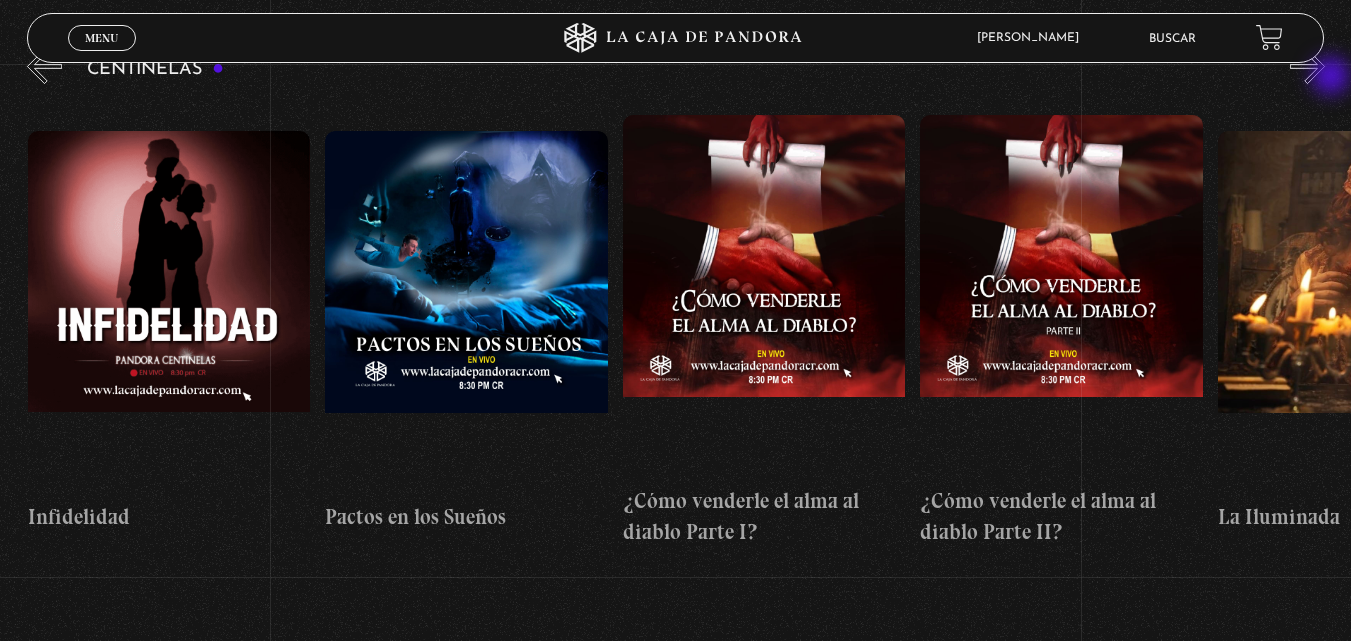 click on "»" at bounding box center [1307, 66] 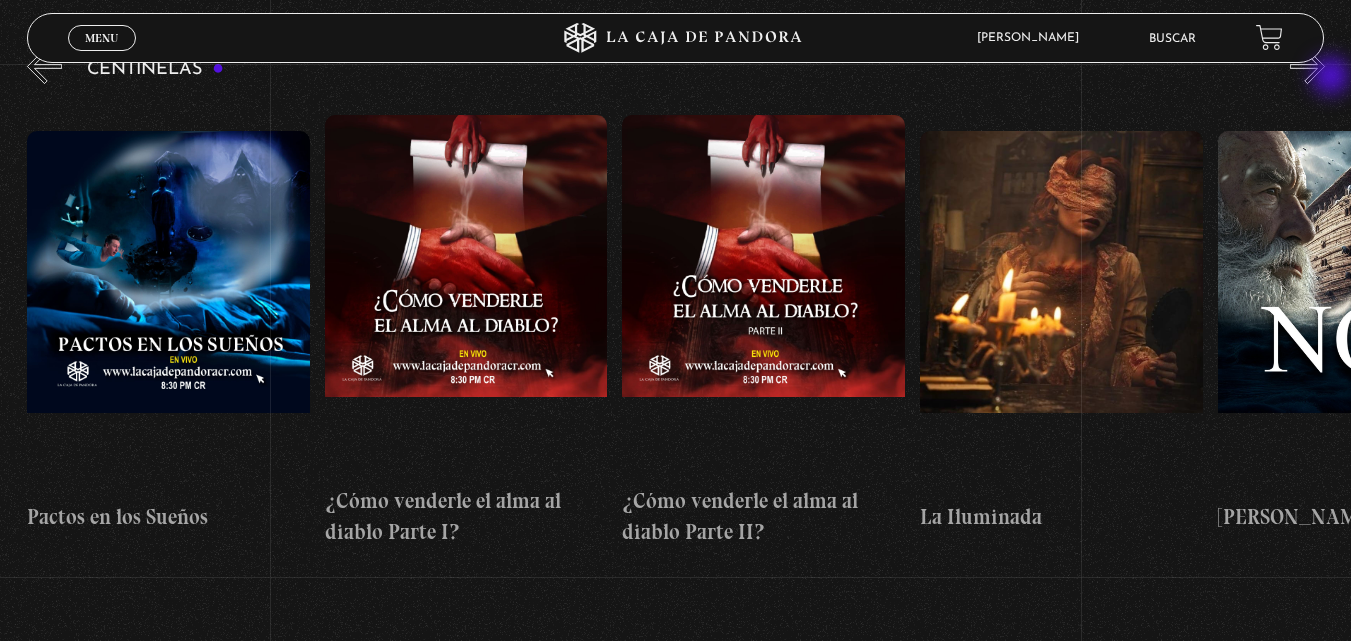 click on "»" at bounding box center (1307, 66) 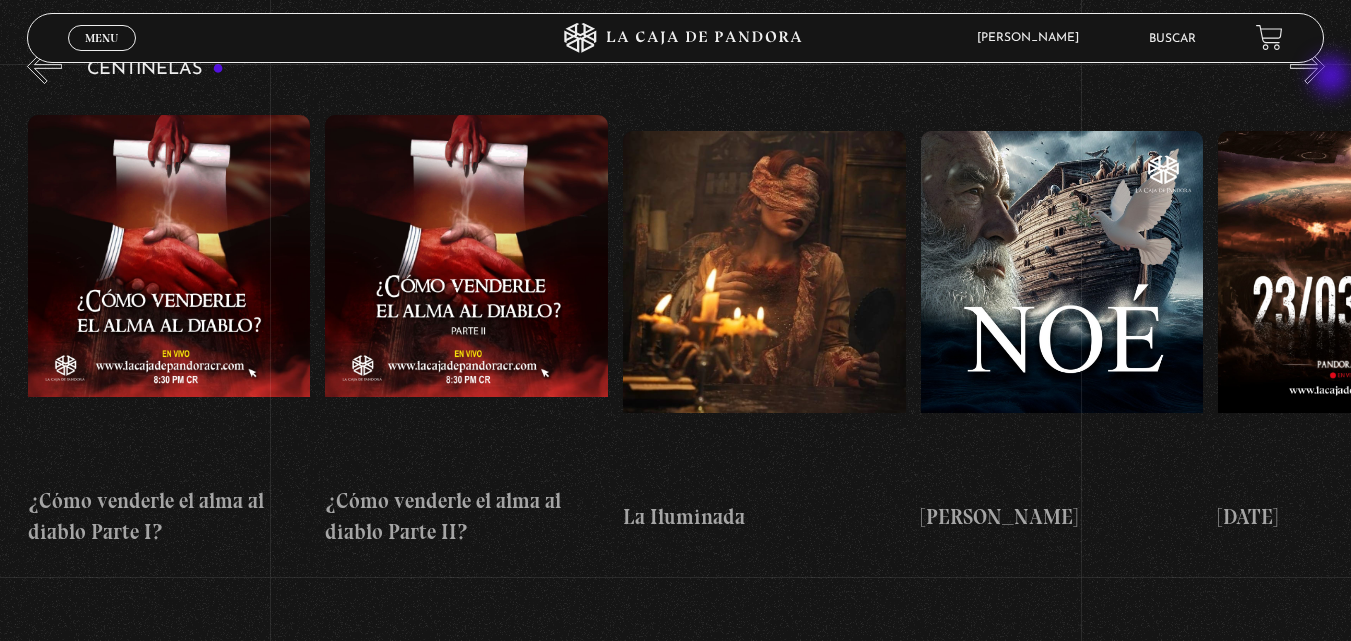 scroll, scrollTop: 0, scrollLeft: 11010, axis: horizontal 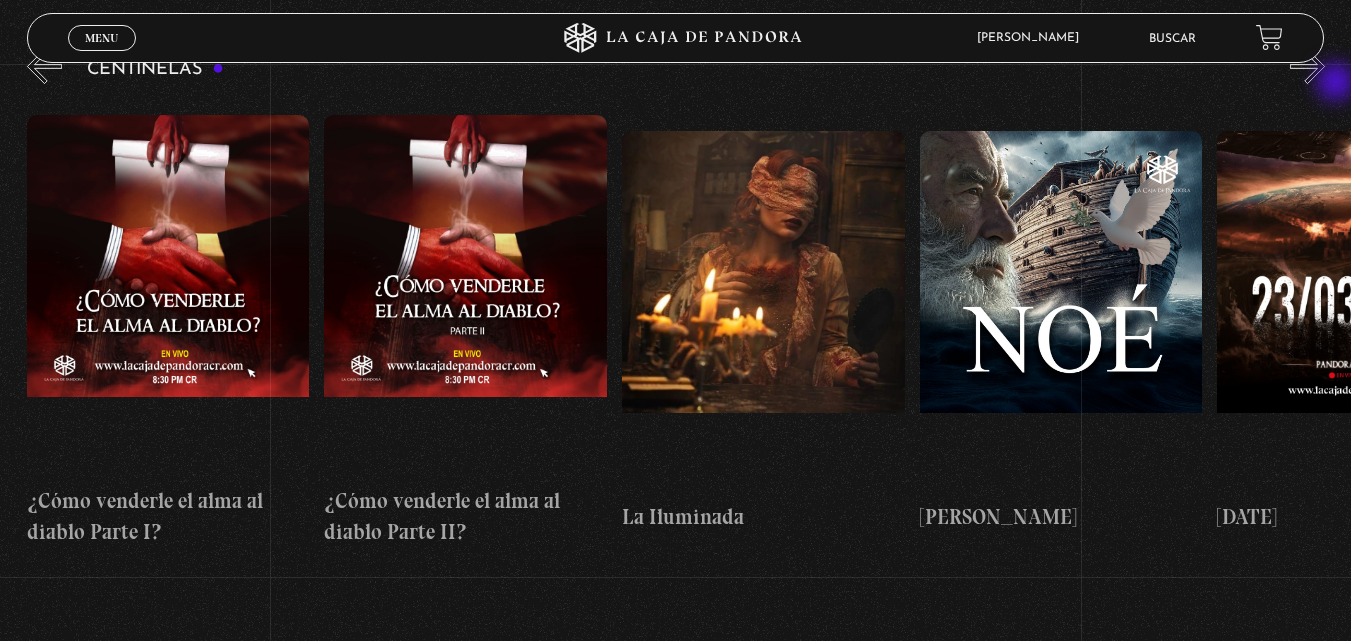 click on "Centinelas" at bounding box center [689, 304] 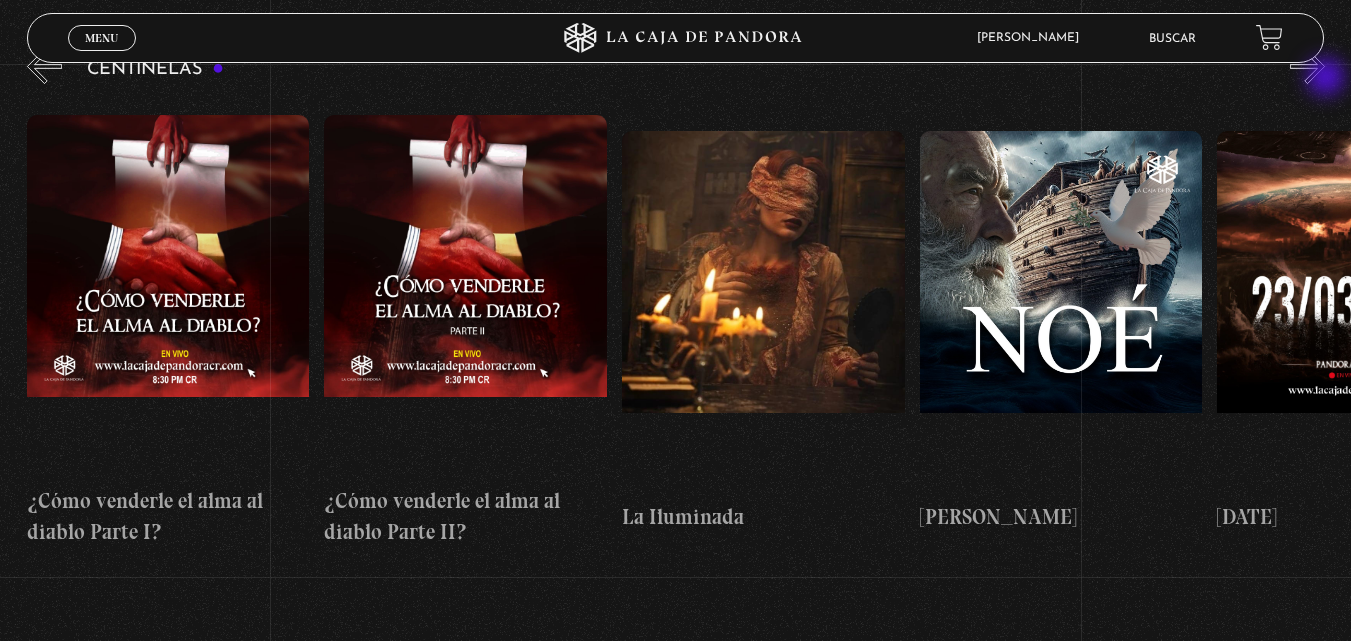 click on "»" at bounding box center [1307, 66] 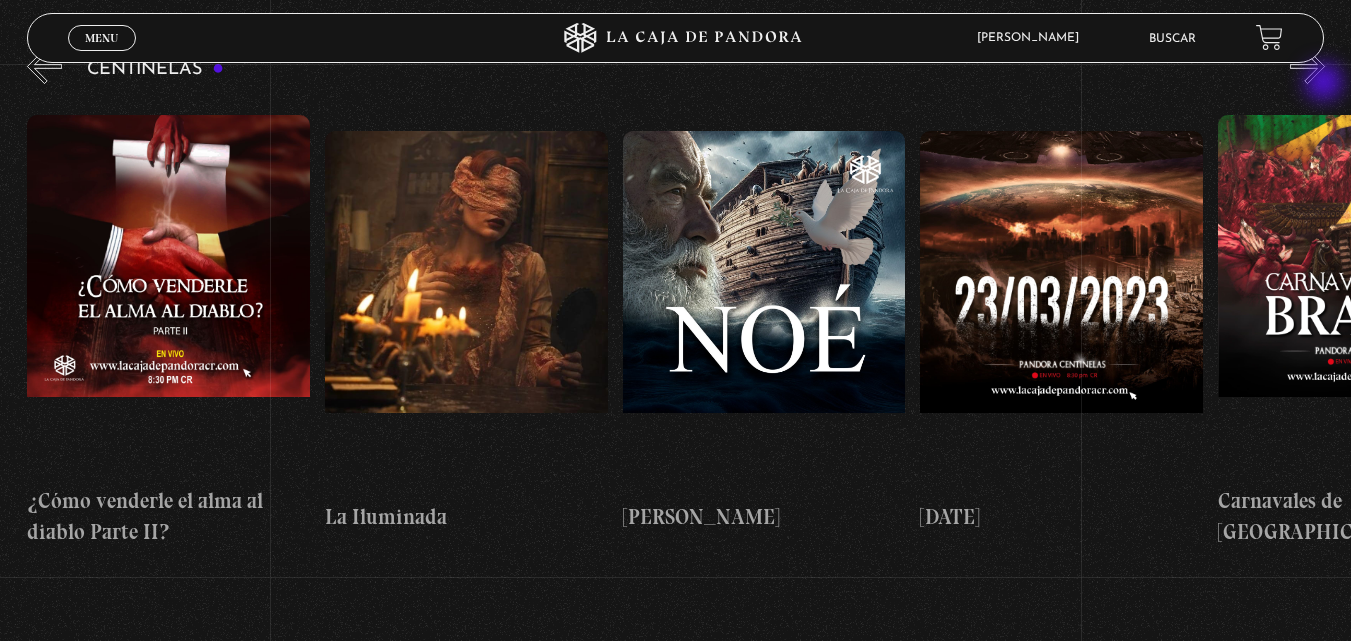 click on "»" at bounding box center (1307, 66) 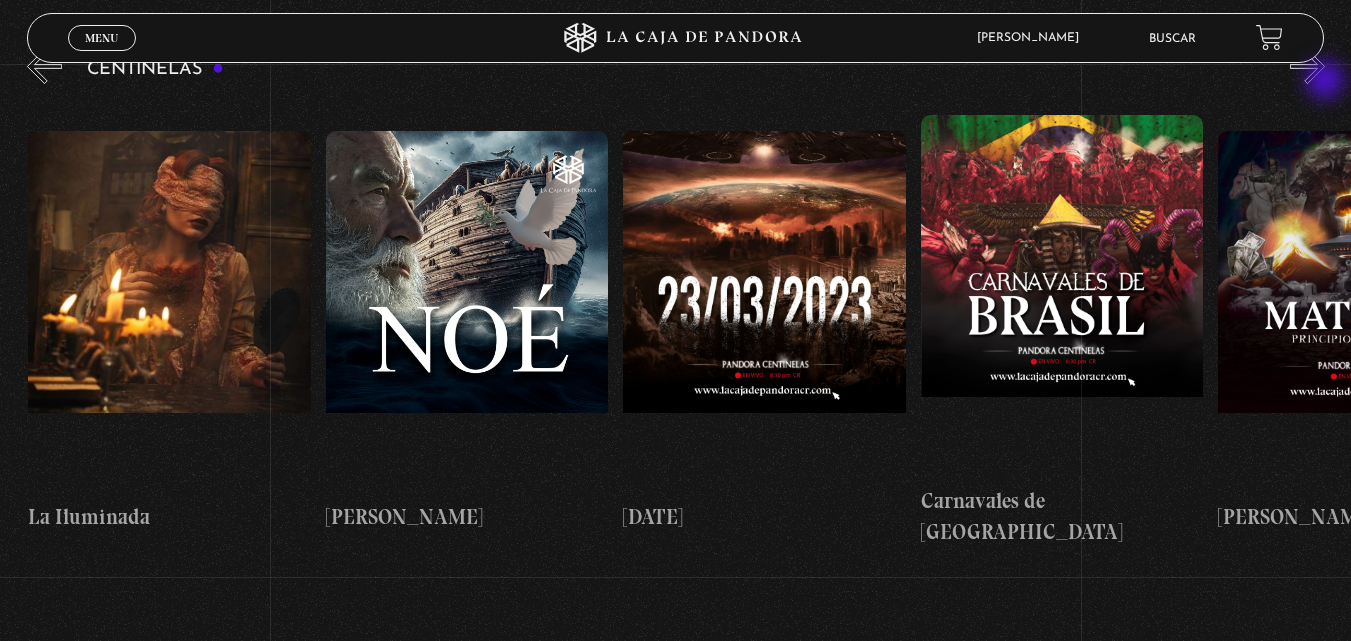 click on "»" at bounding box center [1307, 66] 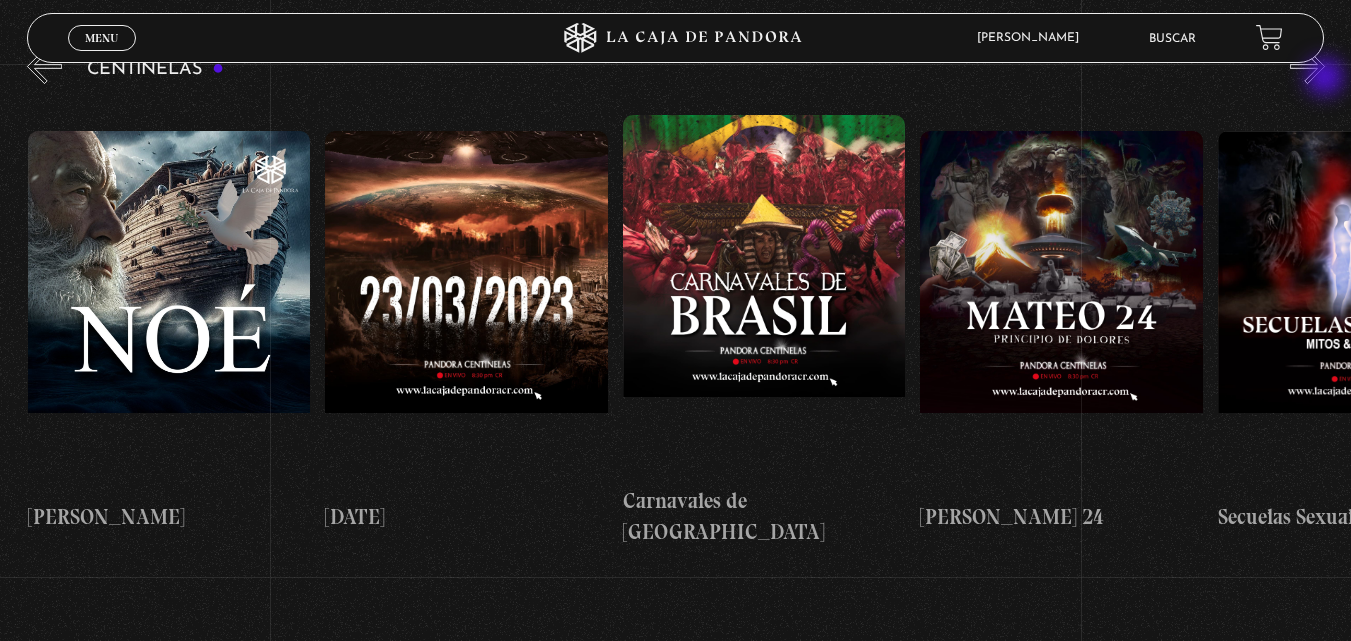 click on "»" at bounding box center [1307, 66] 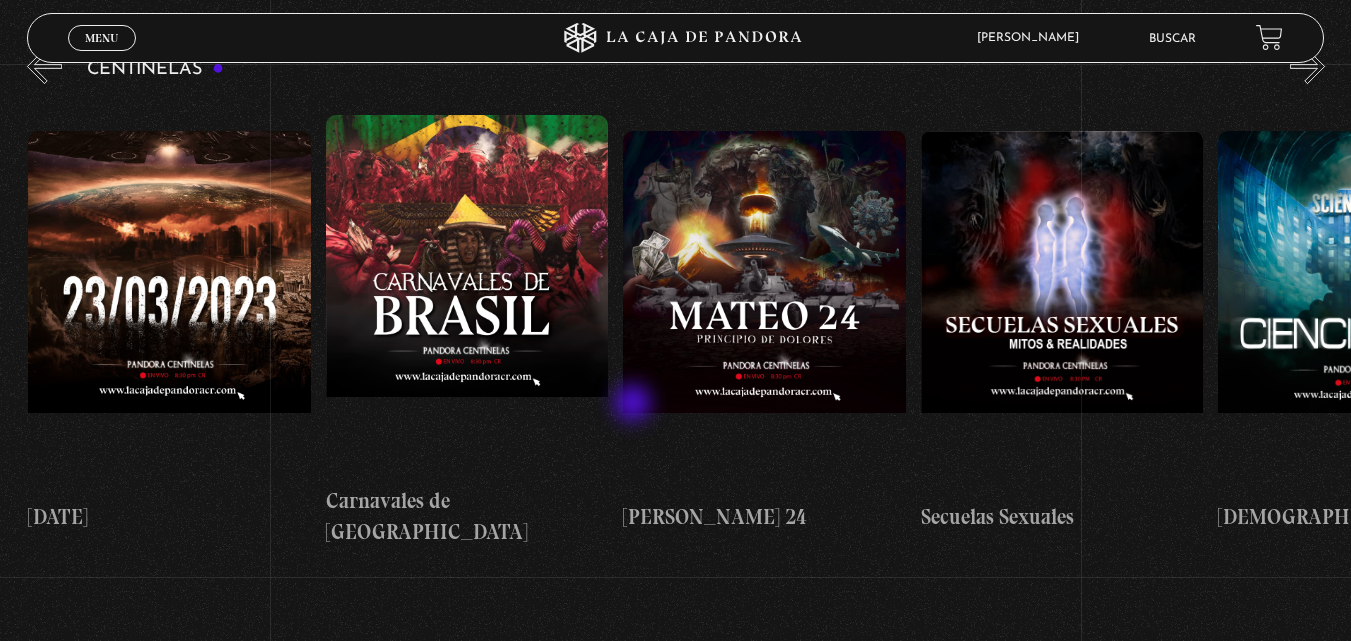 scroll, scrollTop: 0, scrollLeft: 12200, axis: horizontal 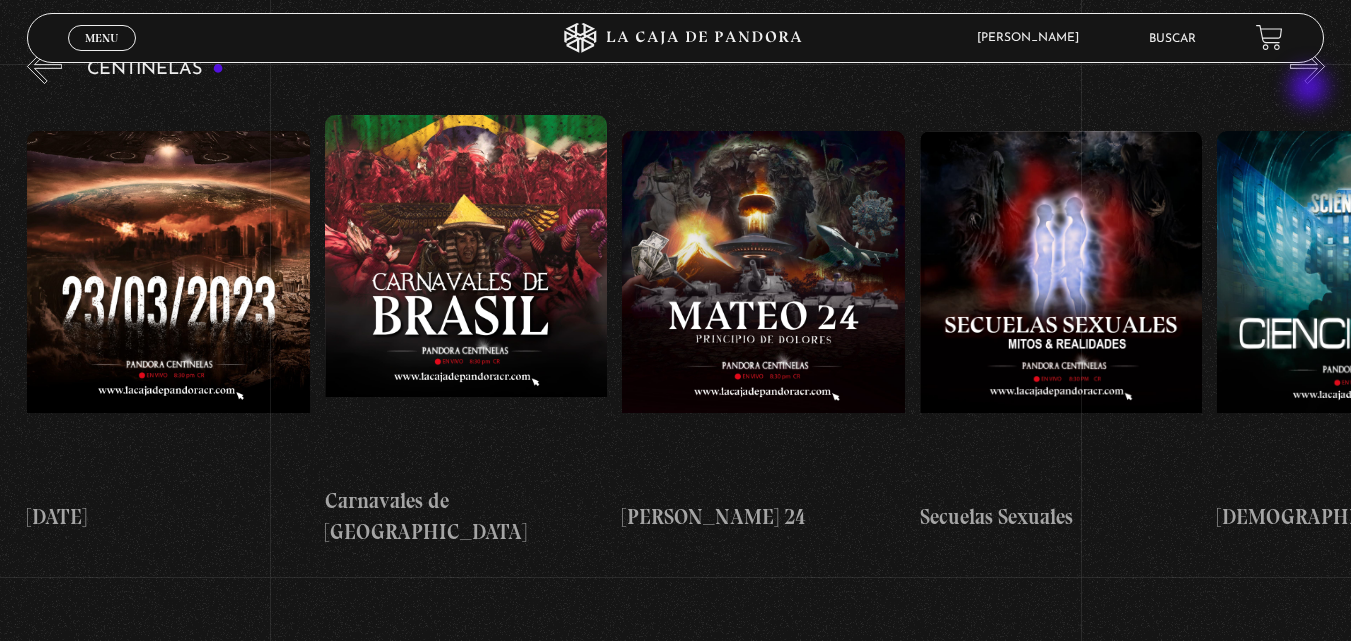 click on "Centinelas" at bounding box center [689, 304] 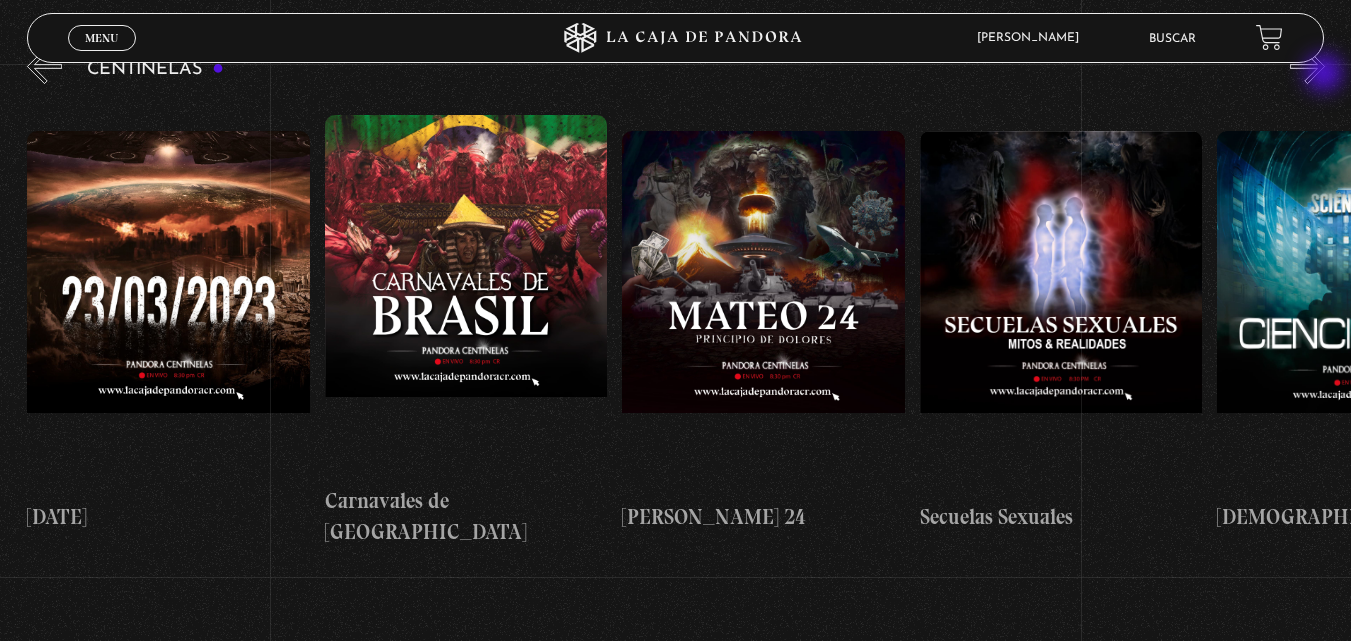 click on "»" at bounding box center (1307, 66) 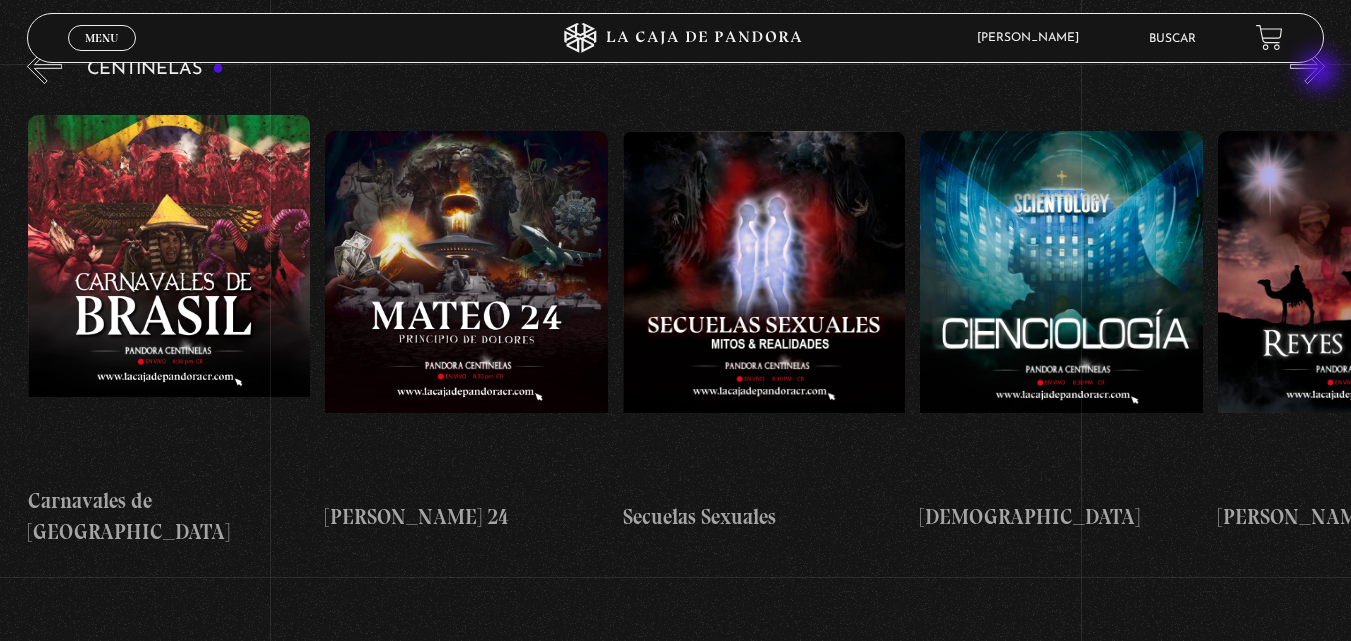 click on "»" at bounding box center (1307, 66) 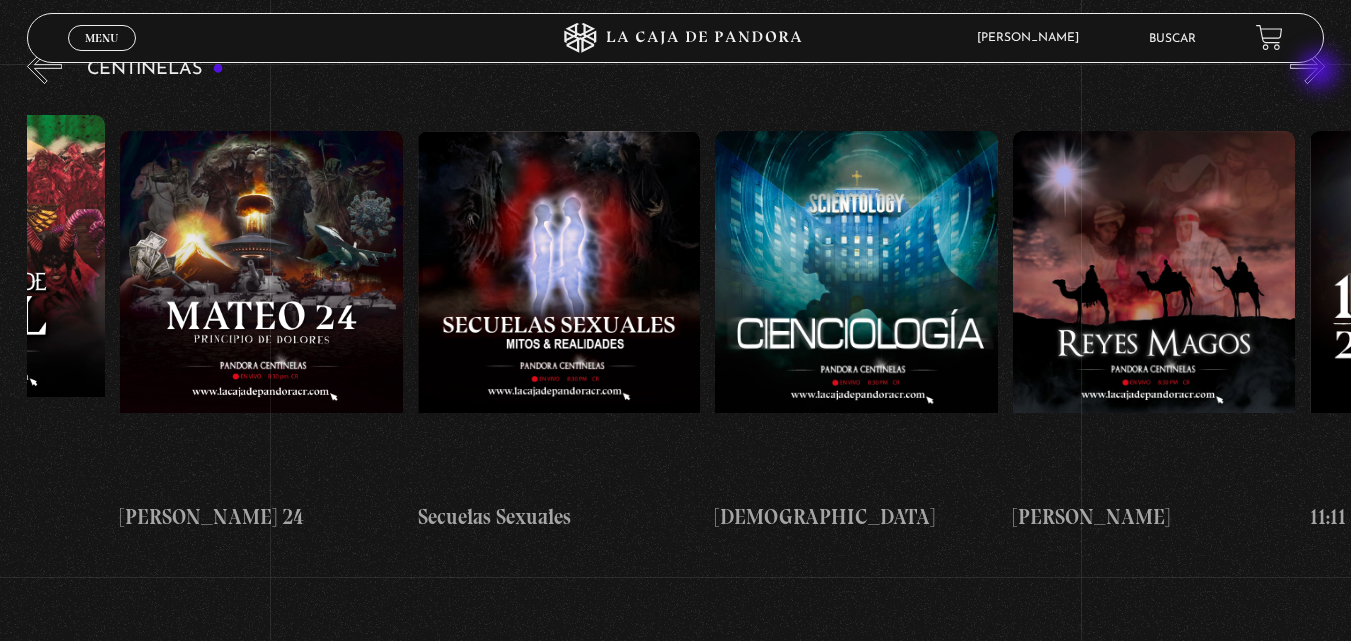 click on "»" at bounding box center (1307, 66) 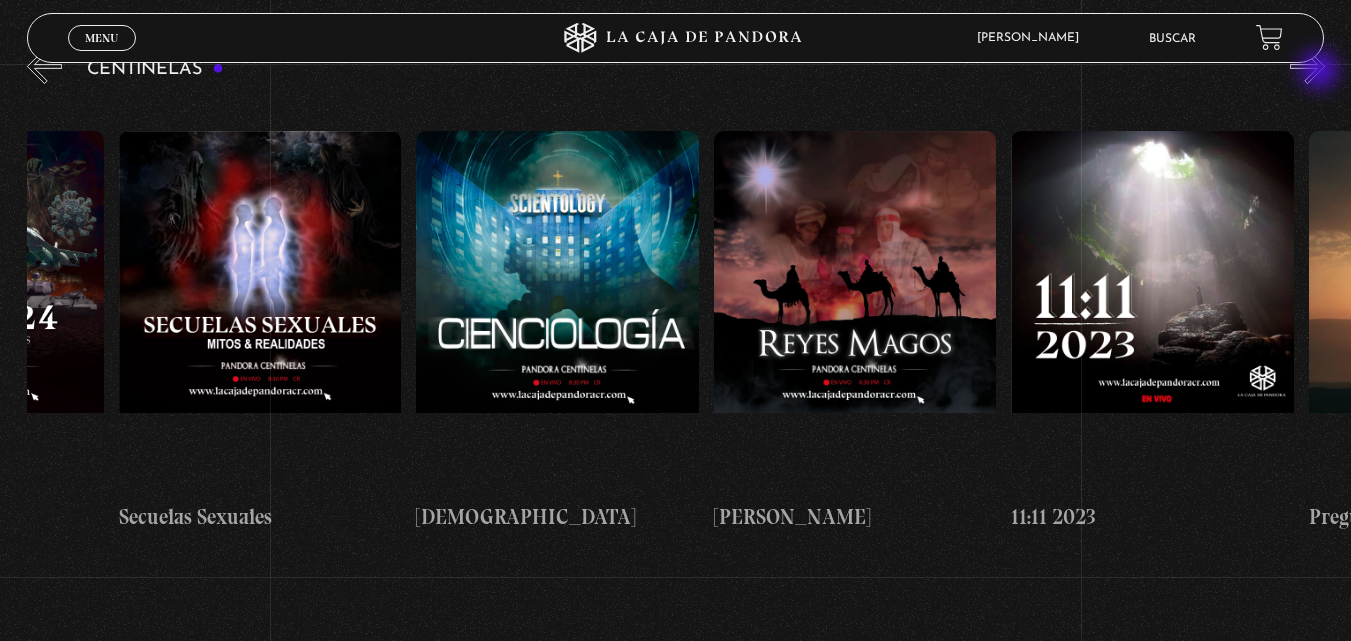 click on "»" at bounding box center (1307, 66) 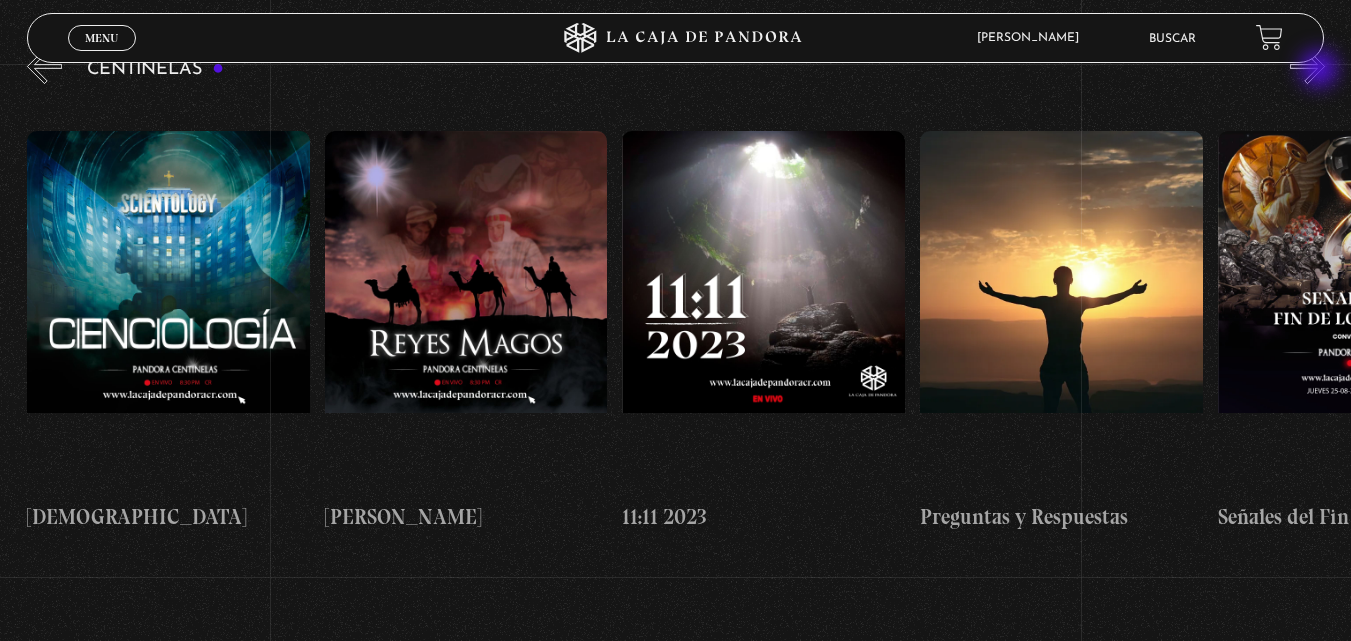 click on "»" at bounding box center [1307, 66] 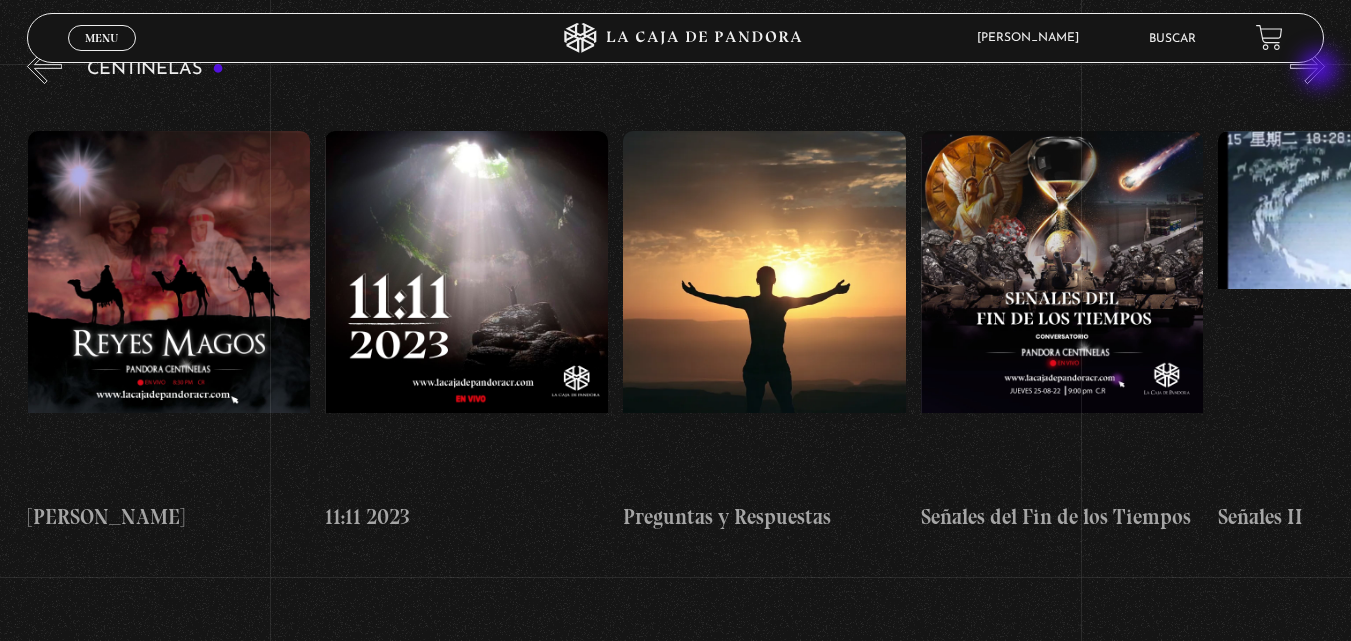 scroll, scrollTop: 0, scrollLeft: 13688, axis: horizontal 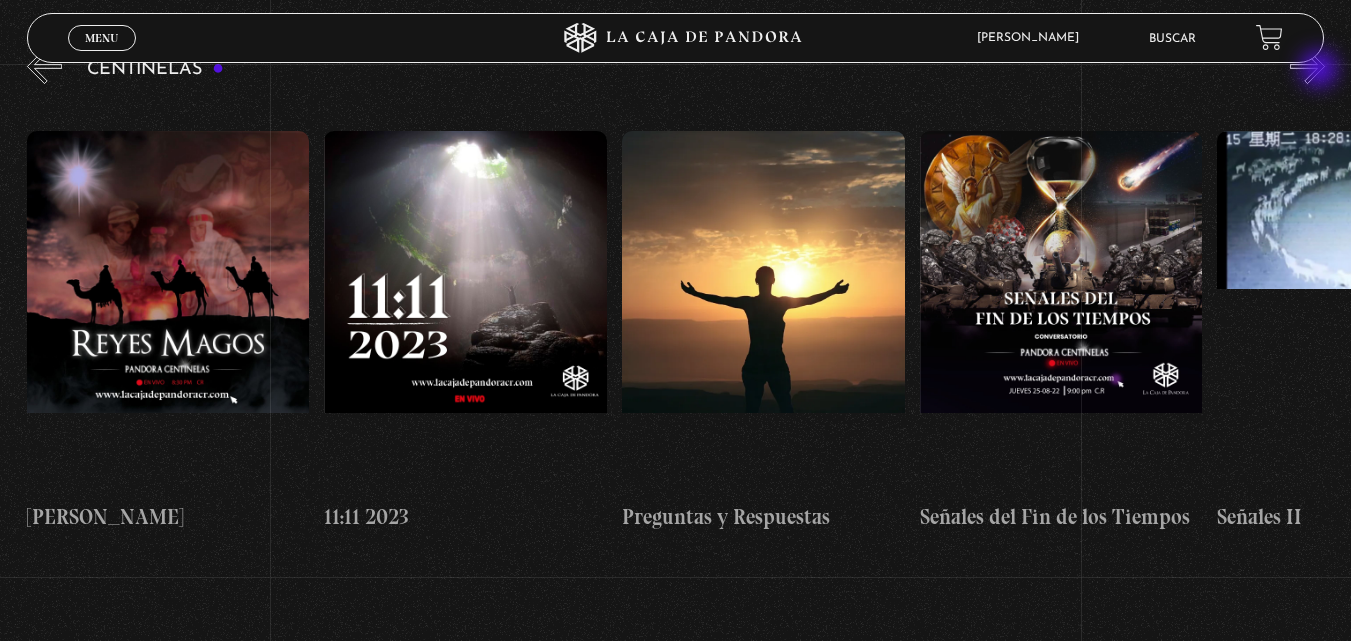 click on "»" at bounding box center [1307, 66] 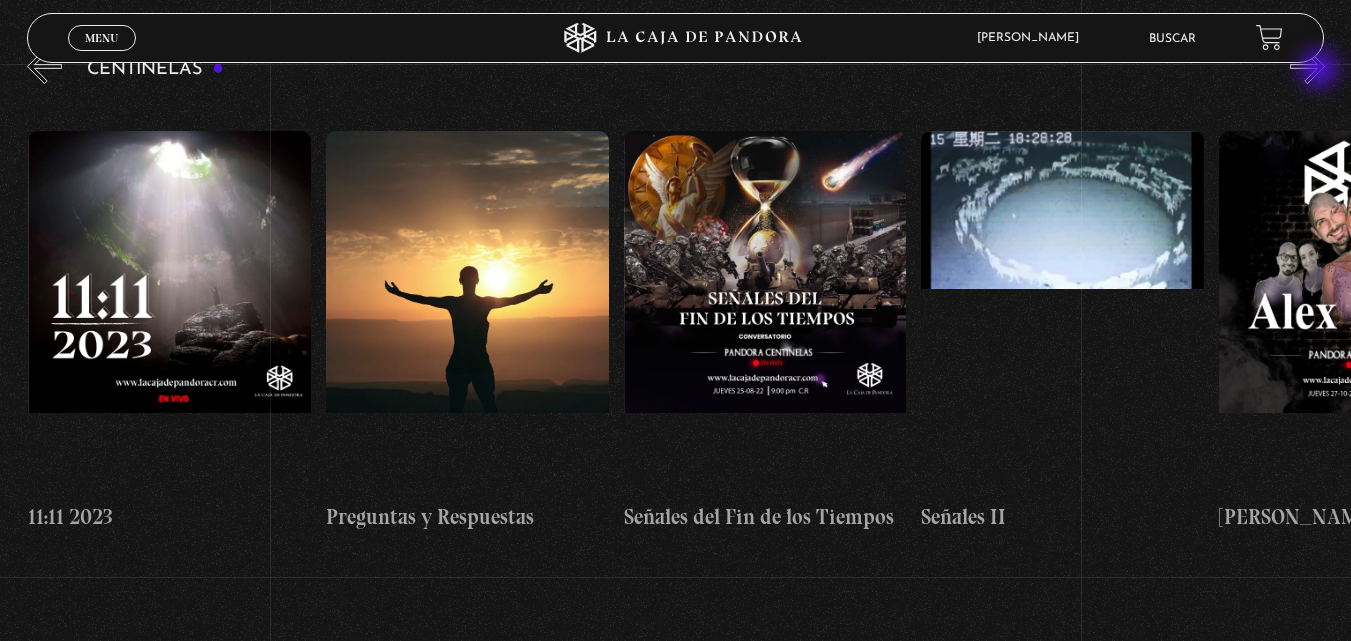 scroll, scrollTop: 0, scrollLeft: 13985, axis: horizontal 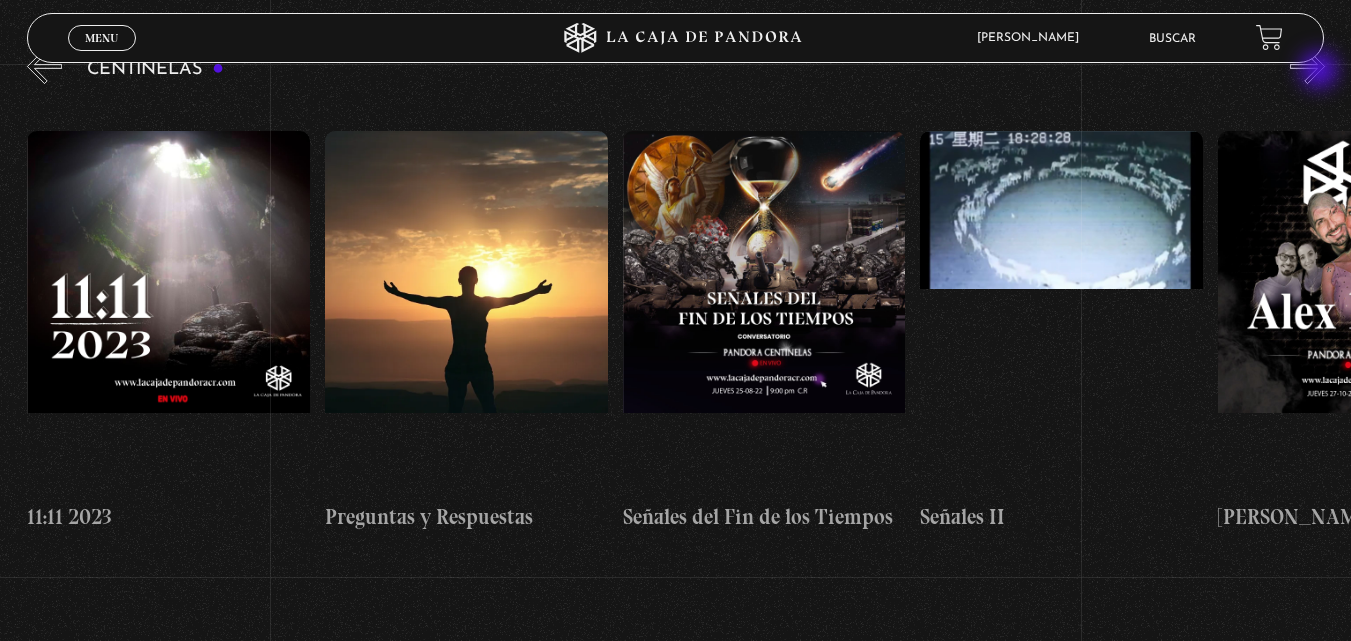 click on "»" at bounding box center [1307, 66] 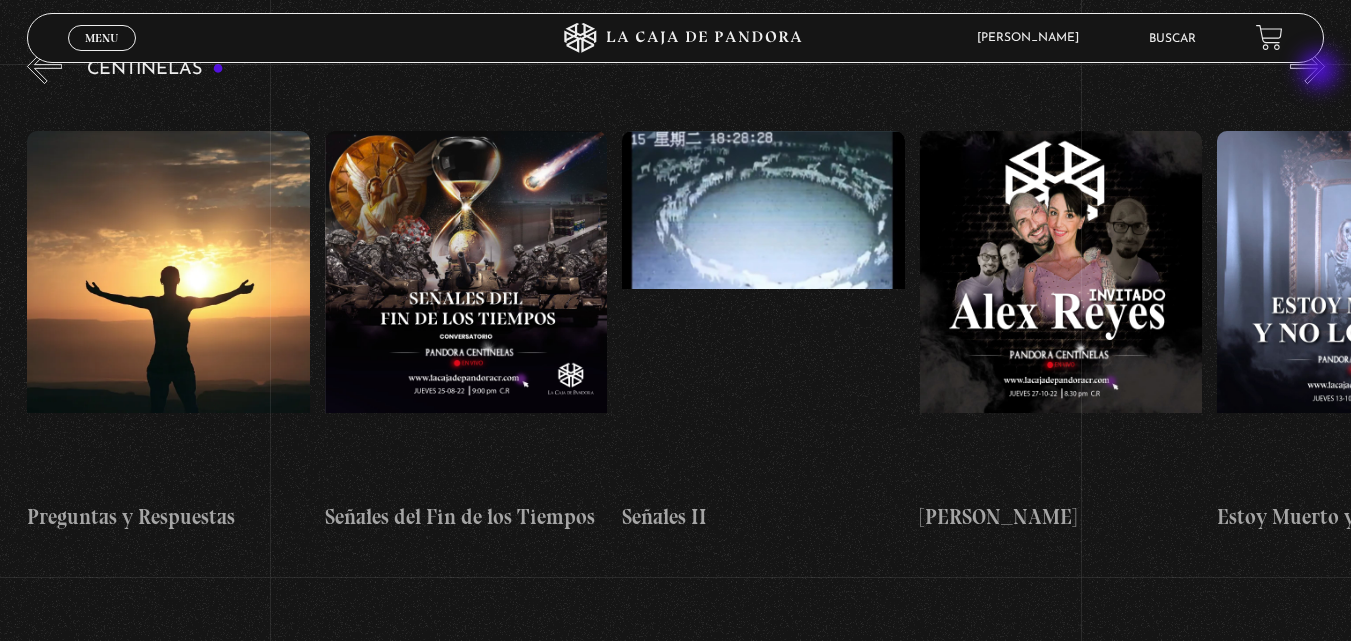 click on "»" at bounding box center [1307, 66] 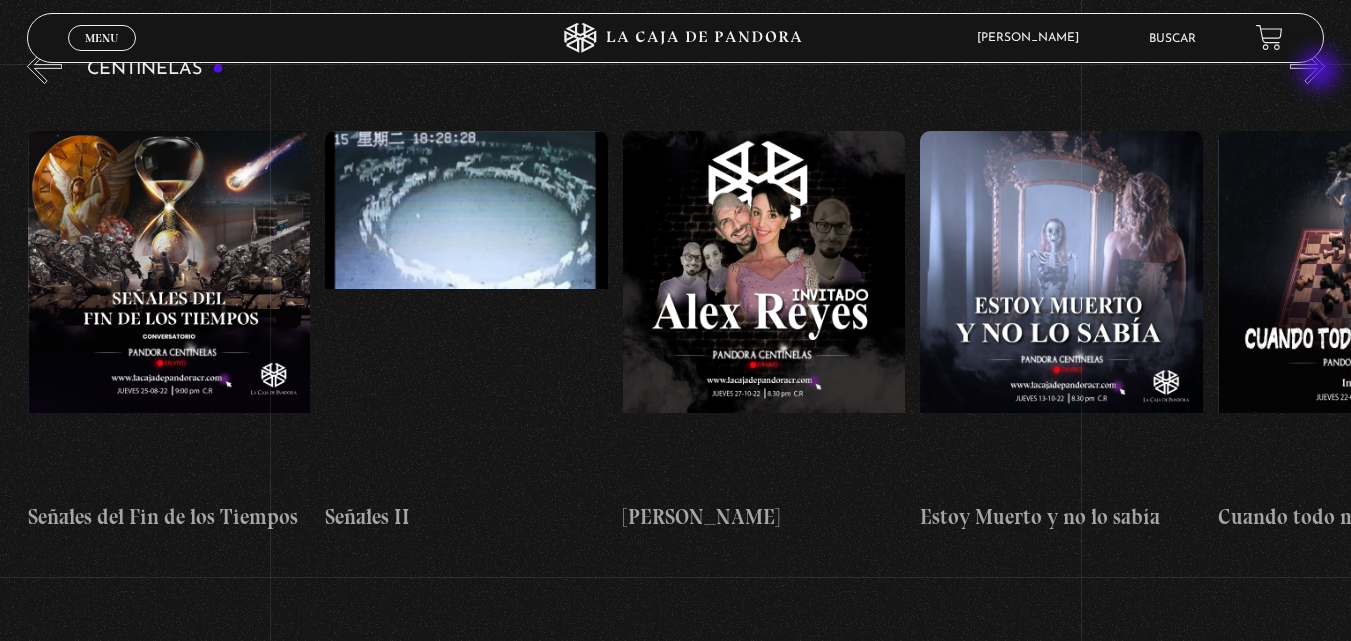 click on "»" at bounding box center [1307, 66] 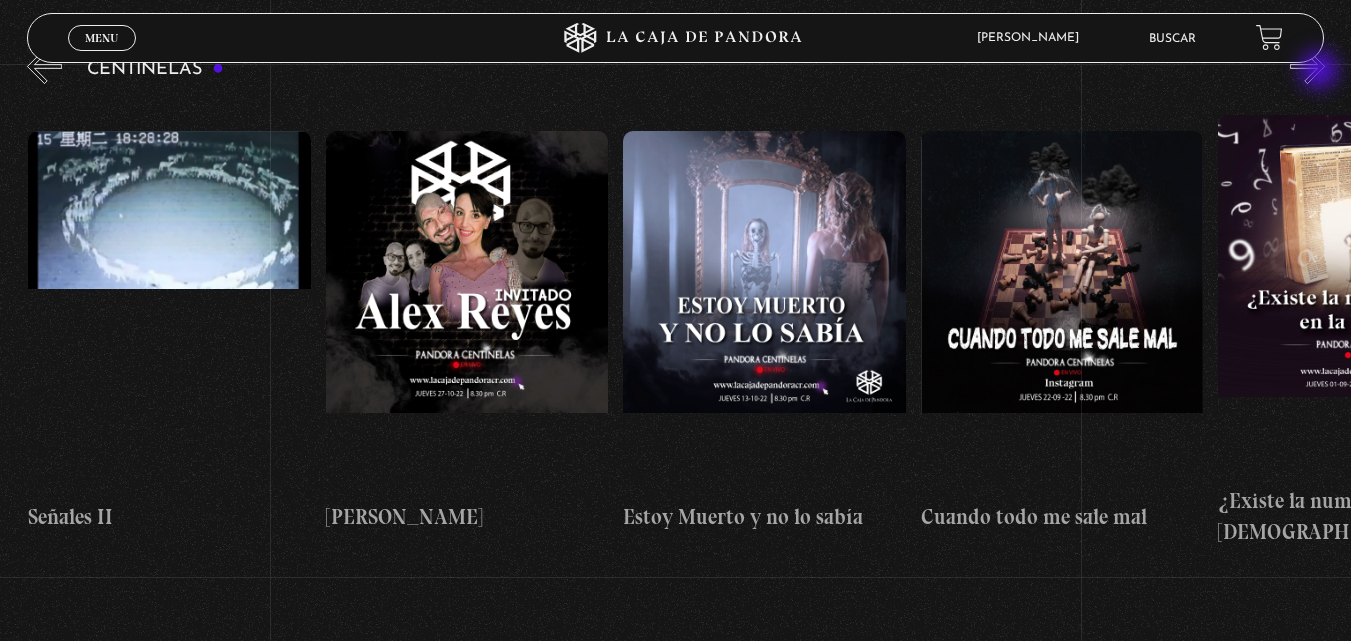 scroll, scrollTop: 0, scrollLeft: 14878, axis: horizontal 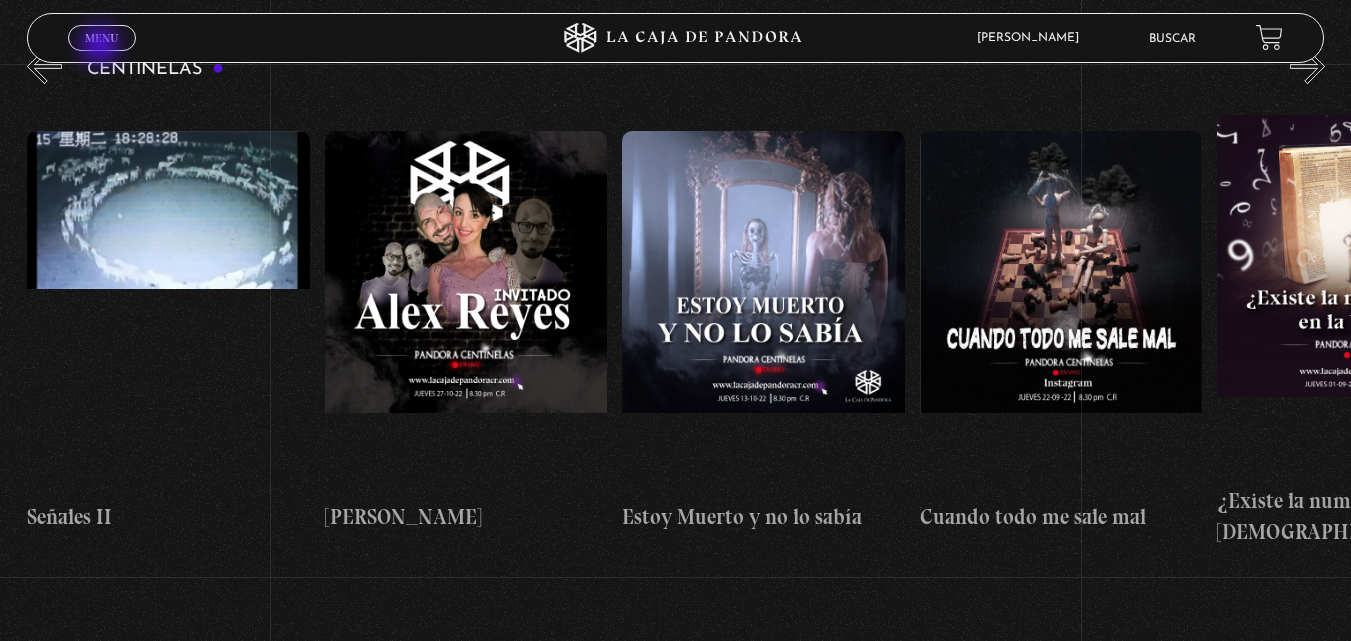 click on "Menu Cerrar" at bounding box center [102, 38] 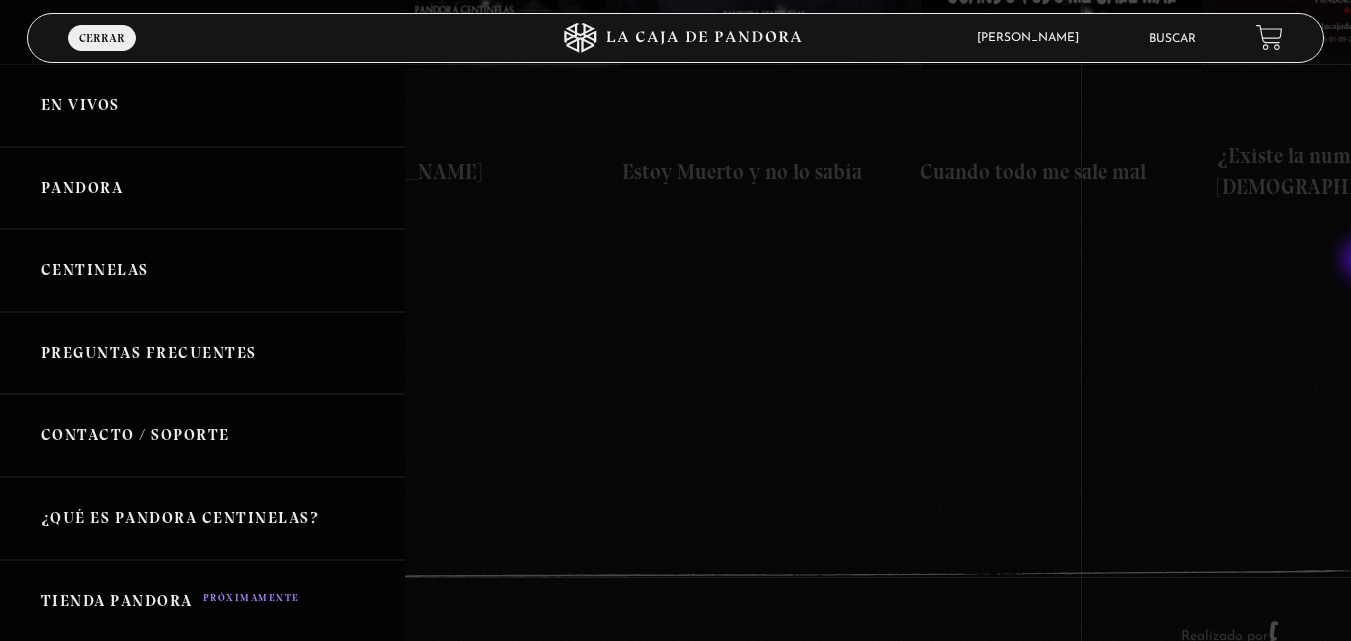 scroll, scrollTop: 636, scrollLeft: 0, axis: vertical 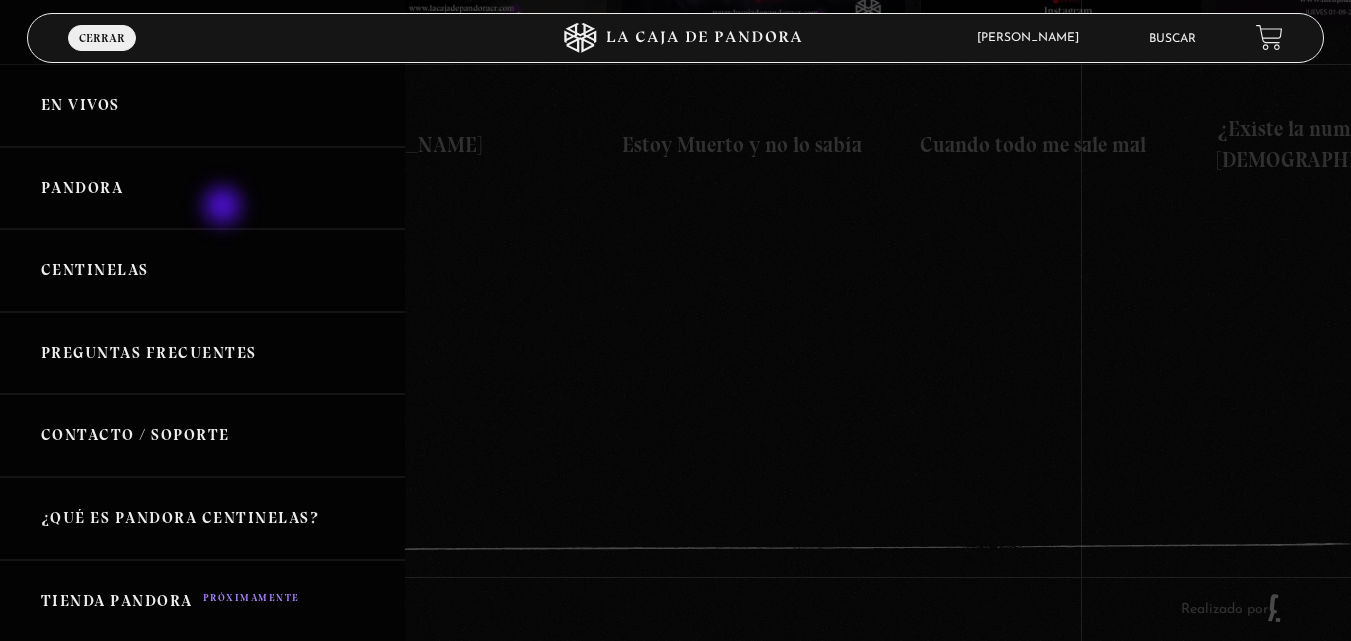 click on "Pandora" at bounding box center (202, 188) 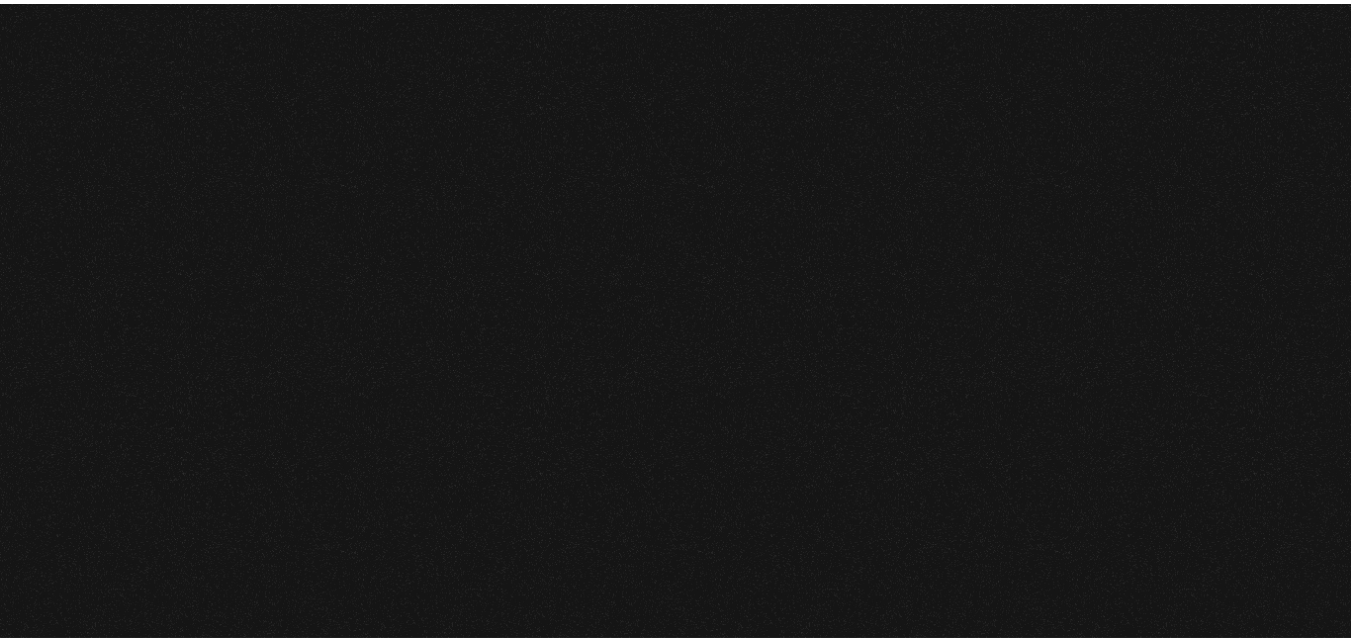 scroll, scrollTop: 0, scrollLeft: 0, axis: both 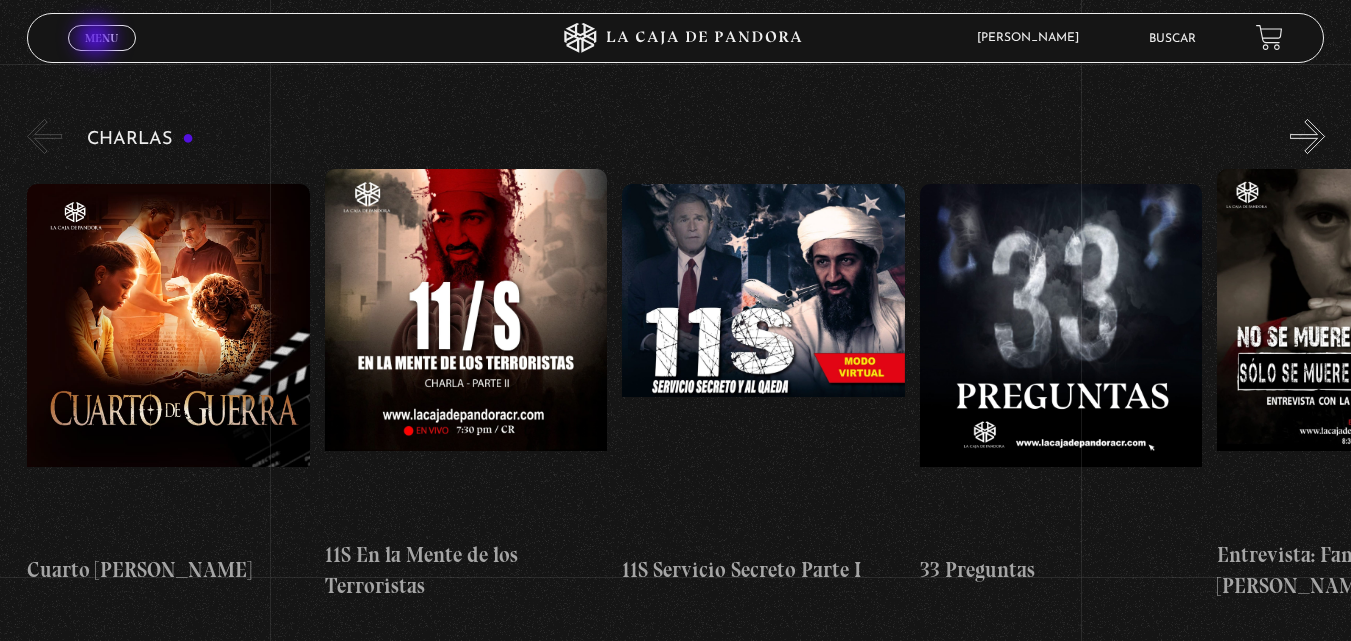 click on "Menu" at bounding box center (101, 38) 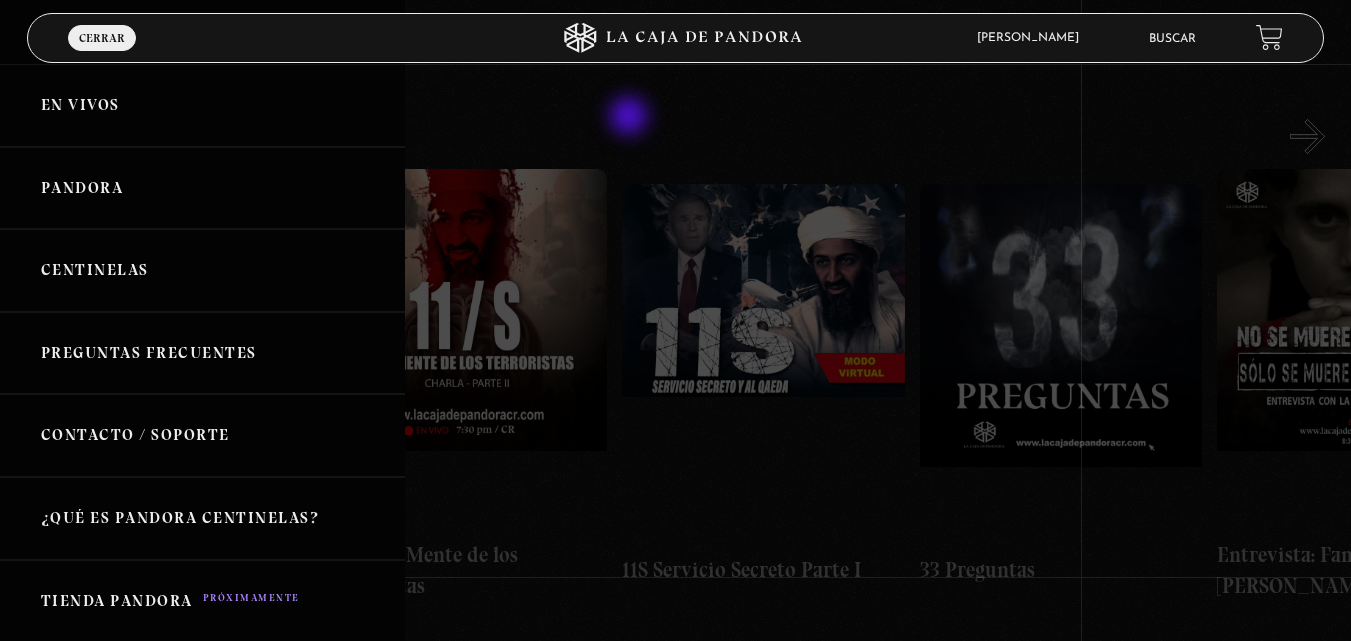 click at bounding box center (675, 320) 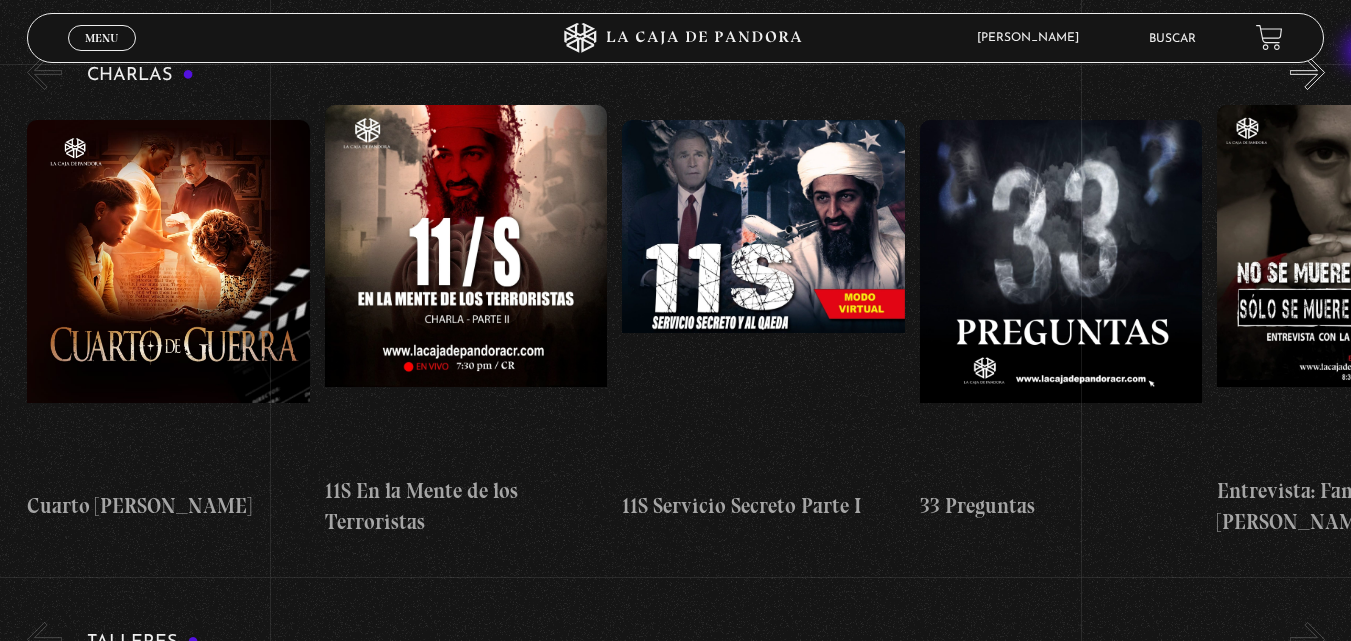 scroll, scrollTop: 401, scrollLeft: 0, axis: vertical 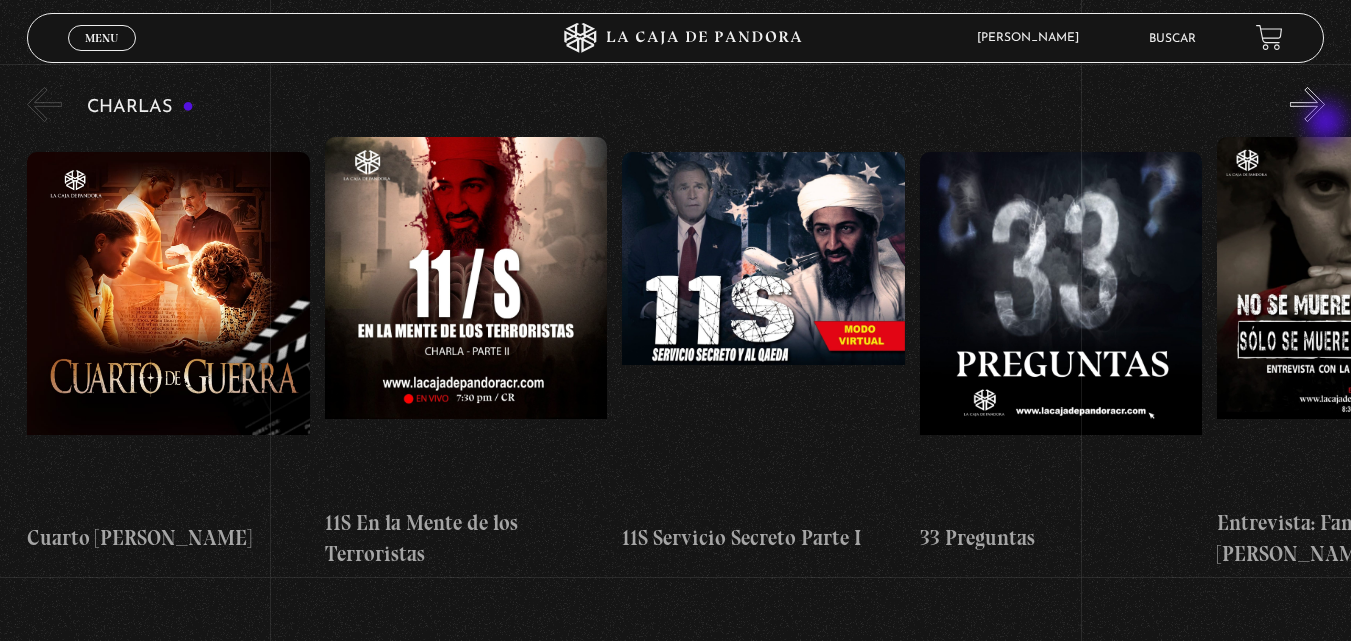 click on "»" at bounding box center (1307, 104) 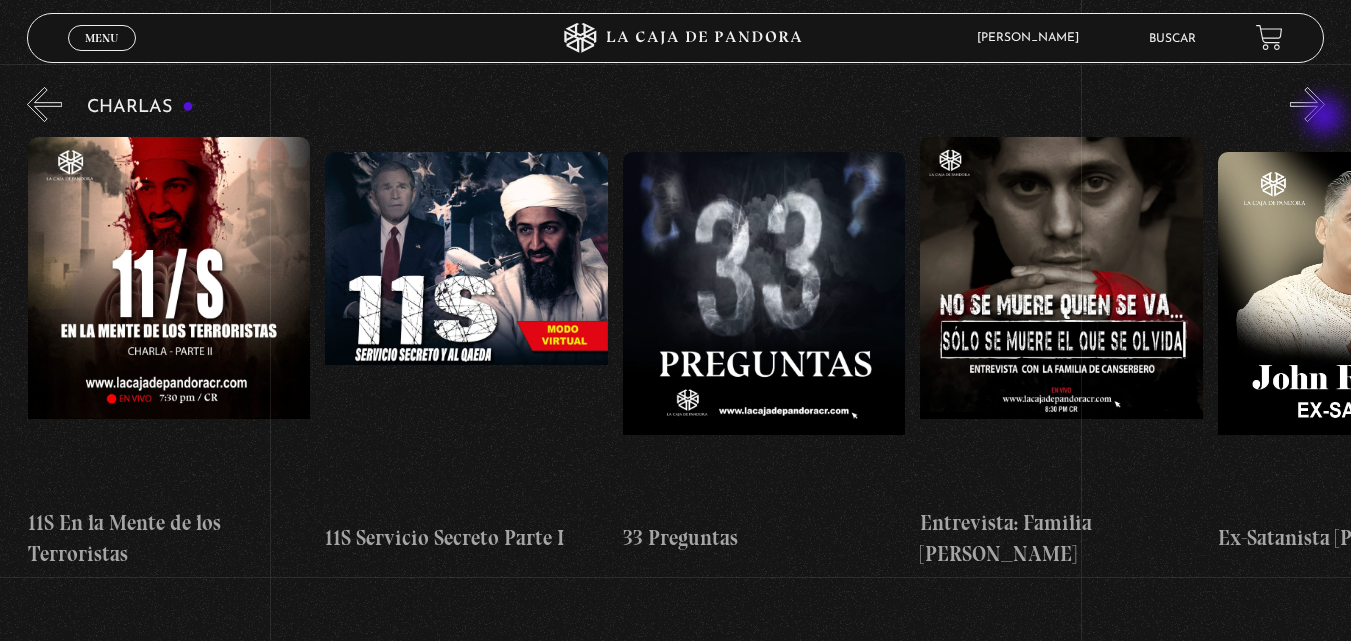 click on "»" at bounding box center (1307, 104) 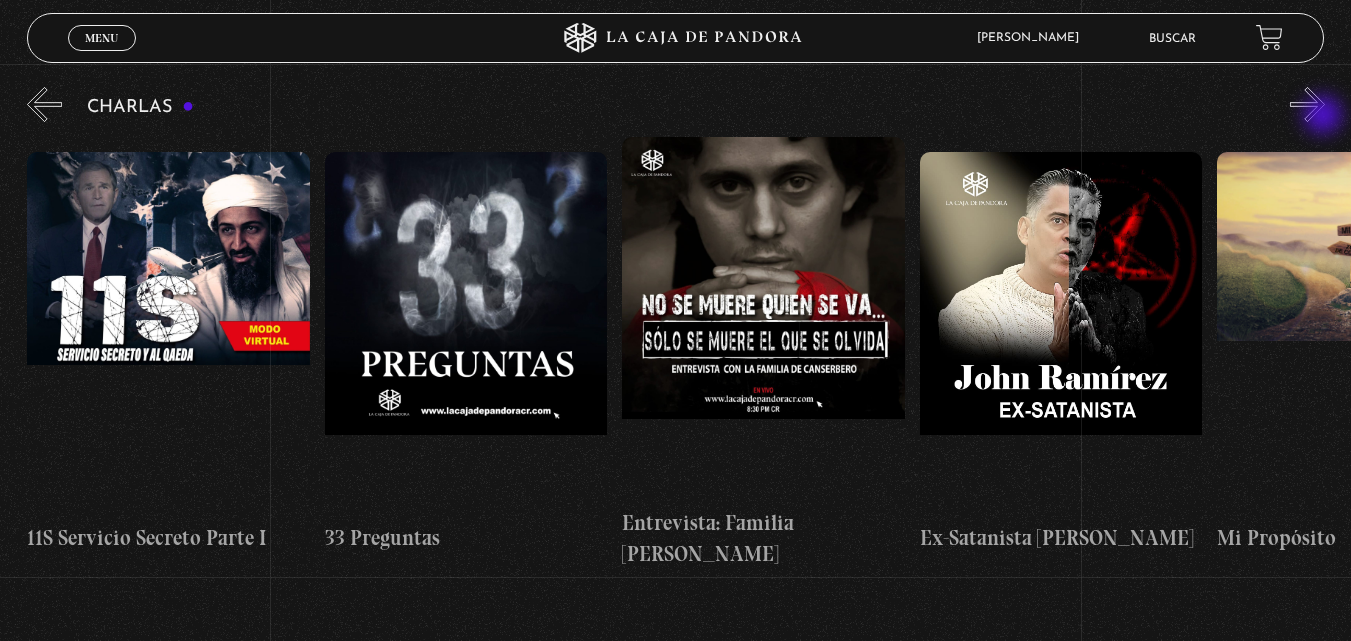 click on "»" at bounding box center [1307, 104] 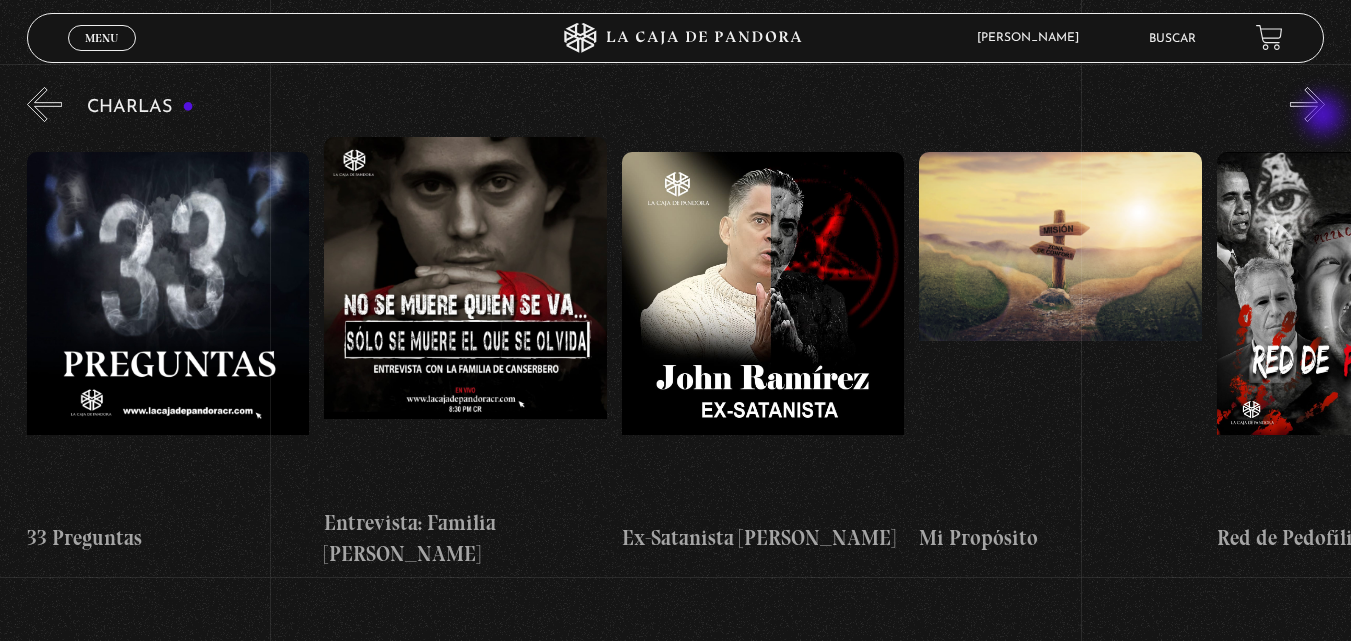 click on "»" at bounding box center [1307, 104] 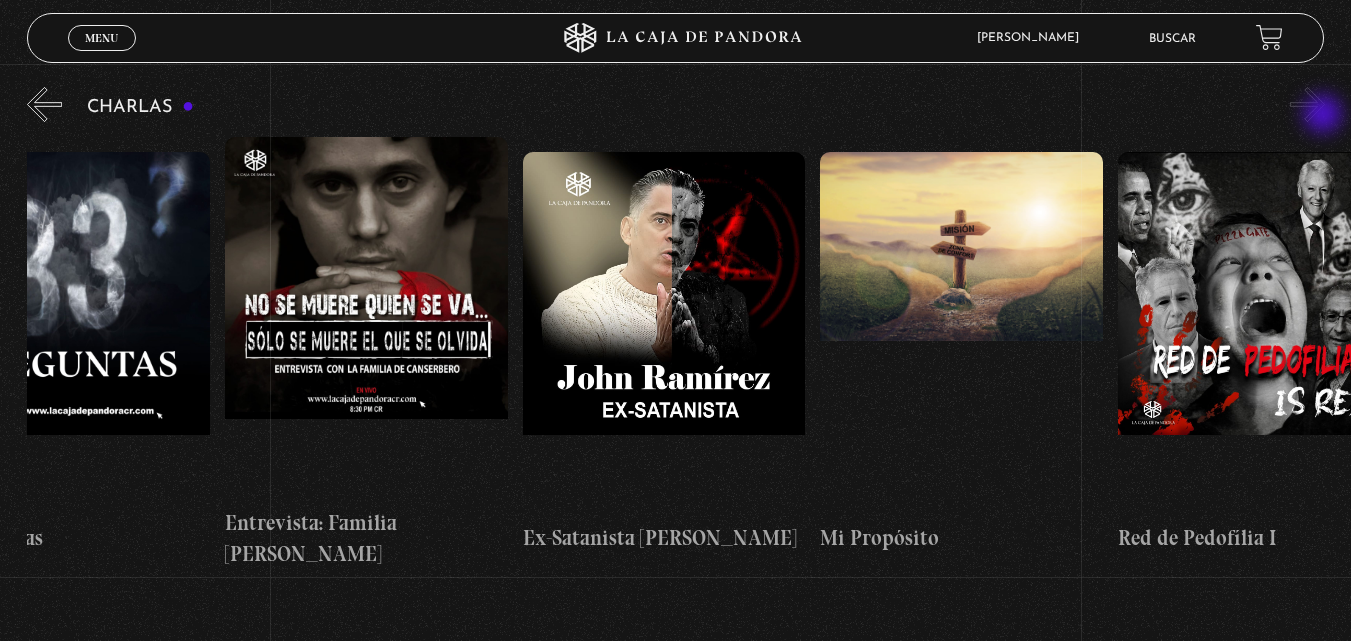 scroll, scrollTop: 0, scrollLeft: 1041, axis: horizontal 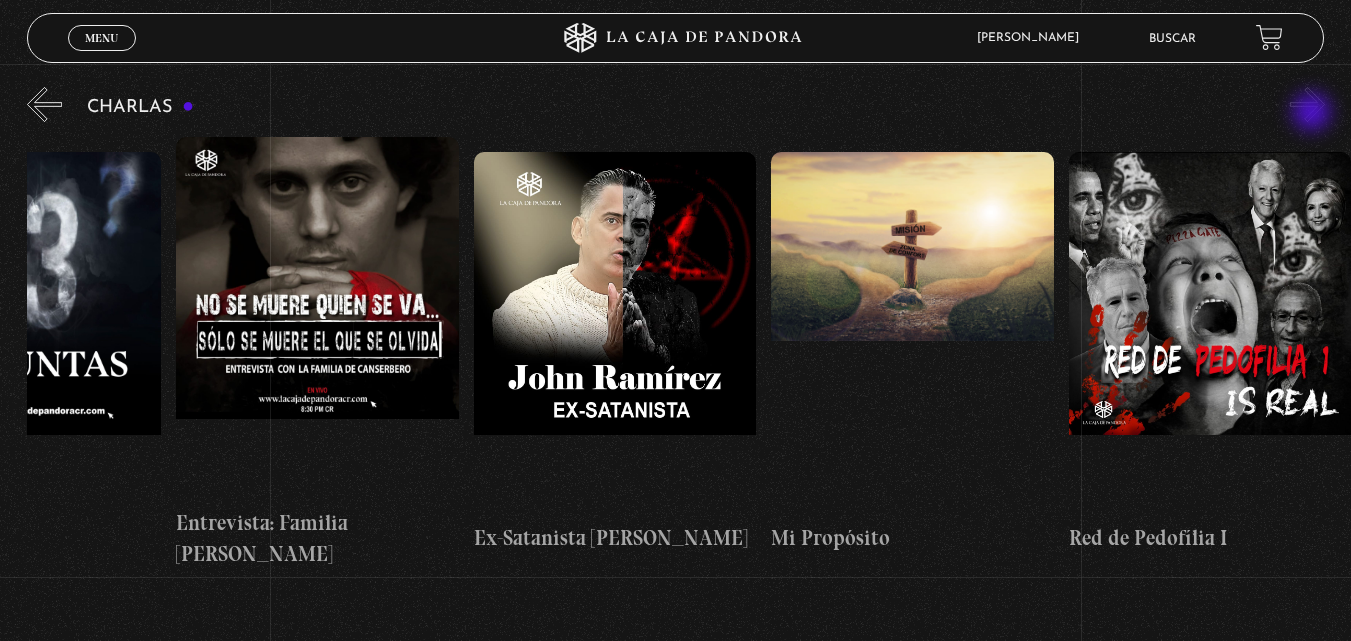 click on "»" at bounding box center (1307, 104) 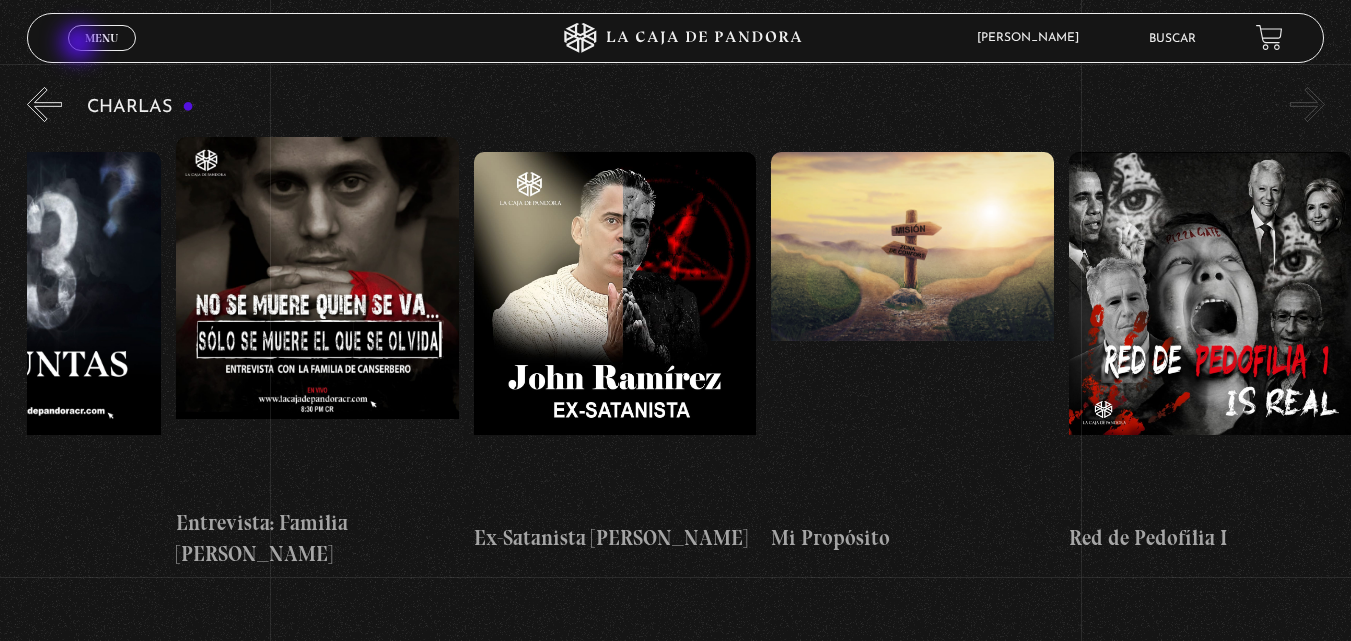 click on "Menu Cerrar" at bounding box center [102, 38] 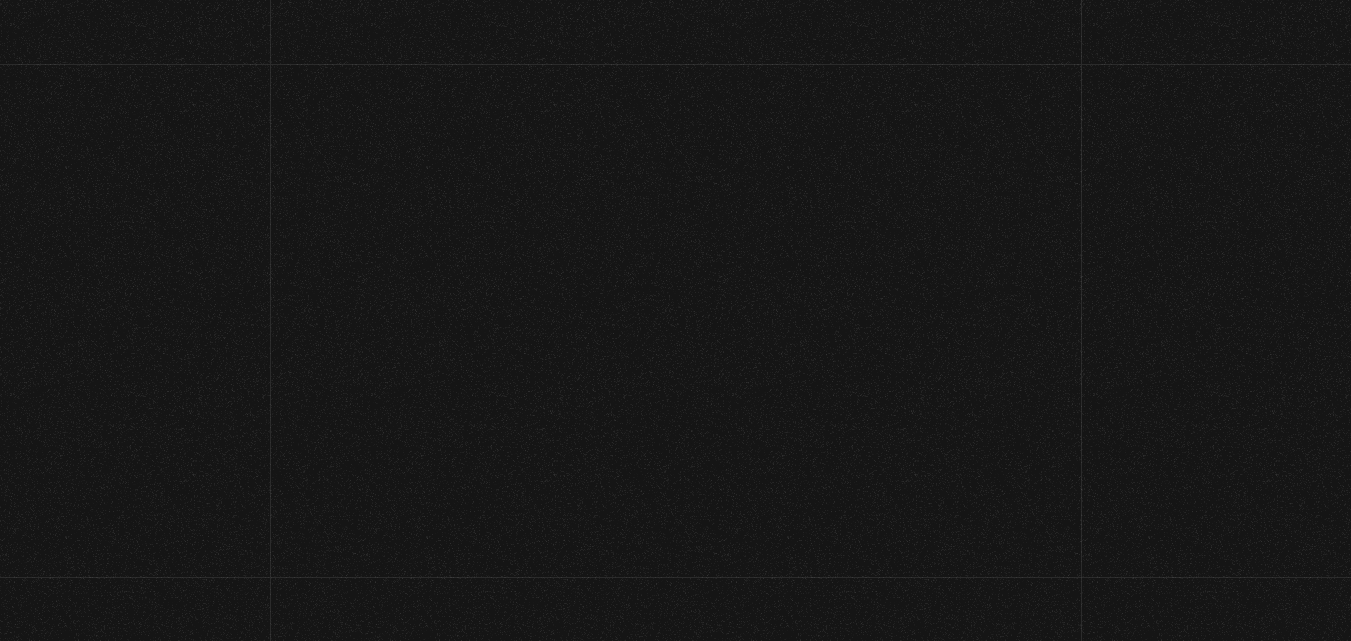 scroll, scrollTop: 0, scrollLeft: 0, axis: both 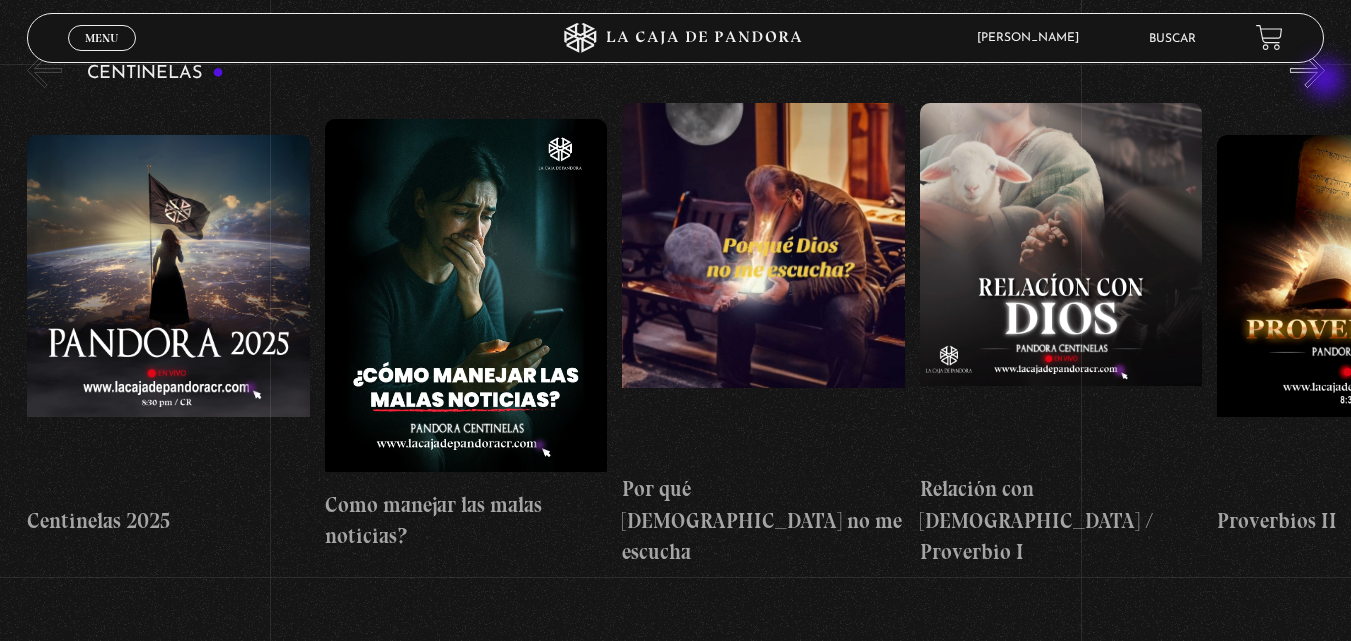 click on "»" at bounding box center [1307, 70] 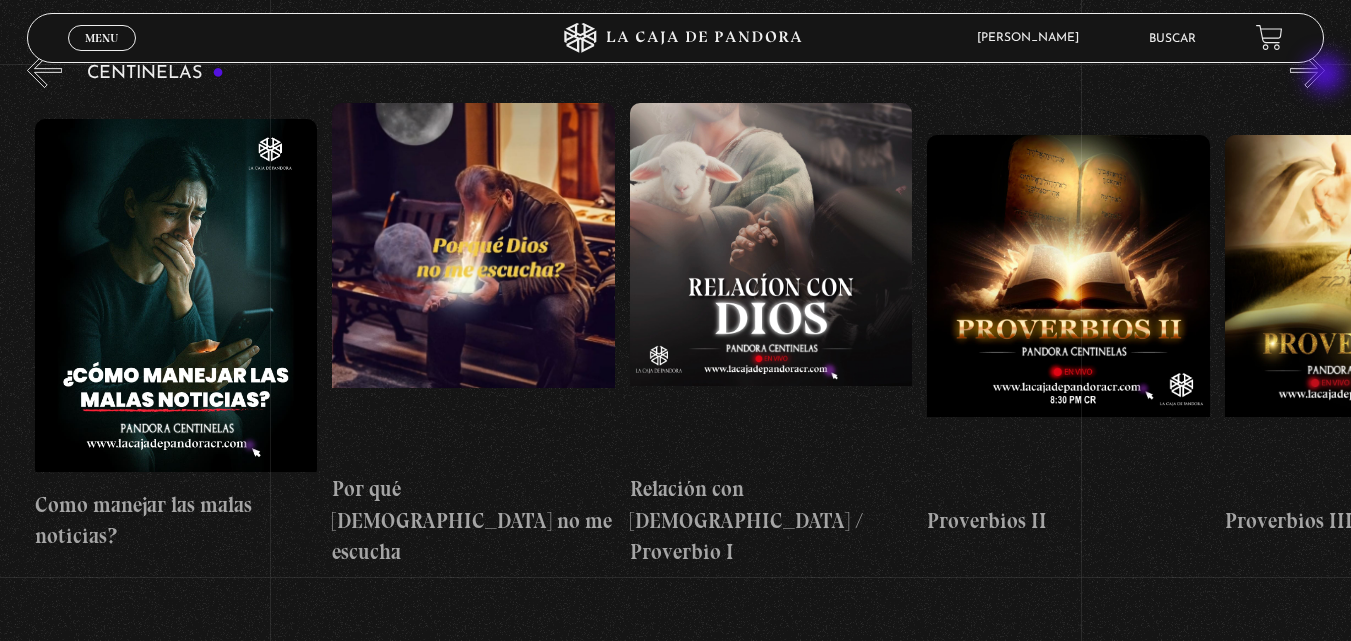 click on "»" at bounding box center (1307, 70) 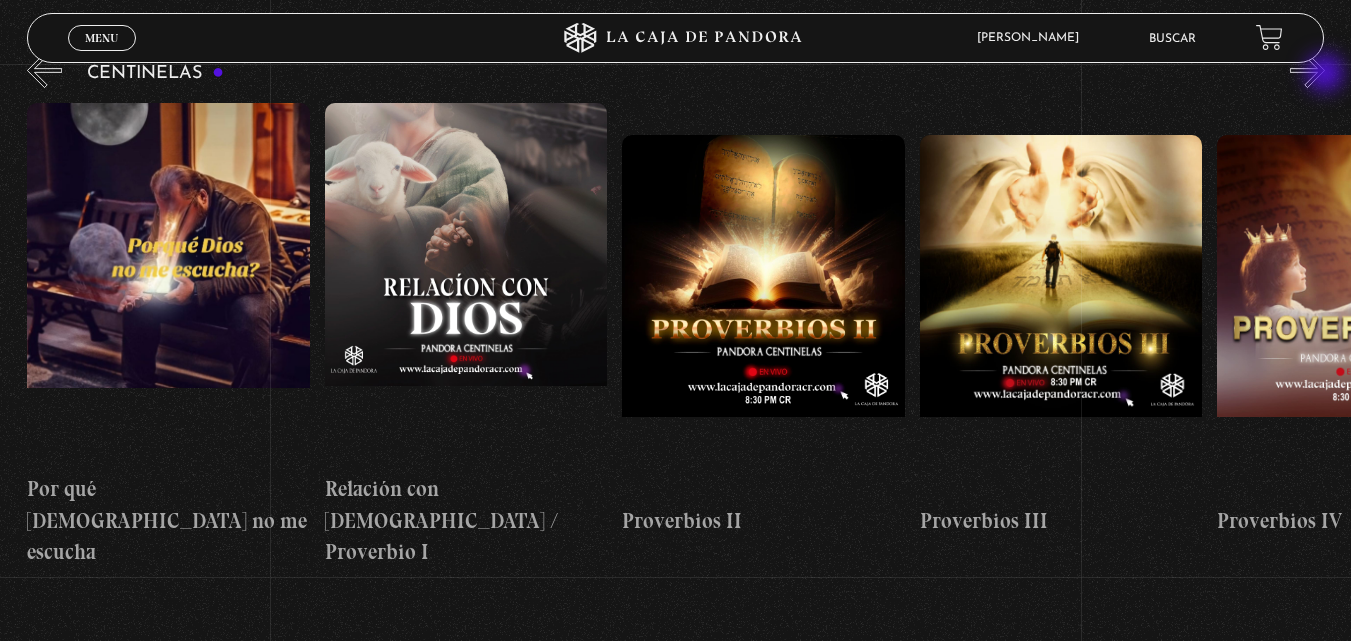 click on "»" at bounding box center [1307, 70] 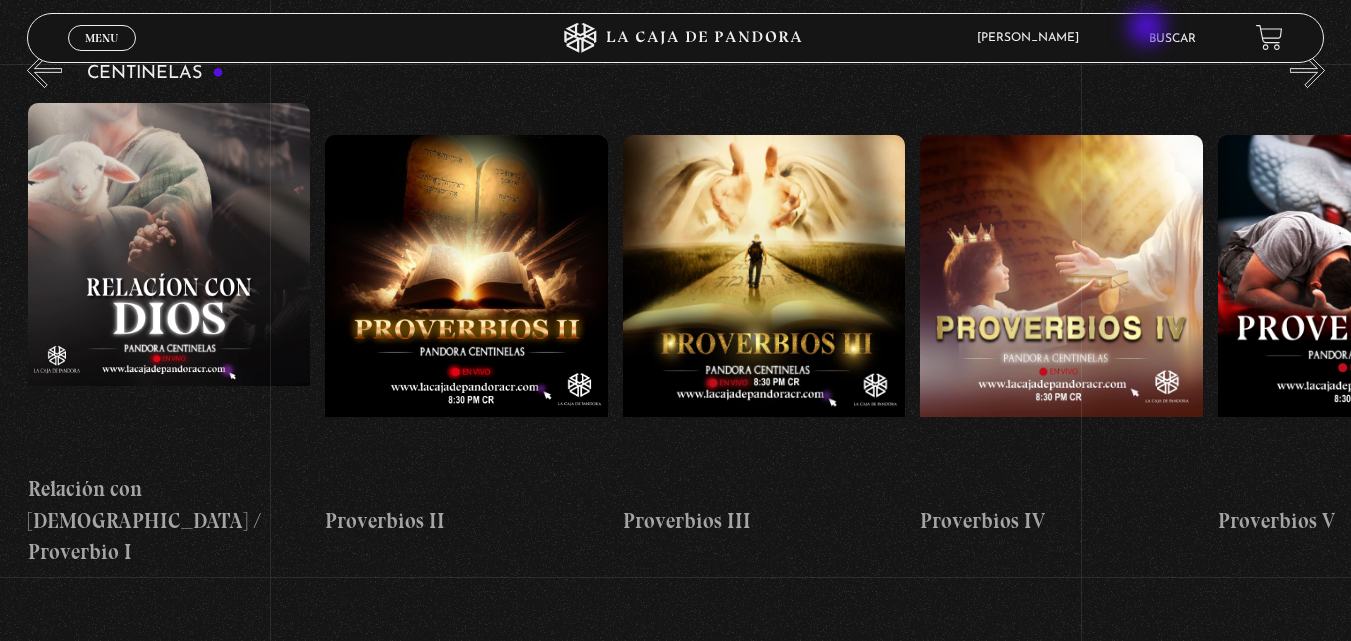 scroll, scrollTop: 0, scrollLeft: 893, axis: horizontal 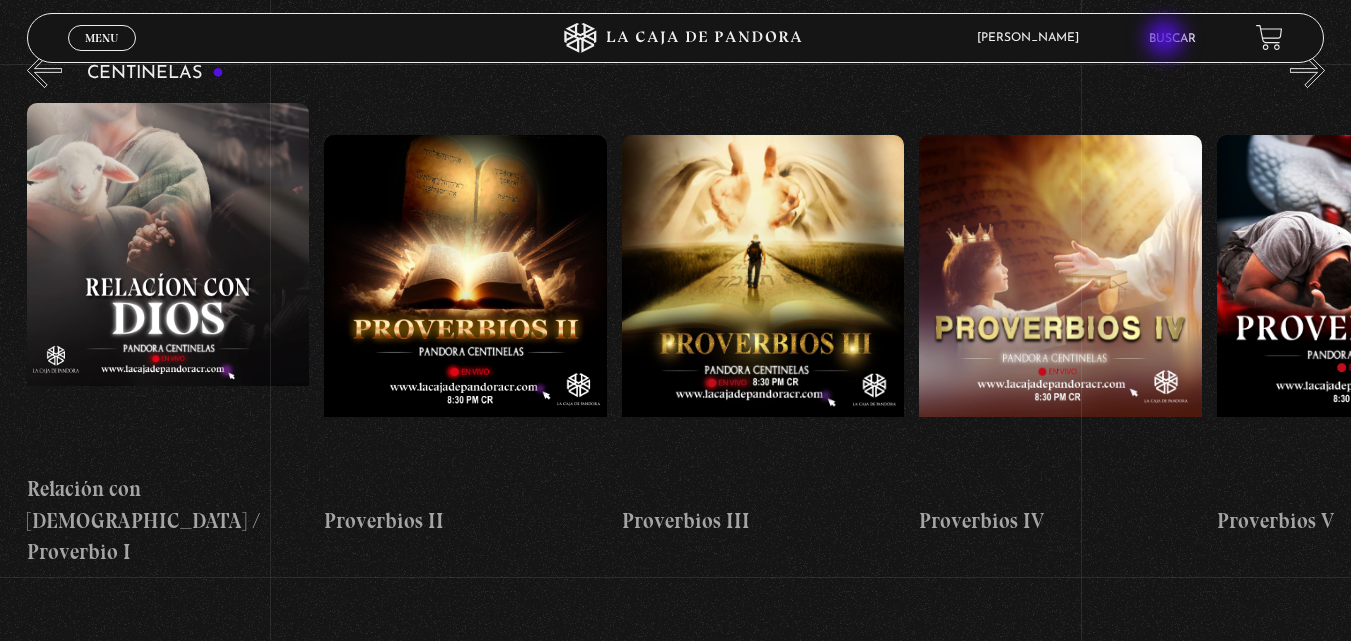click on "Buscar" at bounding box center (1172, 39) 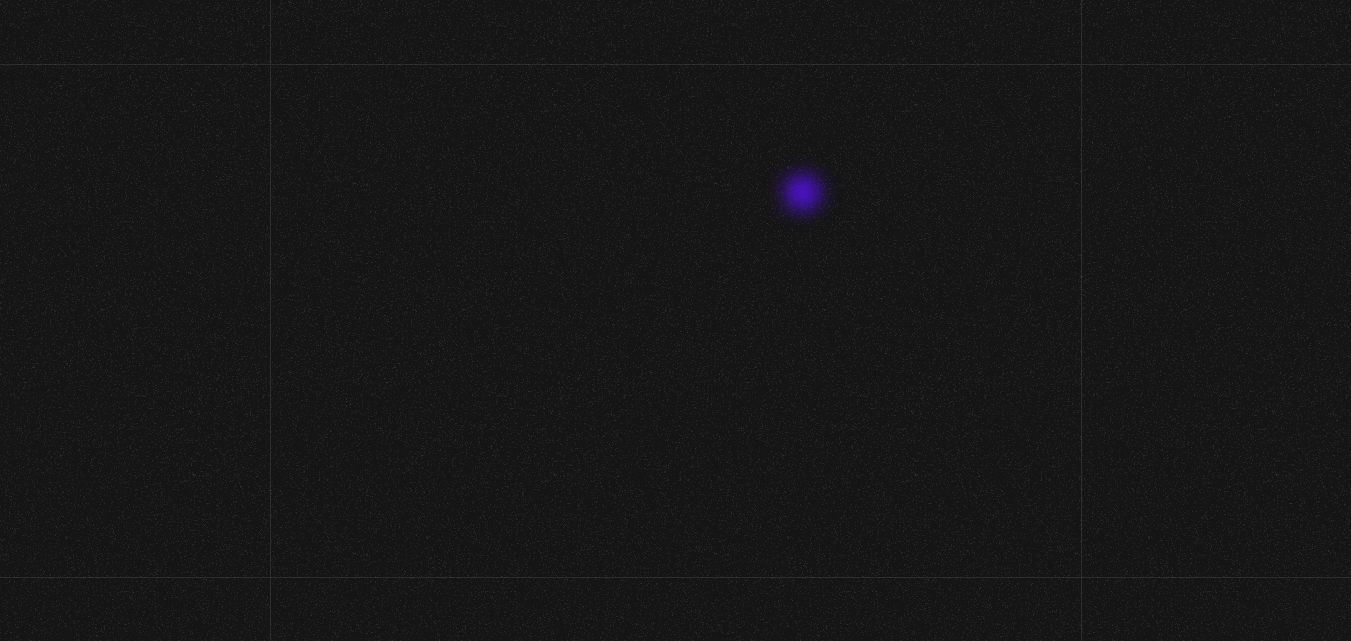 scroll, scrollTop: 0, scrollLeft: 0, axis: both 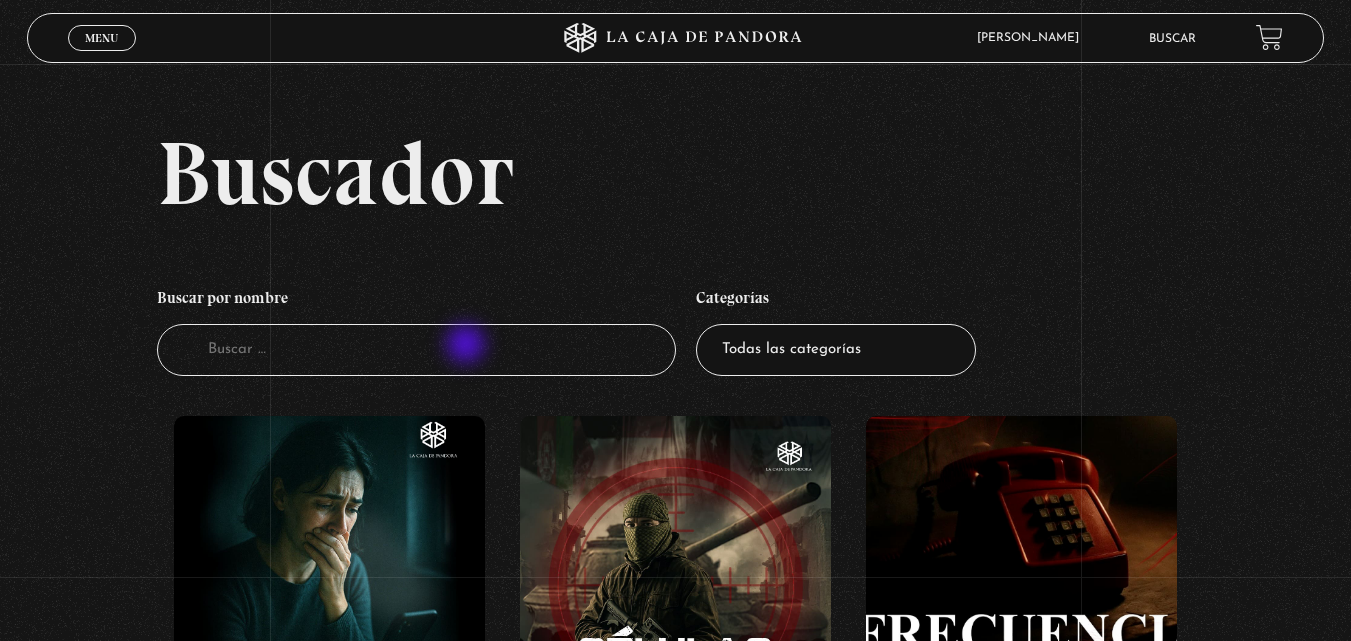 click on "Buscador" at bounding box center (416, 350) 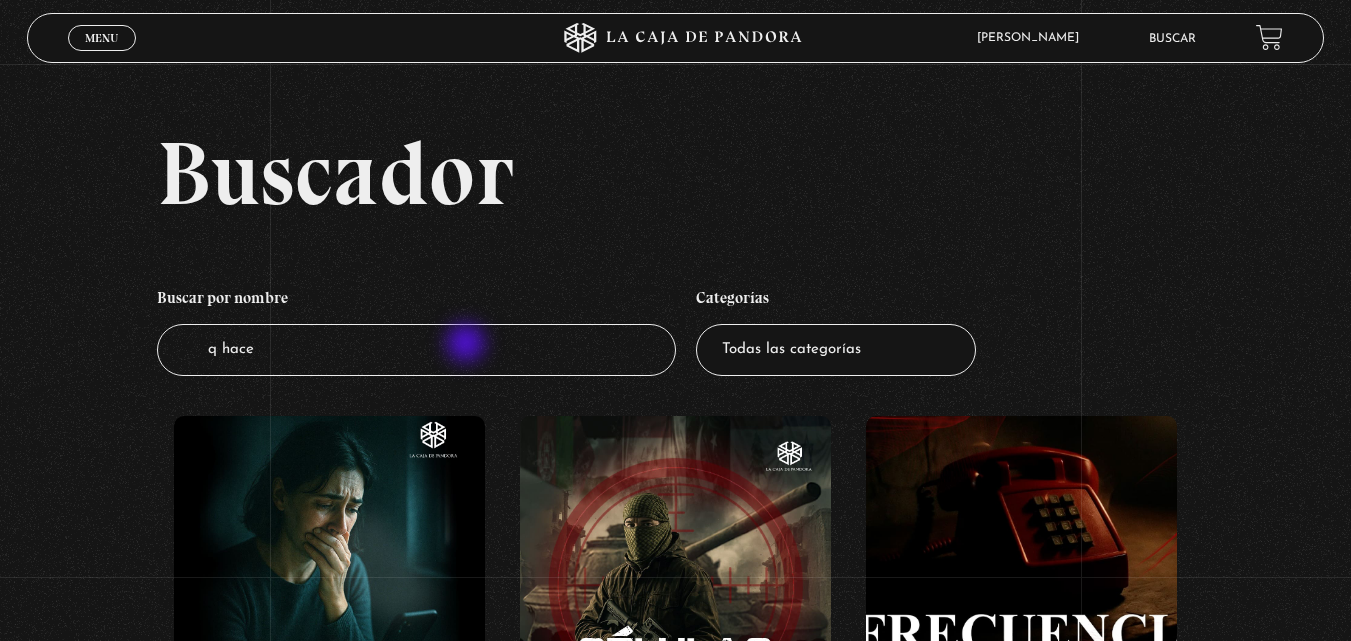 type on "q hacer" 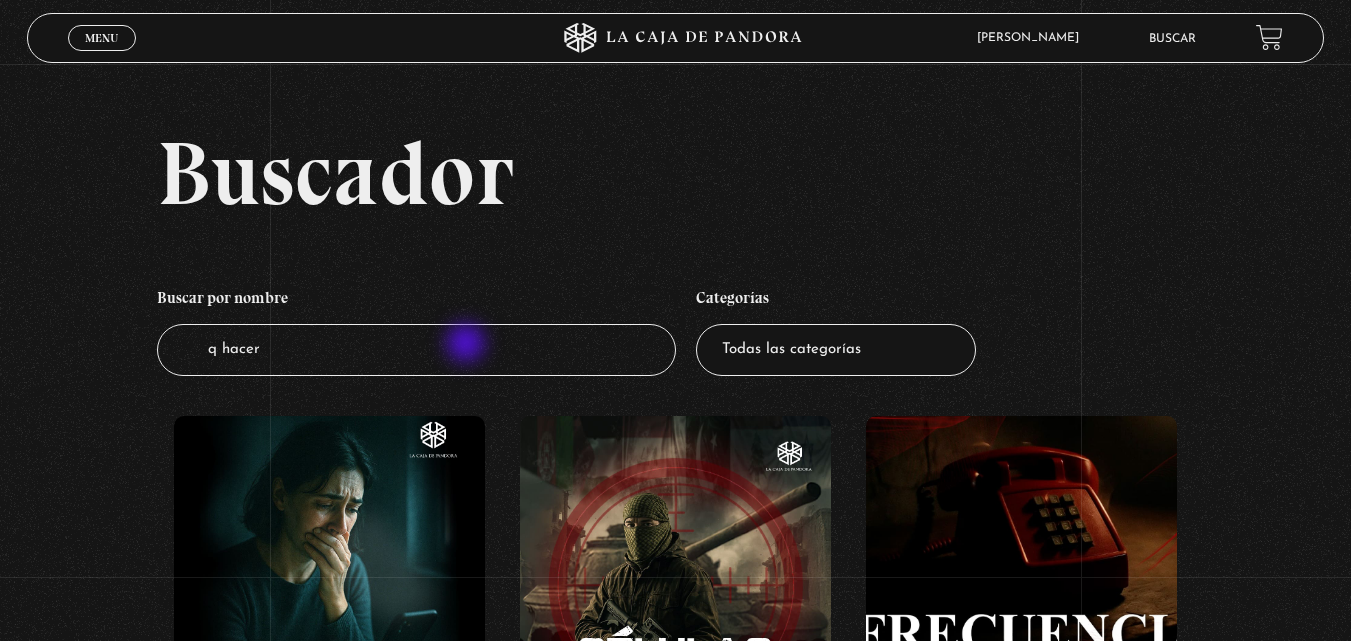 click on "q hacer" at bounding box center [416, 350] 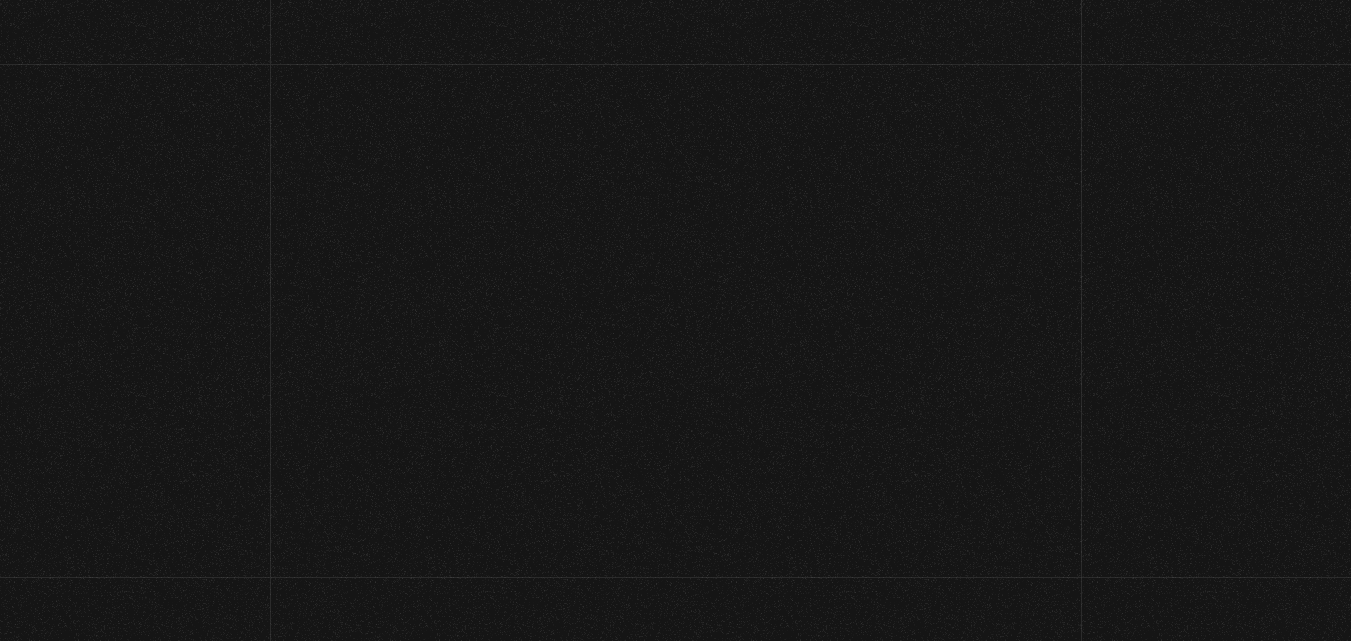 scroll, scrollTop: 0, scrollLeft: 0, axis: both 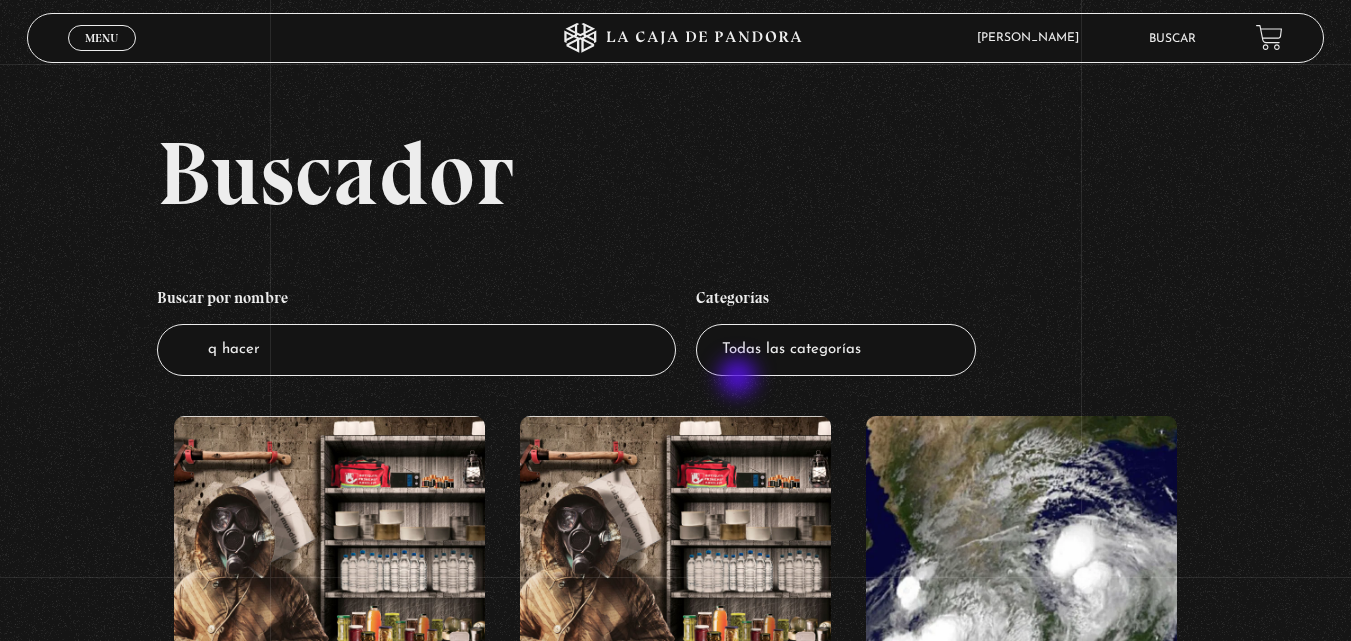 click on "Categorías
Todas las categorías
11:11 Humanitario  (1)
Amo los Lunes  (2)
Análisis de series y películas  (22)
Asesinos Seriales  (2)
Centinelas  (113)
Charlas  (8)
Entrevistas  (7)
Hacktivismo  (5)
Mercado  (1)
Mundo Espiritual  (20)
Nuevo Orden Mundial NWO  (80)
Pandora Bio  (24)
Pandora Prepper  (23)
Pandora Tour  (3)
Paranormal  (11)
Pastelería  (1)
Peligros en la web  (4)
Regulares  (1)
Teorías de Conspiración  (7)" at bounding box center [836, 327] 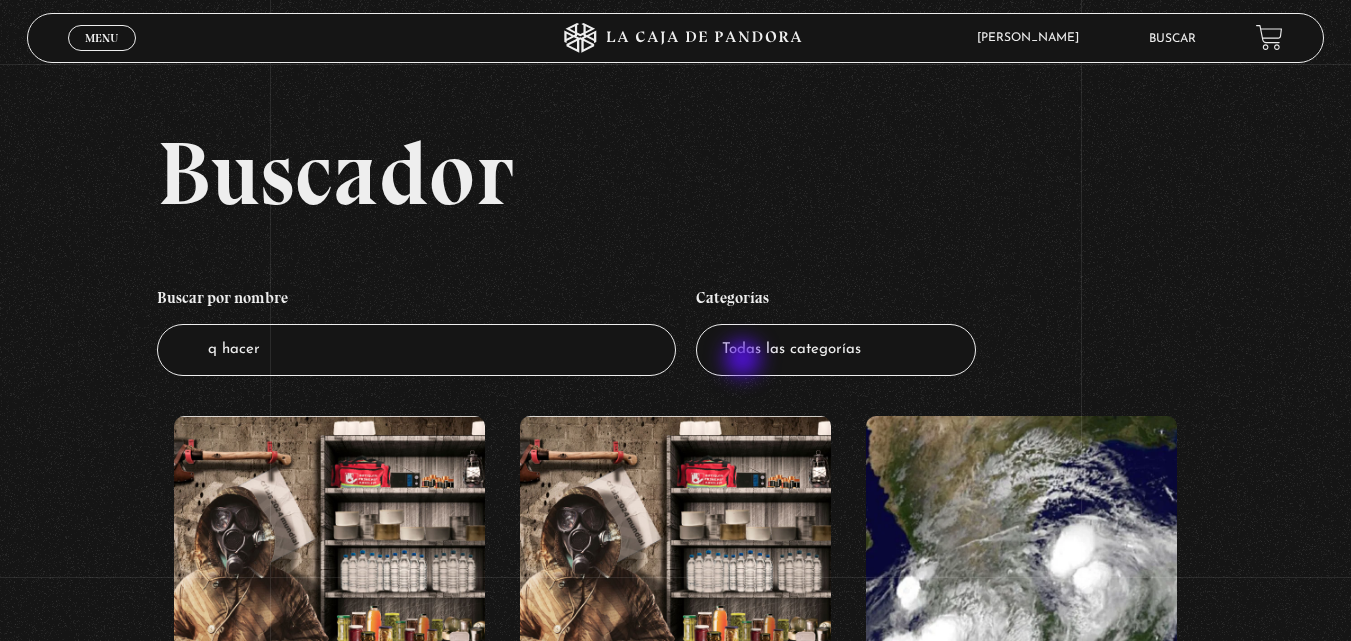 click on "Todas las categorías
11:11 Humanitario  (1)
Amo los Lunes  (2)
Análisis de series y películas  (22)
Asesinos Seriales  (2)
Centinelas  (113)
Charlas  (8)
Entrevistas  (7)
Hacktivismo  (5)
Mercado  (1)
Mundo Espiritual  (20)
Nuevo Orden Mundial NWO  (80)
Pandora Bio  (24)
Pandora Prepper  (23)
Pandora Tour  (3)
Paranormal  (11)
Pastelería  (1)
Peligros en la web  (4)
Regulares  (1)
Teorías de Conspiración  (7)" at bounding box center [836, 350] 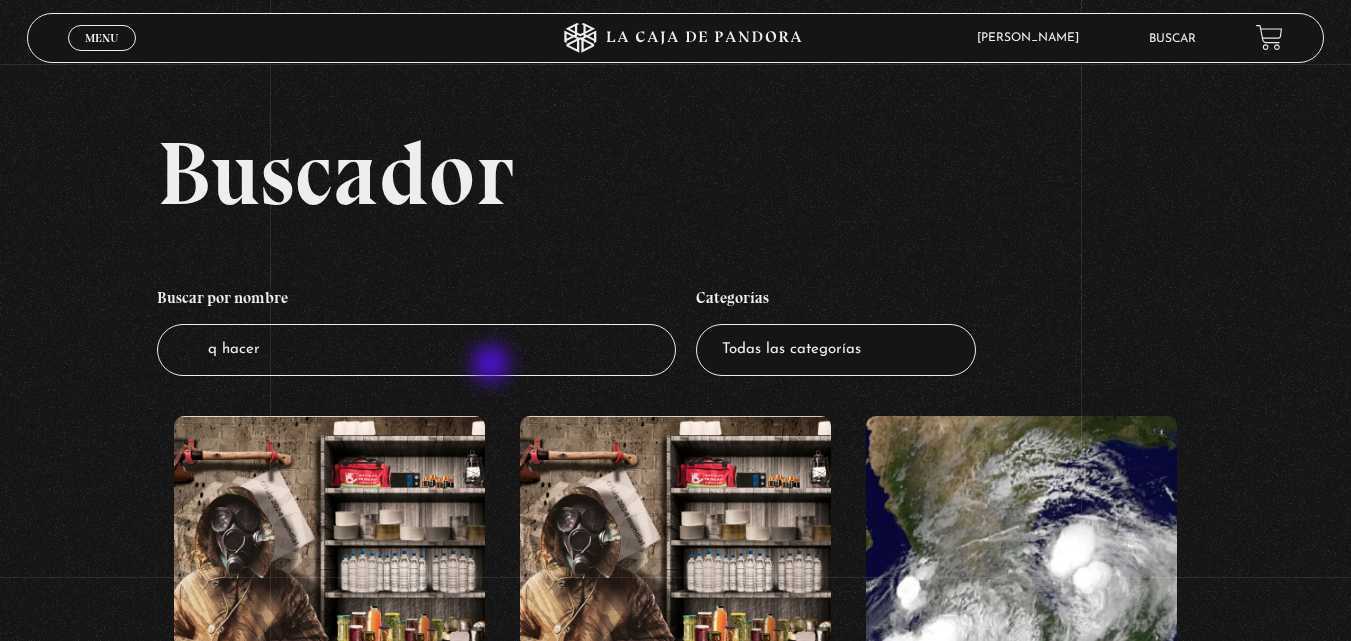 click on "q hacer" at bounding box center (416, 350) 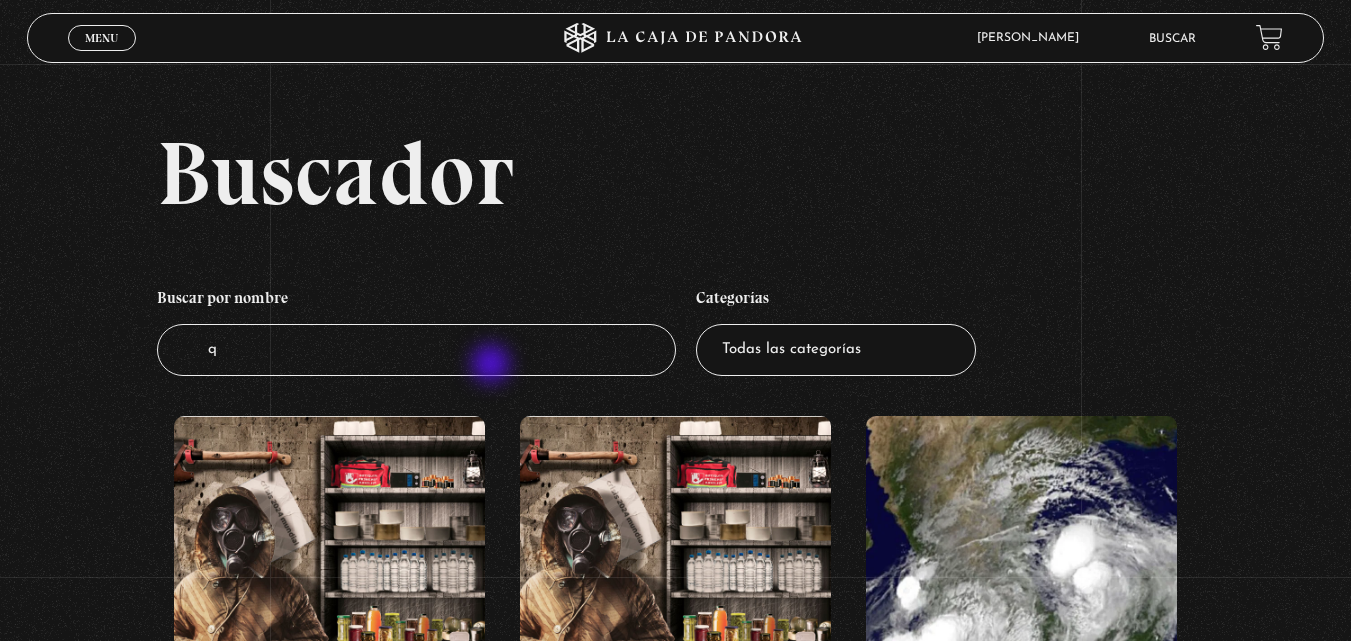 type on "q" 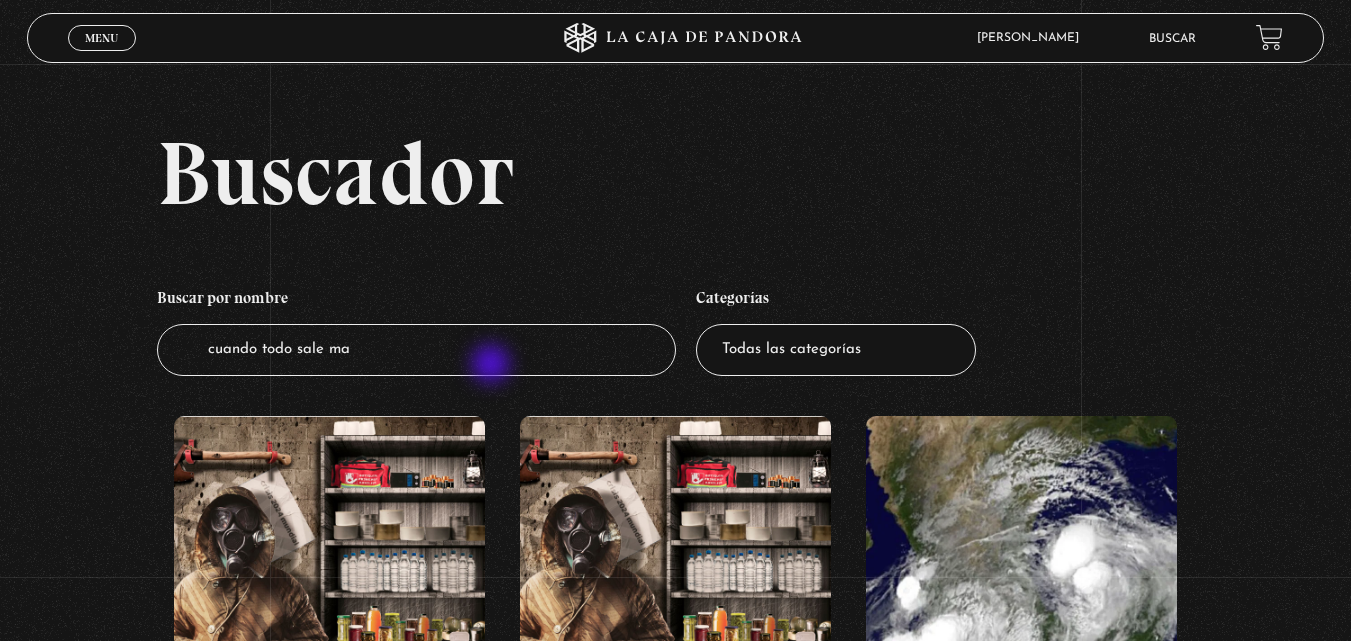 type on "cuando todo sale mal" 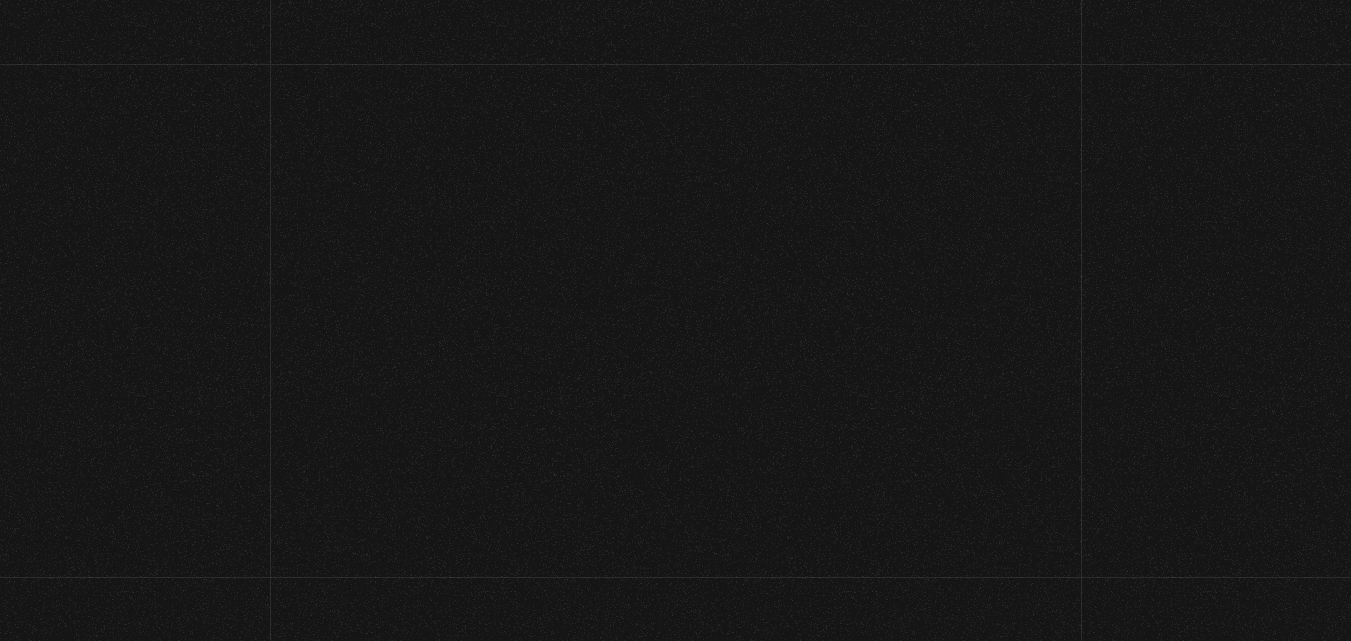 scroll, scrollTop: 0, scrollLeft: 0, axis: both 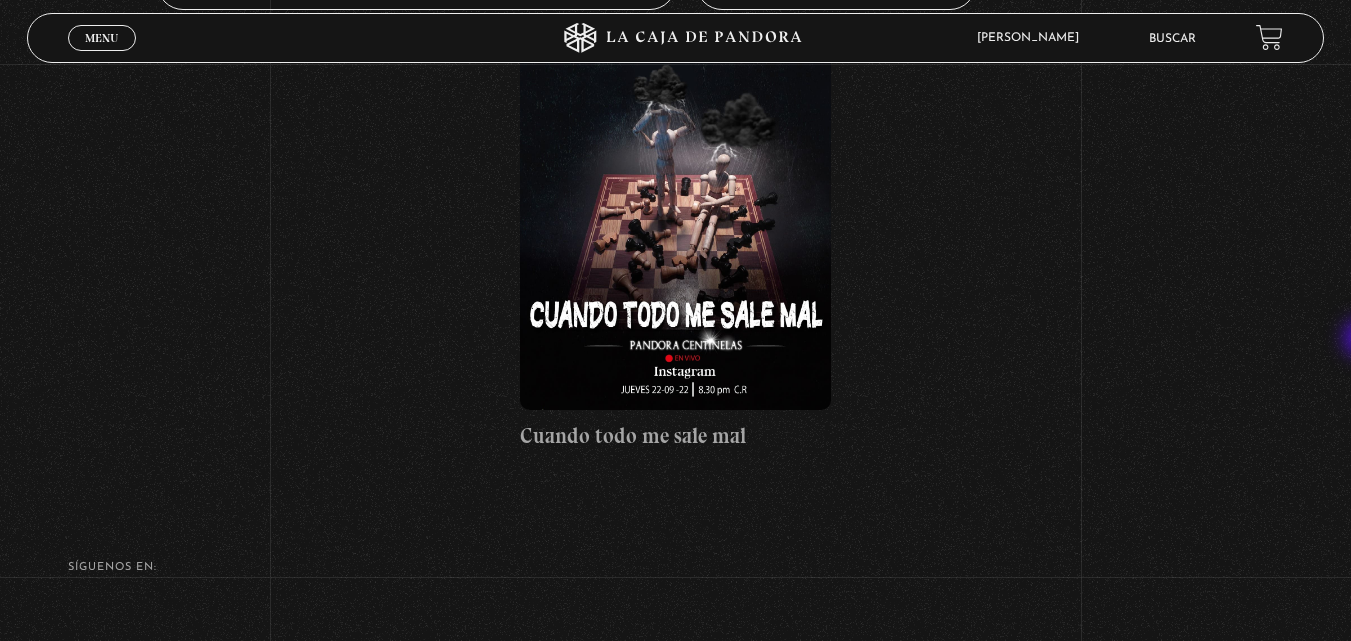 drag, startPoint x: 1365, startPoint y: 201, endPoint x: 1365, endPoint y: 398, distance: 197 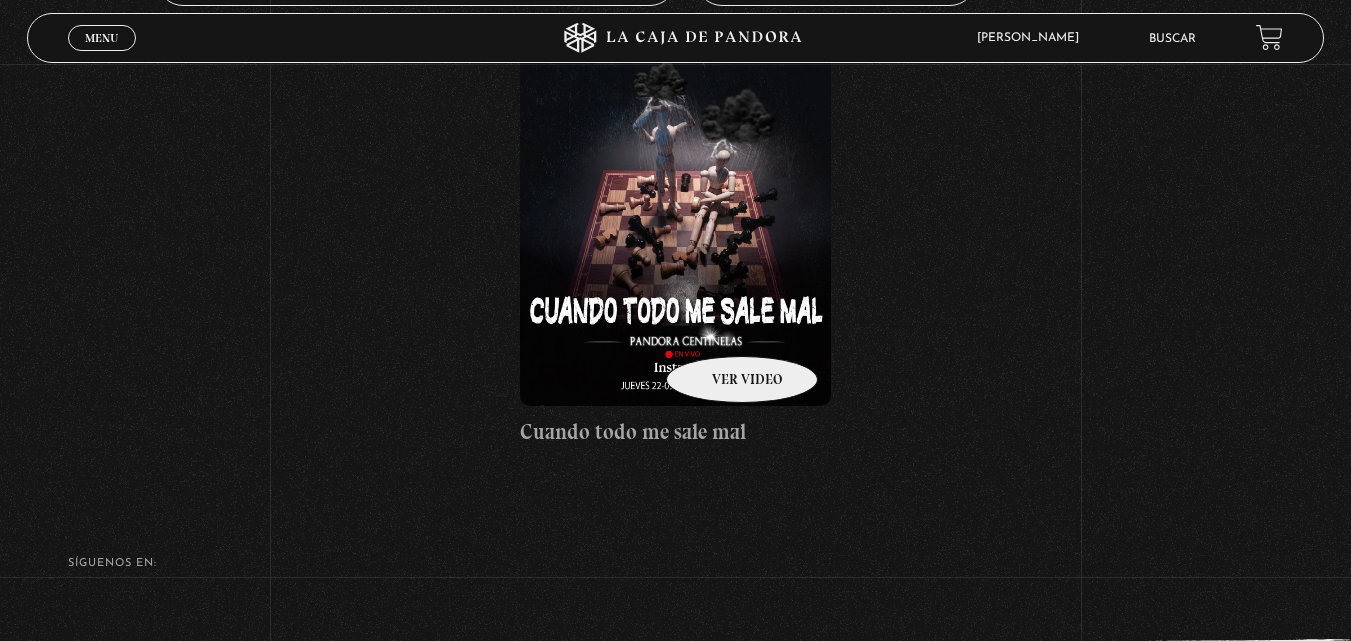click at bounding box center (675, 226) 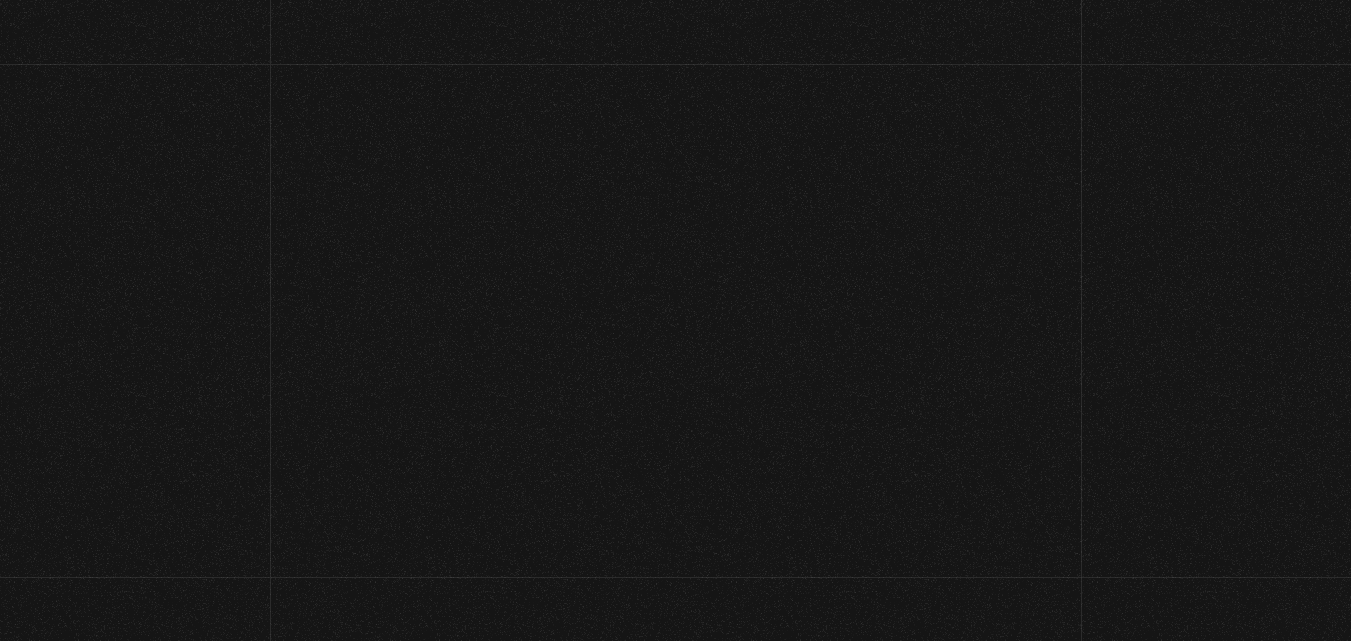 scroll, scrollTop: 0, scrollLeft: 0, axis: both 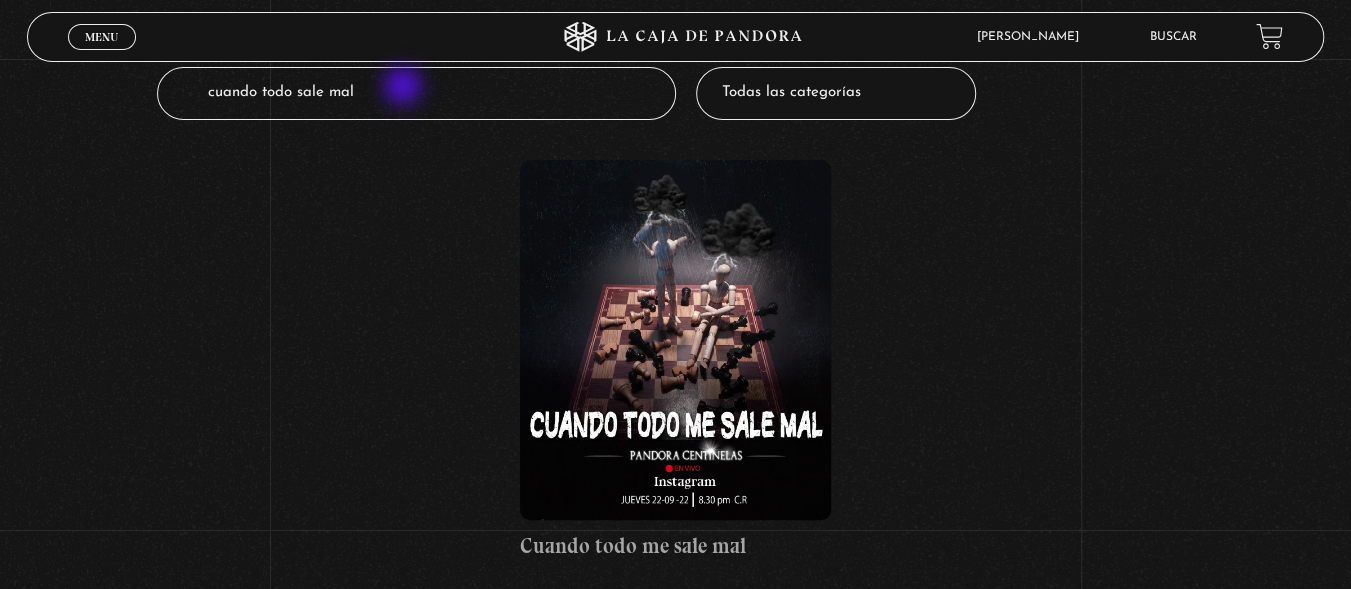 click on "cuando todo sale mal" at bounding box center (416, 93) 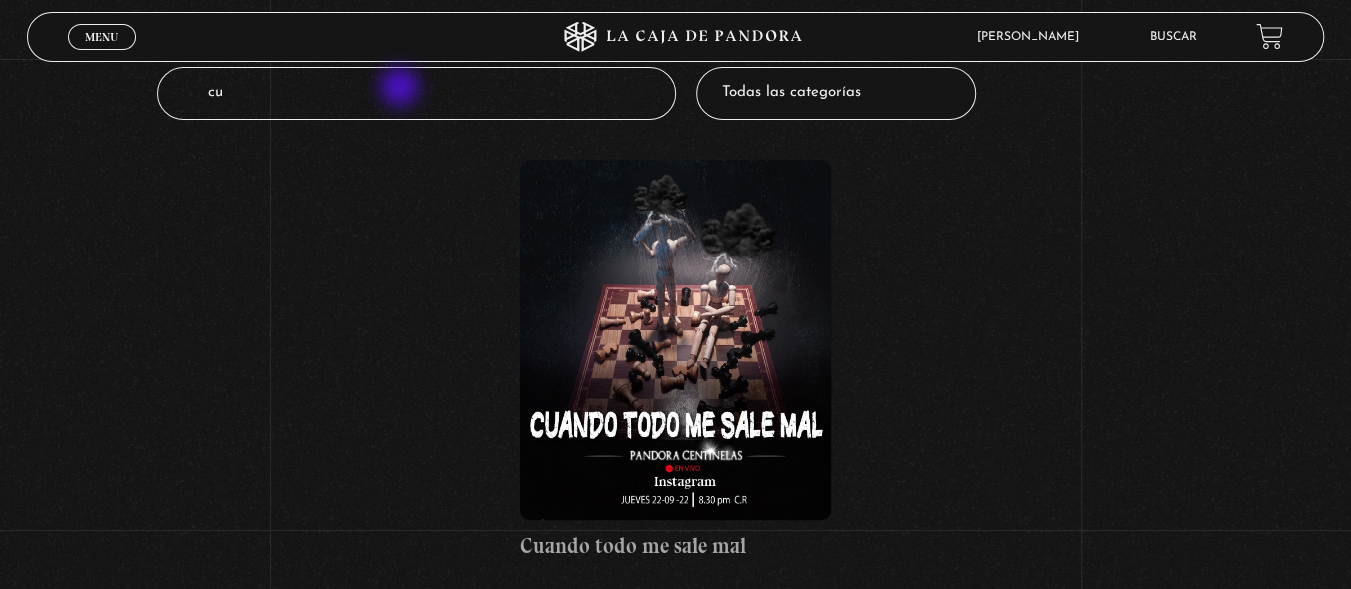 type on "c" 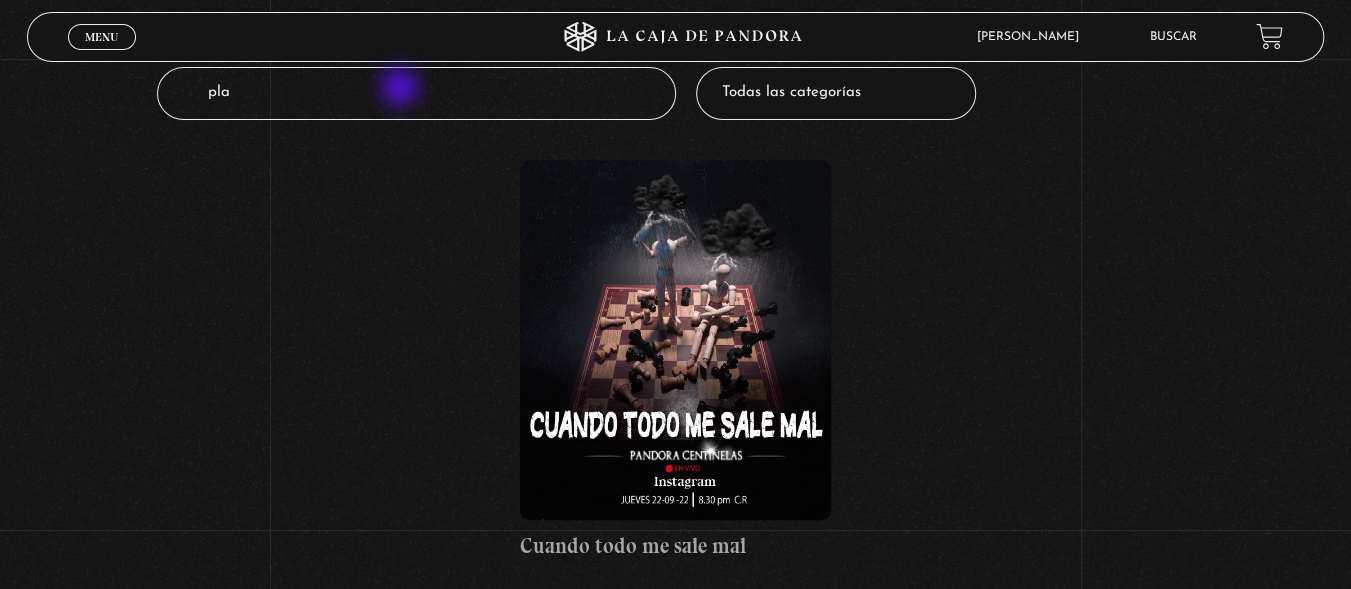 type on "plan" 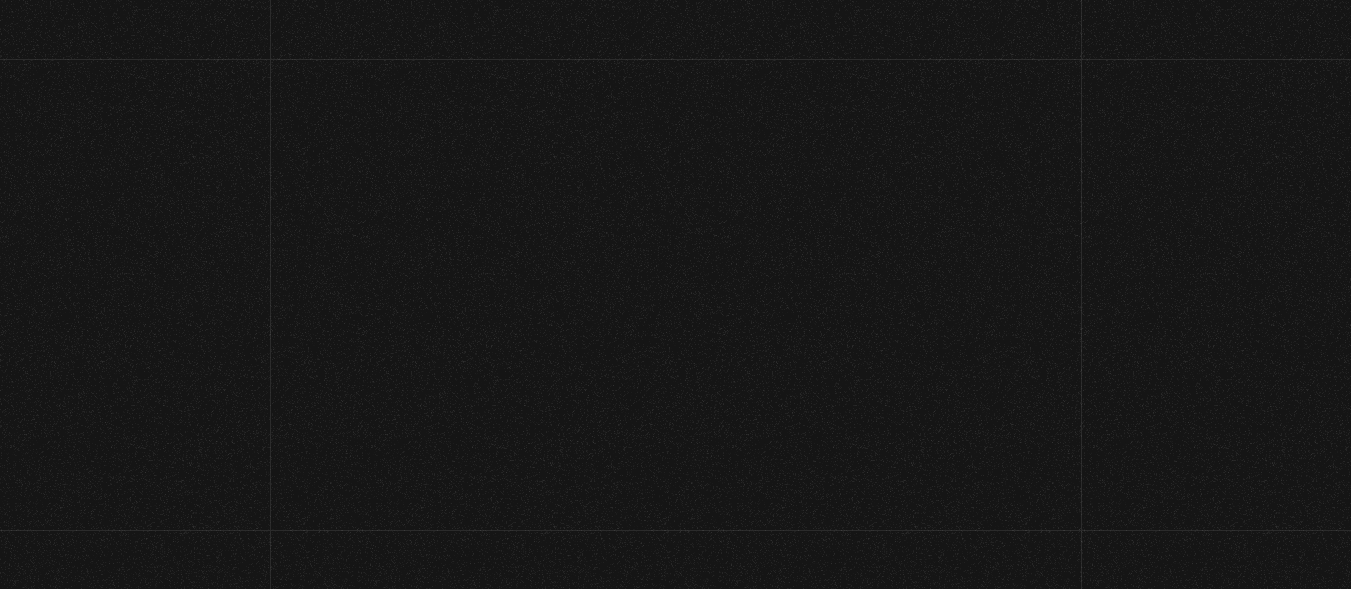 scroll, scrollTop: 0, scrollLeft: 0, axis: both 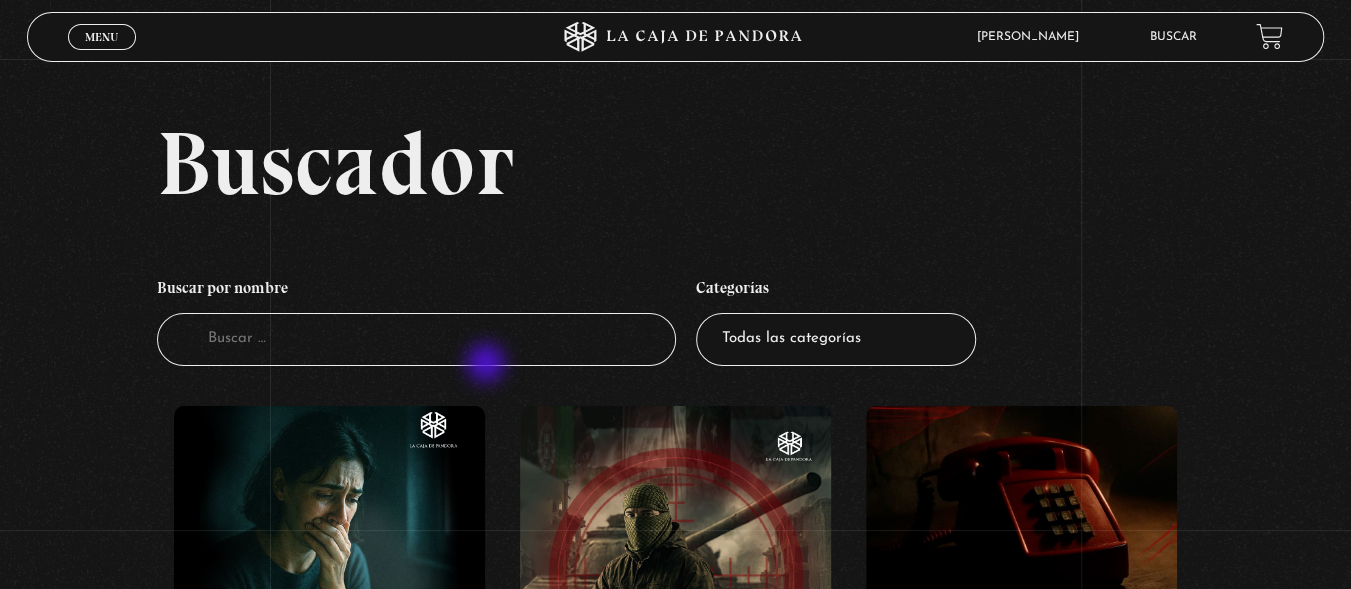 click on "Buscador" at bounding box center (416, 339) 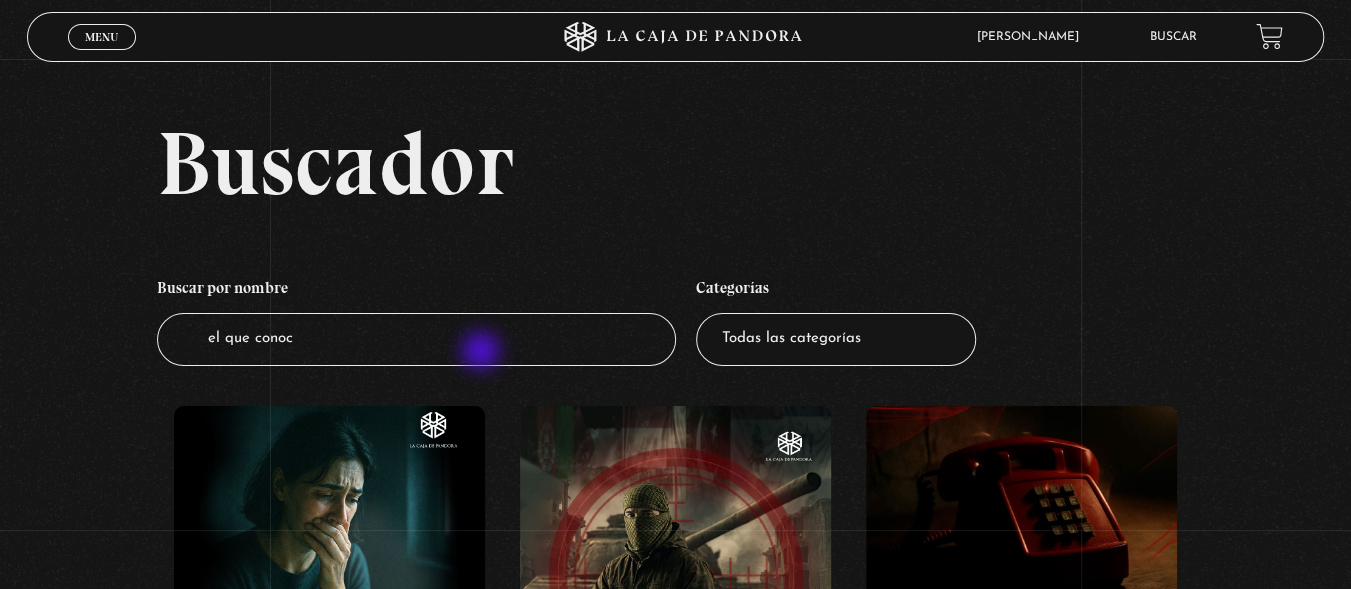 type on "el que conoce" 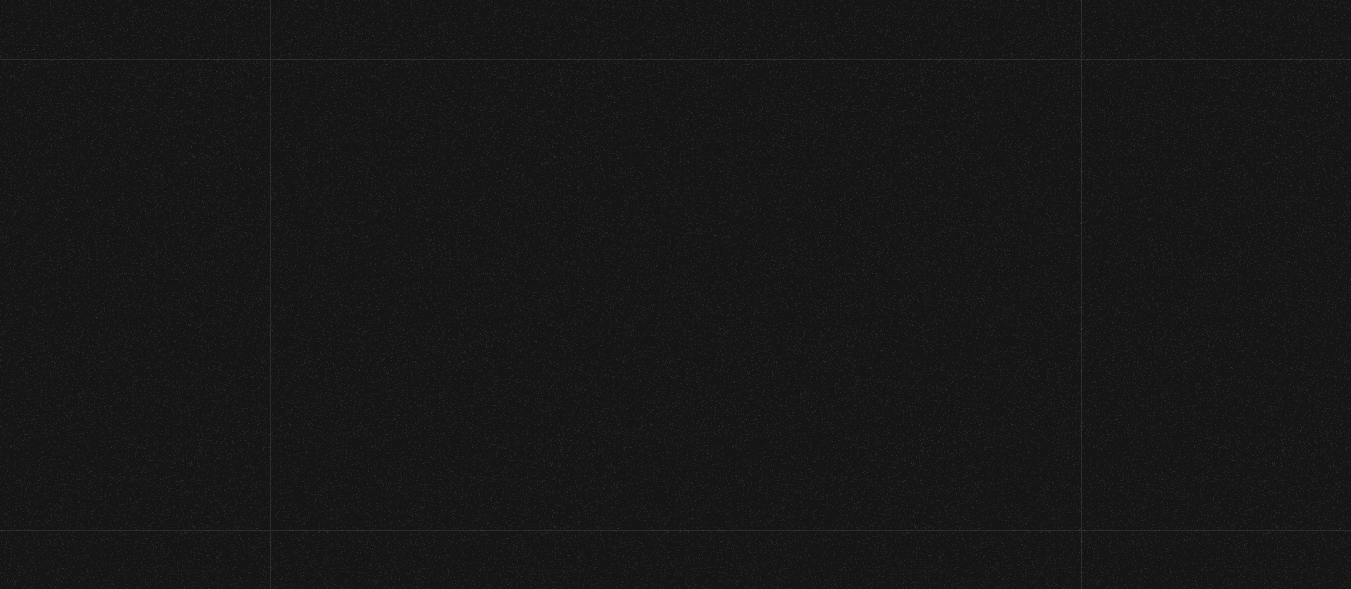 scroll, scrollTop: 0, scrollLeft: 0, axis: both 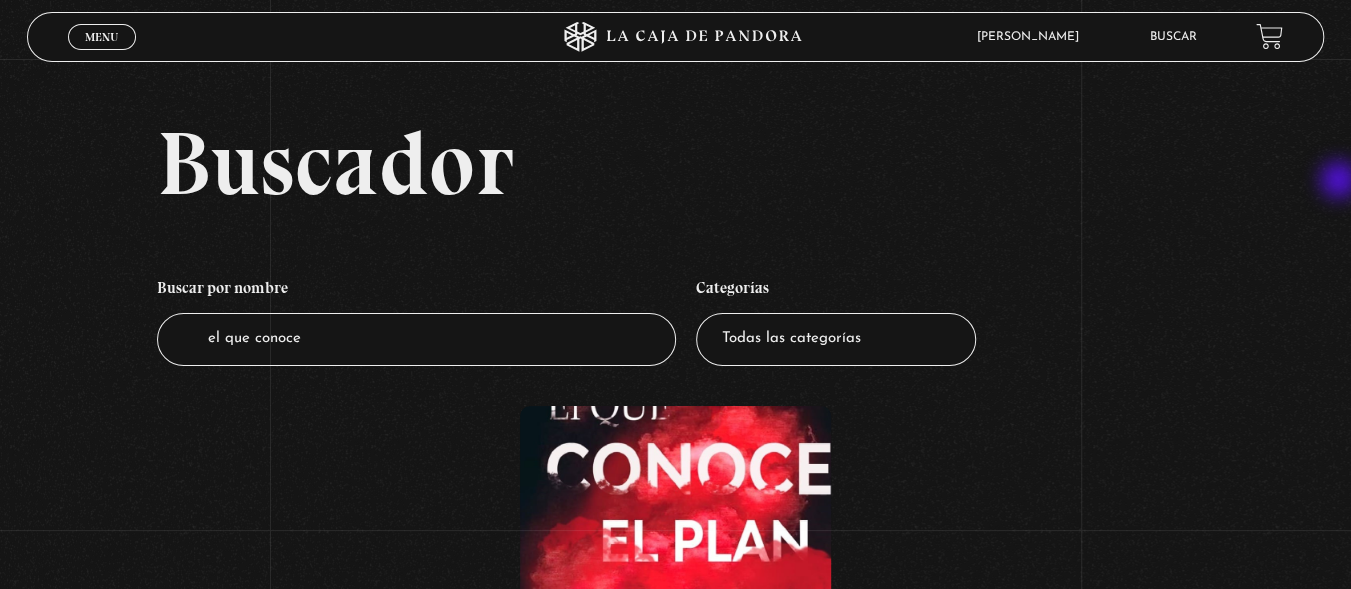 click on "Buscador
Buscar por nombre
Buscador el que conoce 		 Categorías
Todas las categorías
11:11 Humanitario  (1)
Amo los [DATE]  (2)
Análisis de series y películas  (22)
Asesinos Seriales  (2)
Centinelas  (113)
Charlas  (8)
Entrevistas  (7)
Hacktivismo  (5)
Mercado  (1)
Mundo Espiritual  (20)
Nuevo Orden Mundial NWO  (80)
Pandora Bio  (24)
Pandora Prepper  (23)
Pandora Tour  (3)
Paranormal  (11)
Pastelería  (1)
Peligros en la web  (4)
Regulares  (1)
Teorías de Conspiración  (7)" at bounding box center [675, 498] 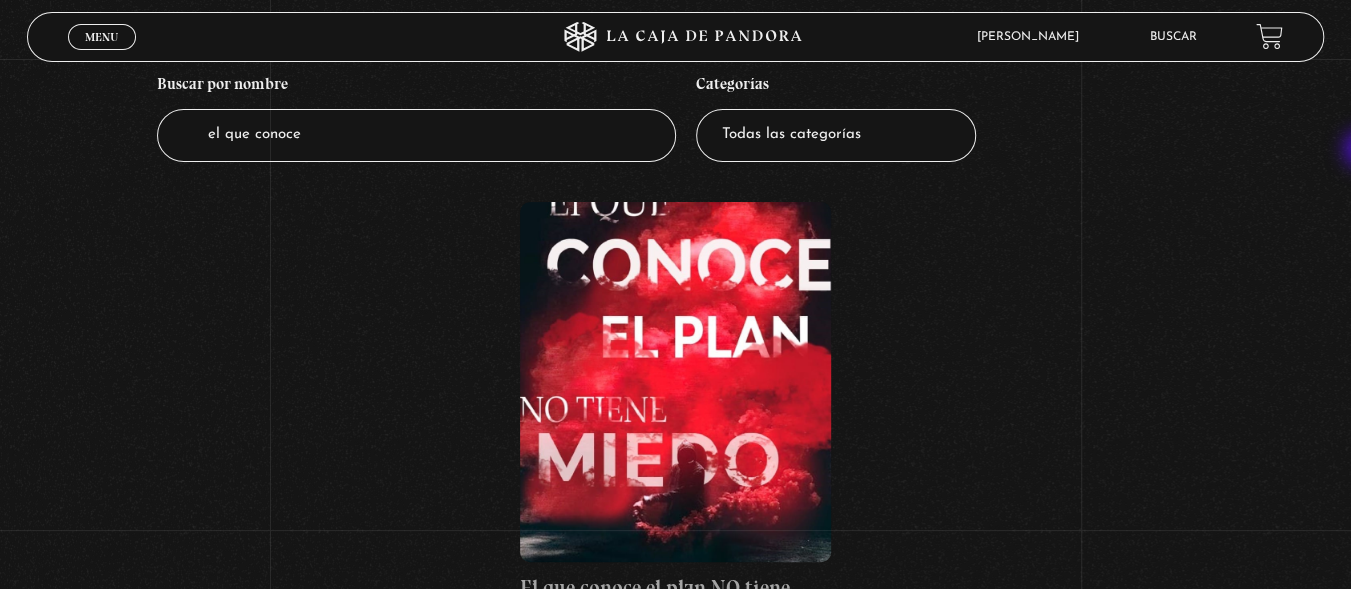 scroll, scrollTop: 207, scrollLeft: 0, axis: vertical 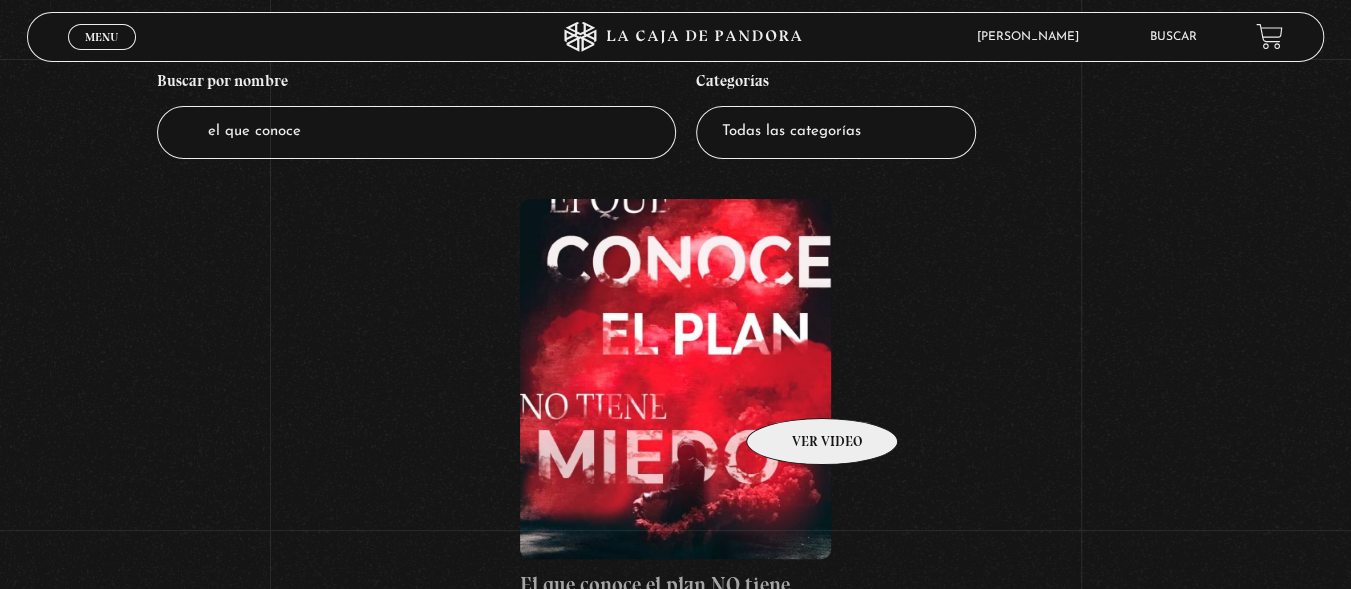 click at bounding box center [675, 379] 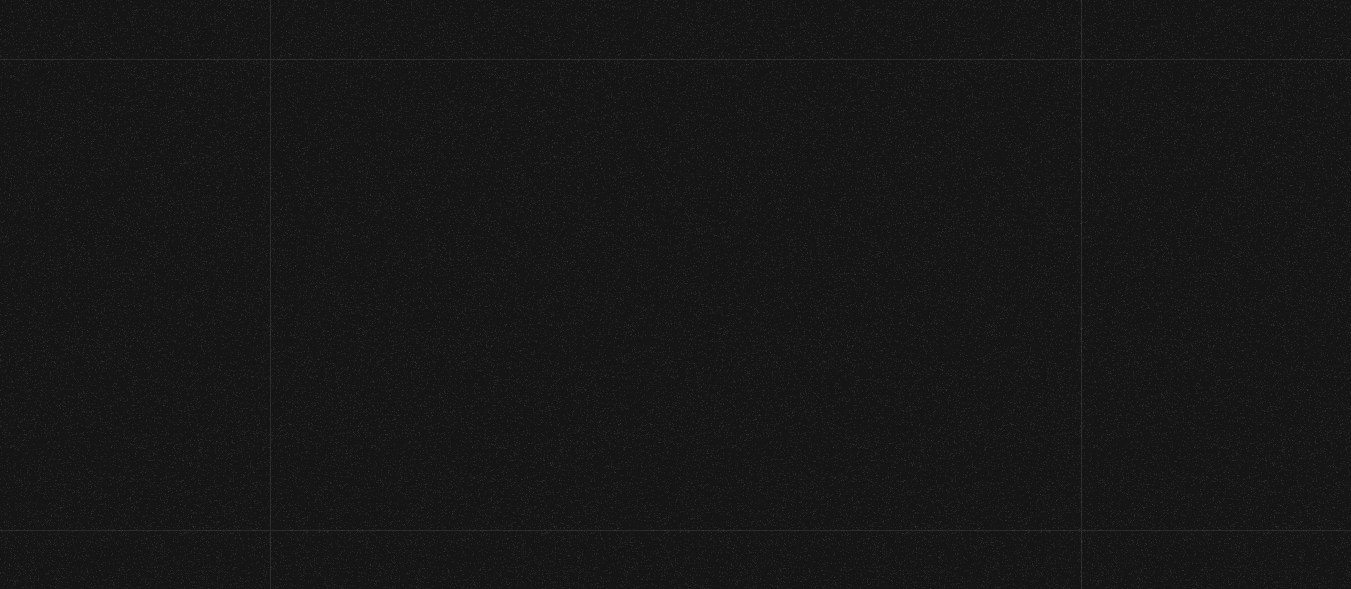 scroll, scrollTop: 0, scrollLeft: 0, axis: both 